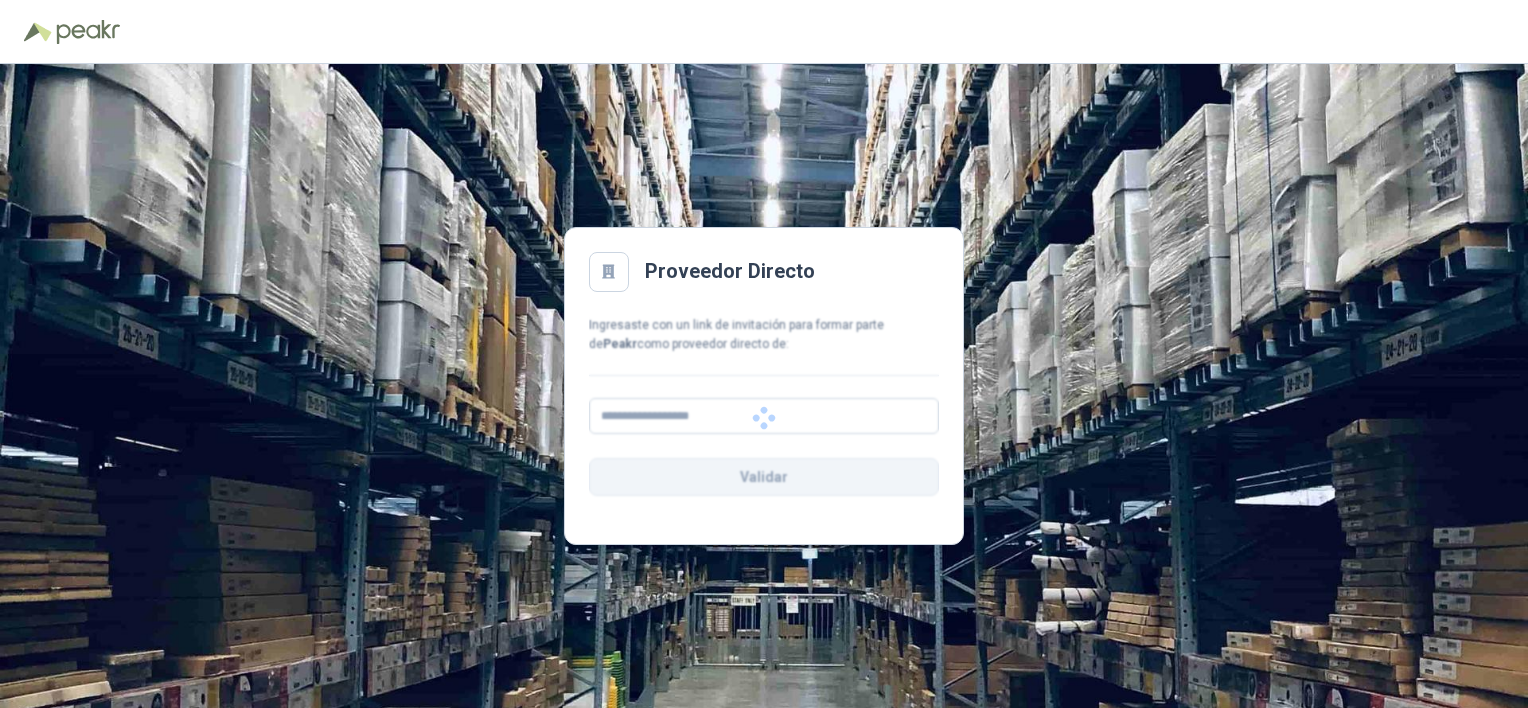 scroll, scrollTop: 0, scrollLeft: 0, axis: both 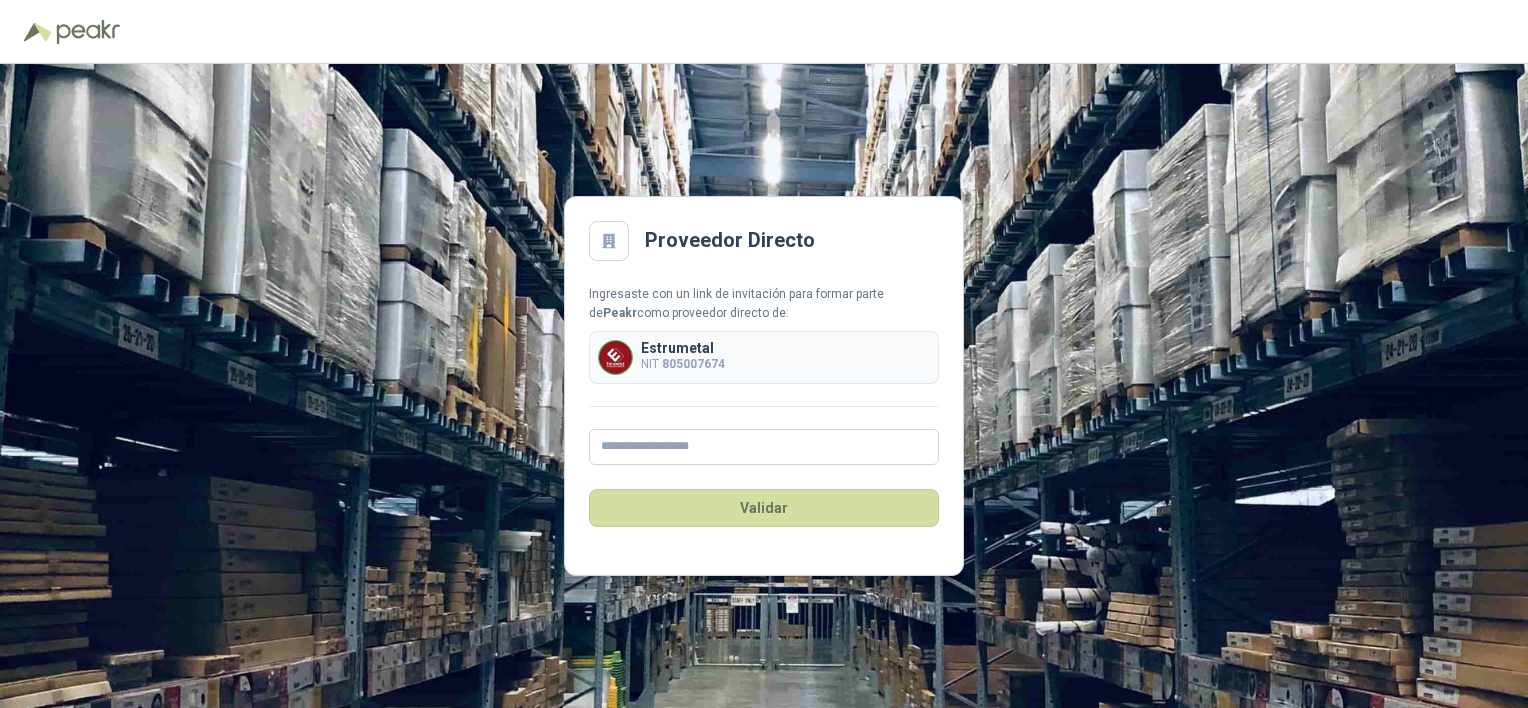 drag, startPoint x: 759, startPoint y: 317, endPoint x: 680, endPoint y: 280, distance: 87.23531 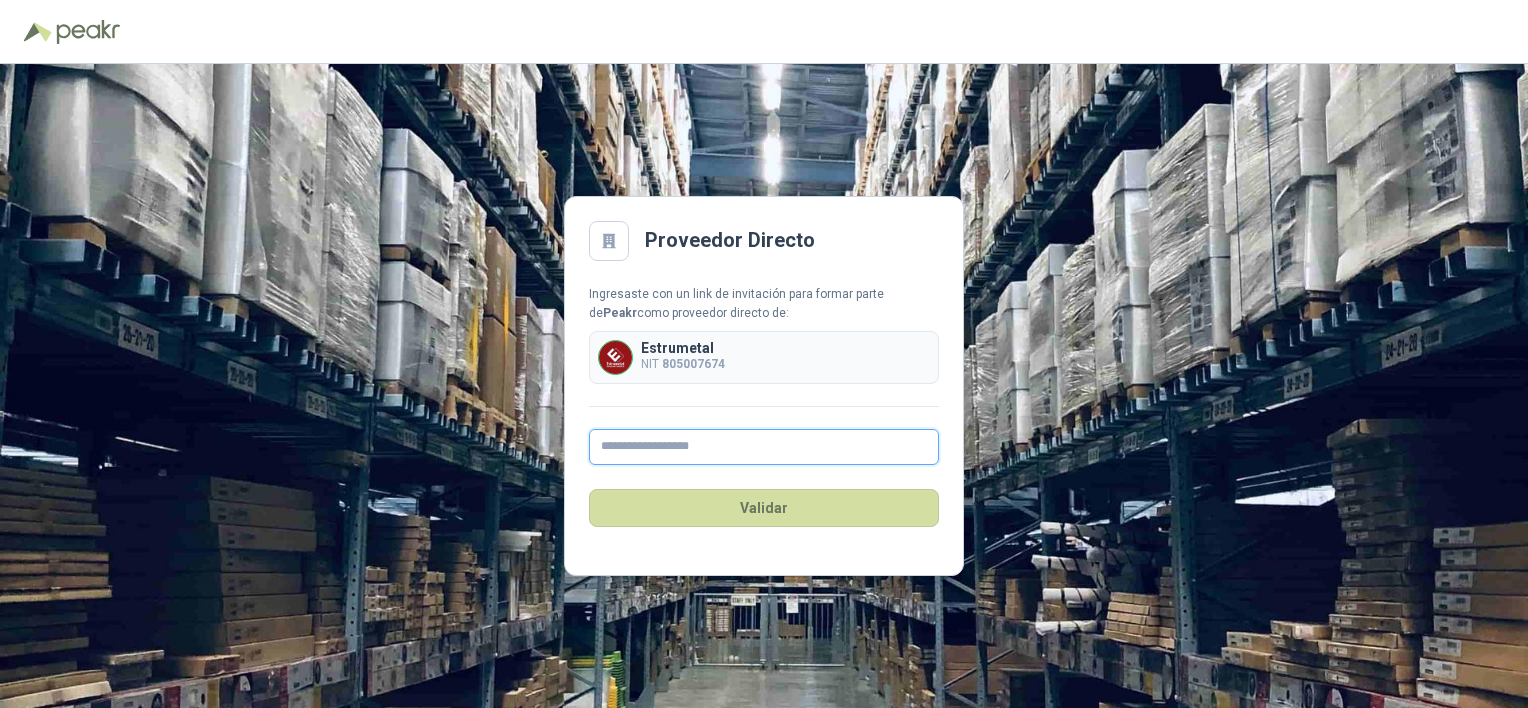click at bounding box center [764, 447] 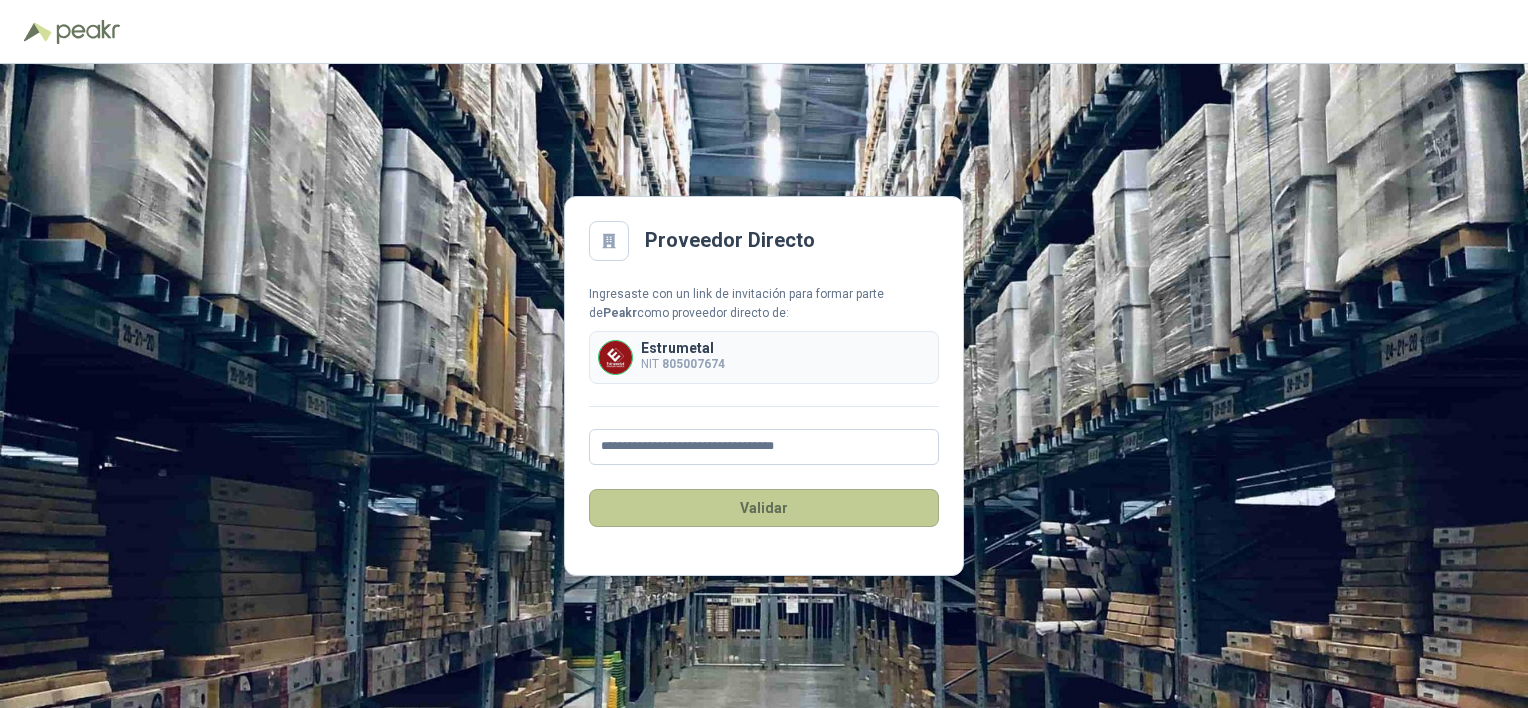 click on "Validar" at bounding box center [764, 508] 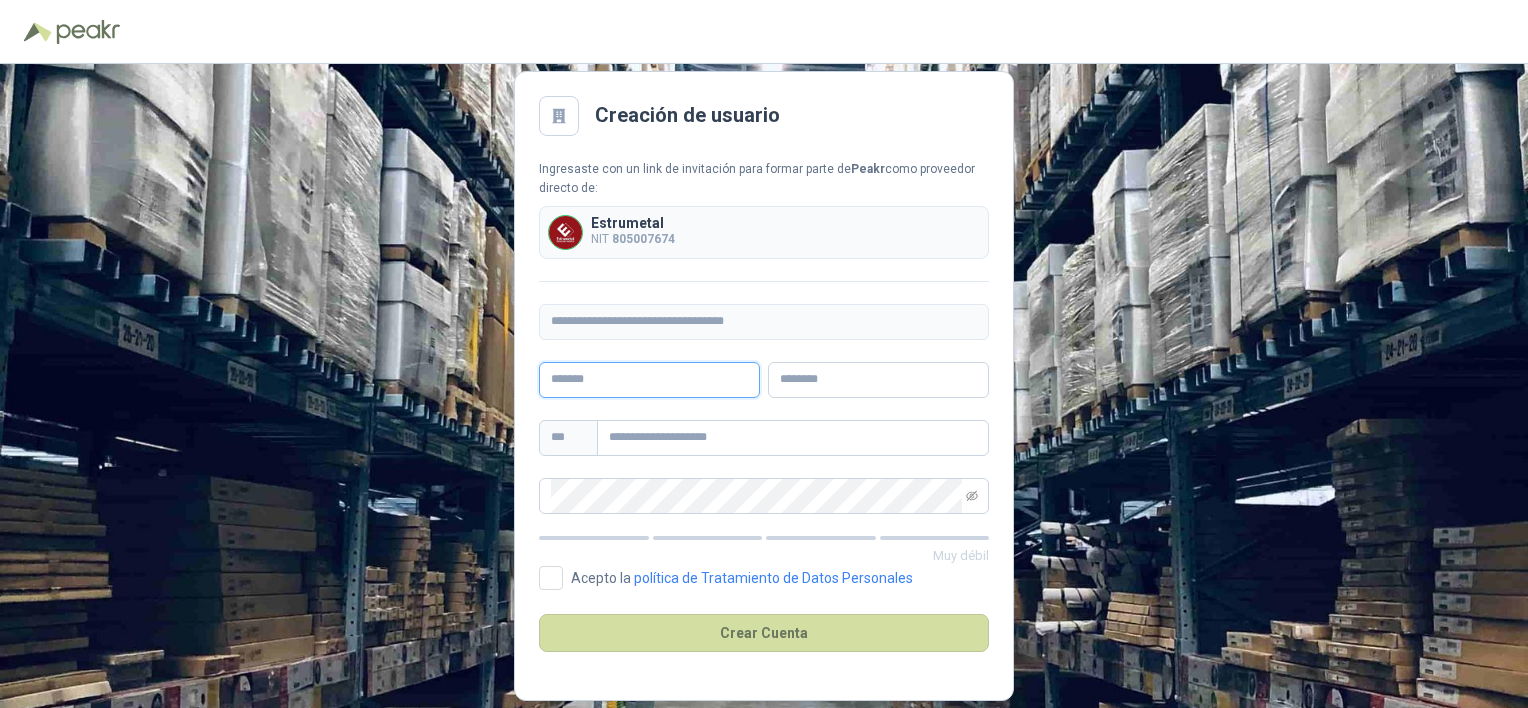 click at bounding box center [649, 380] 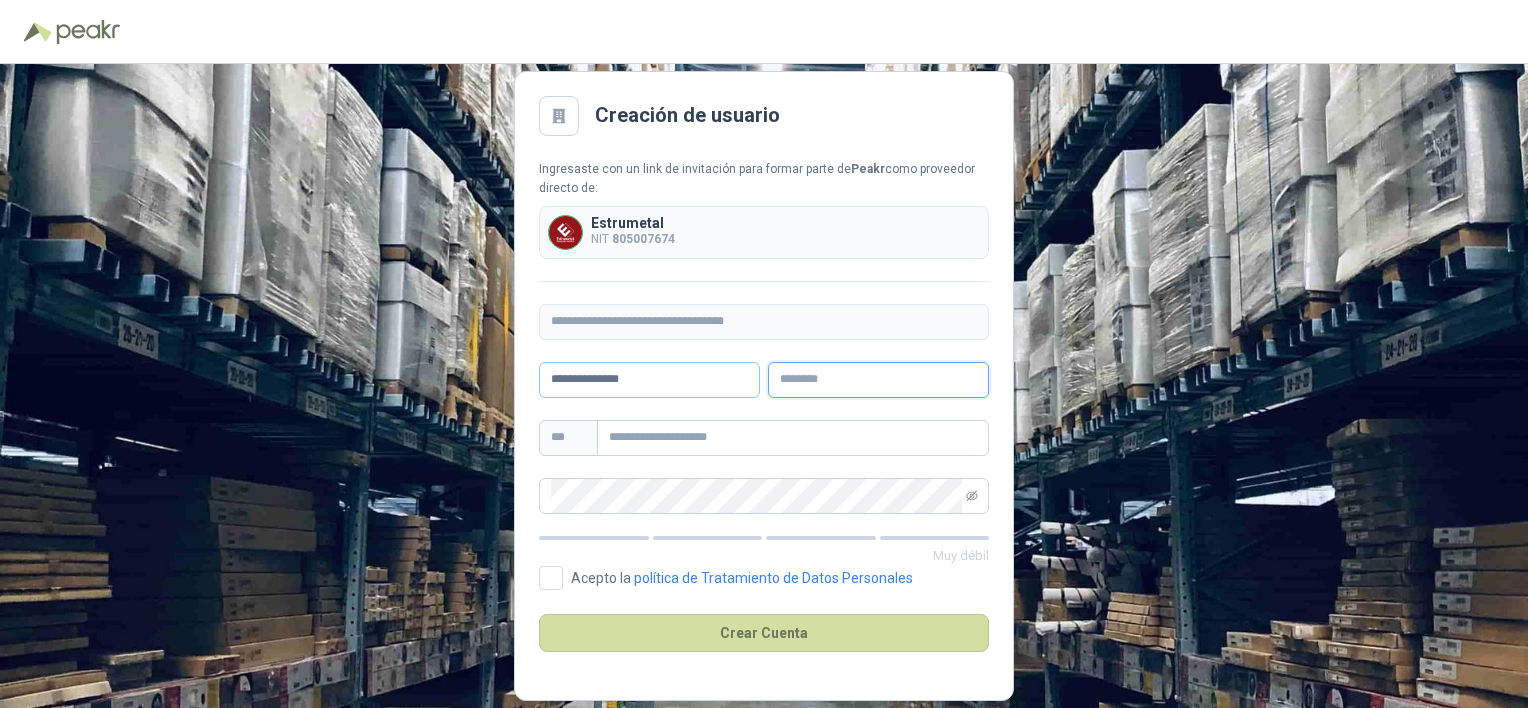 type on "**********" 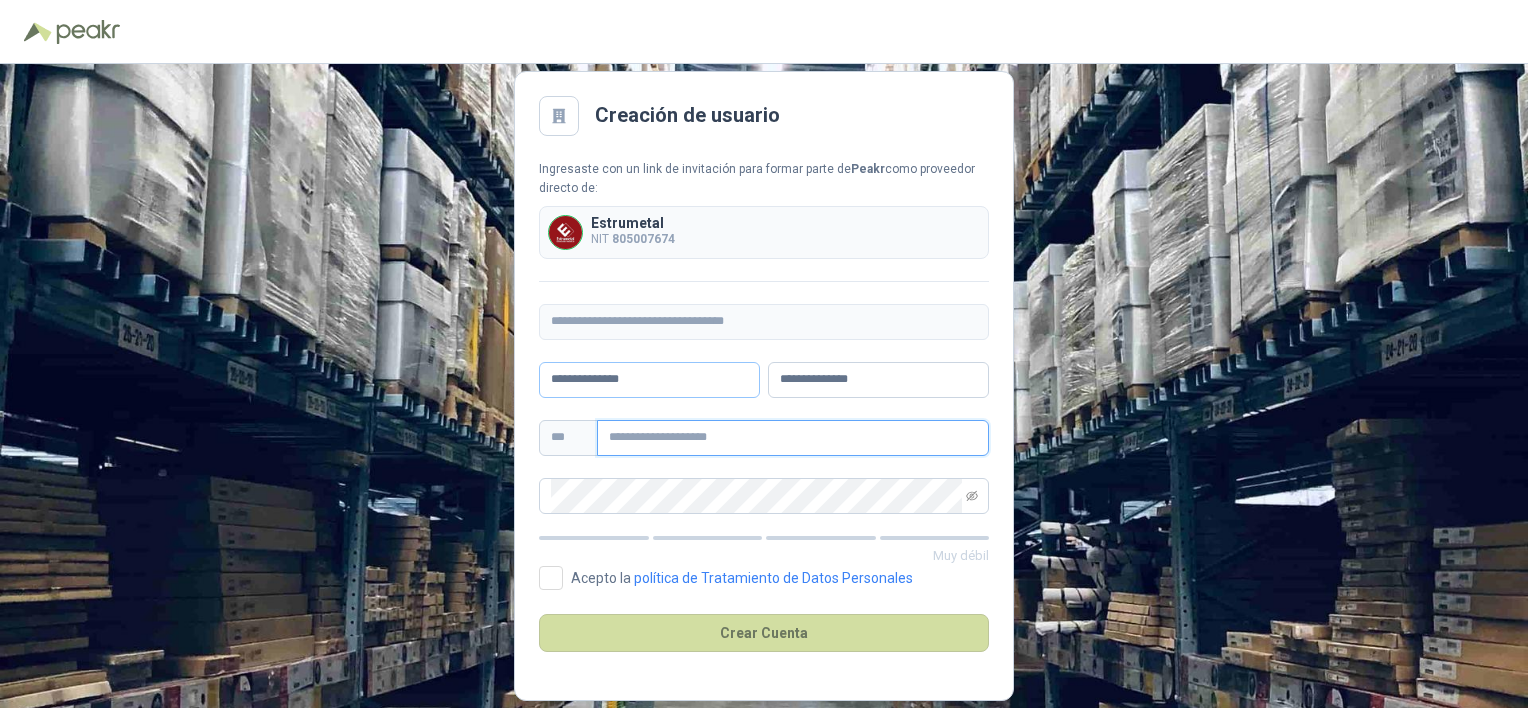 type on "**********" 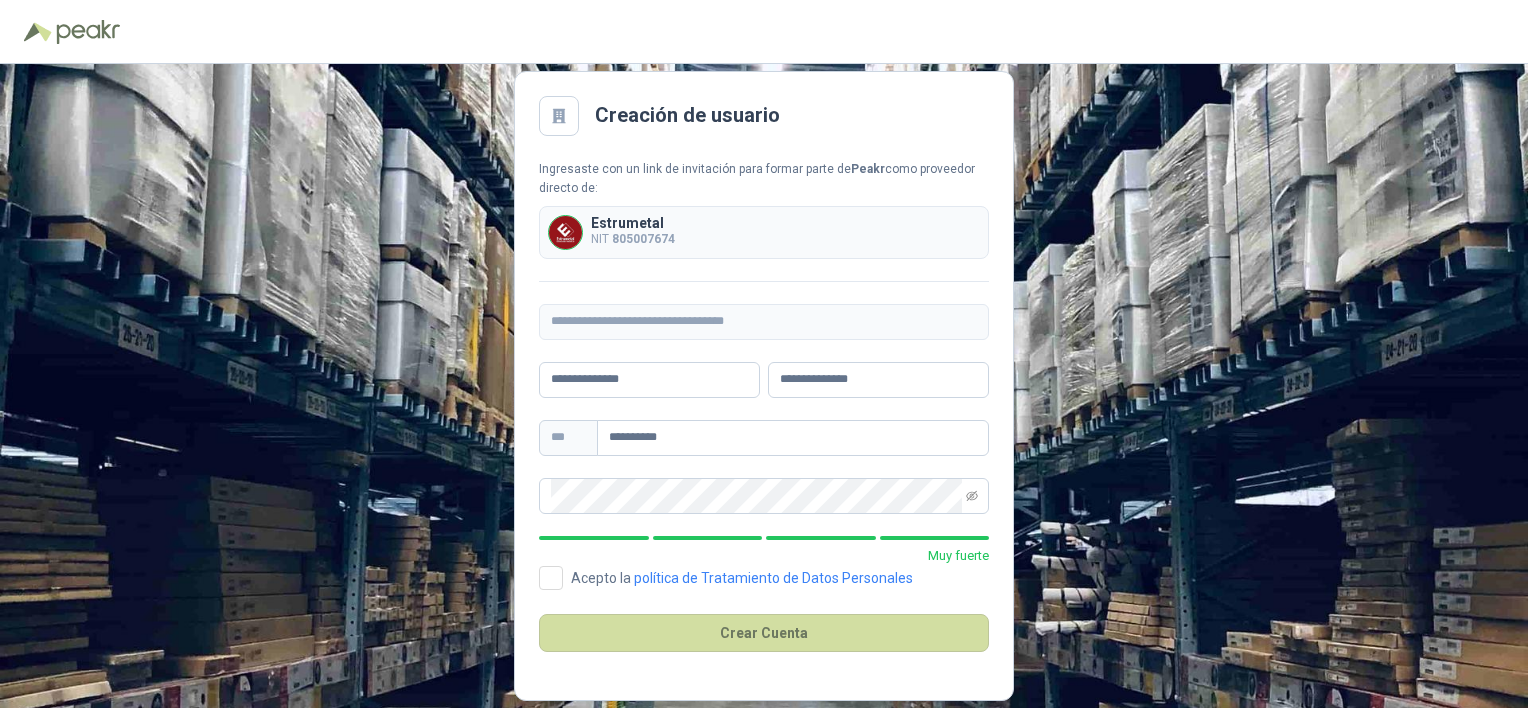 click on "**********" at bounding box center [764, 386] 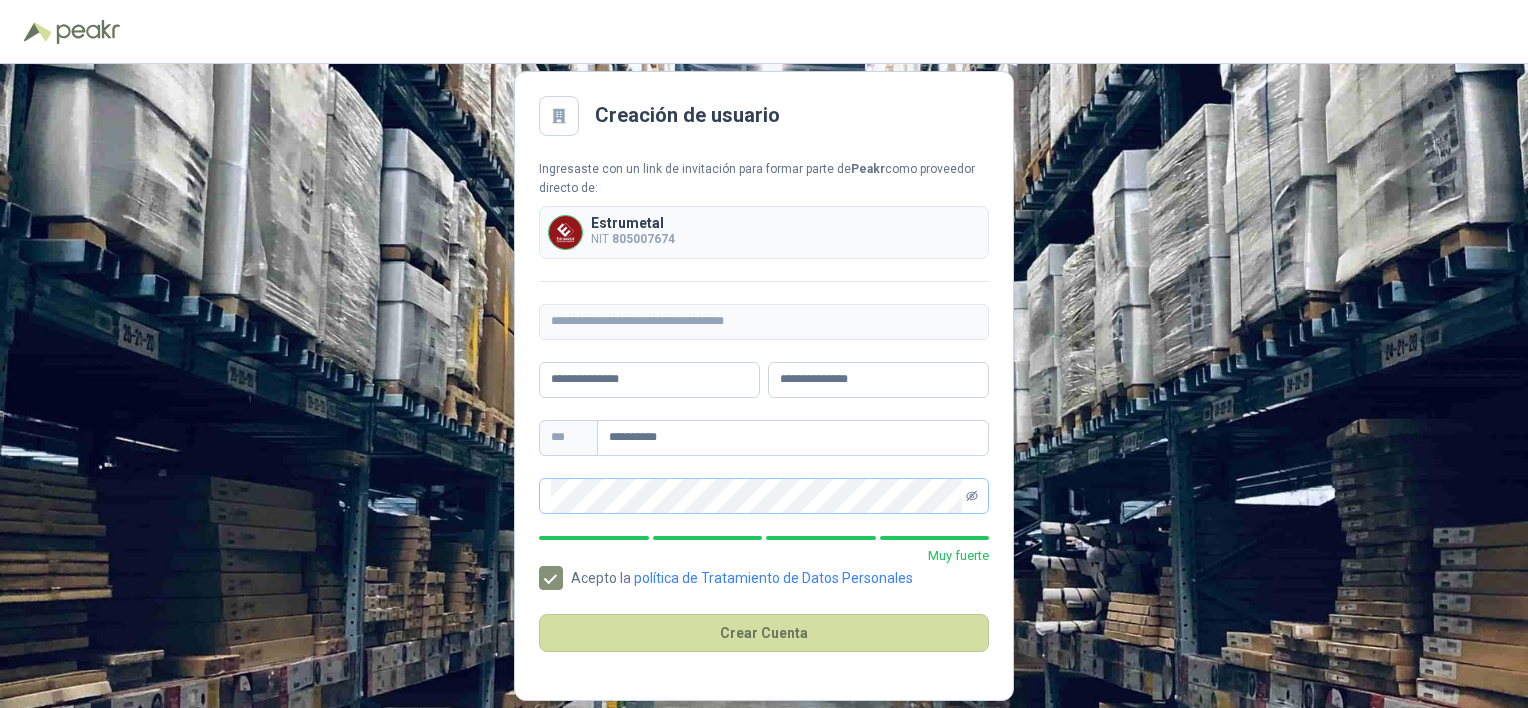 click 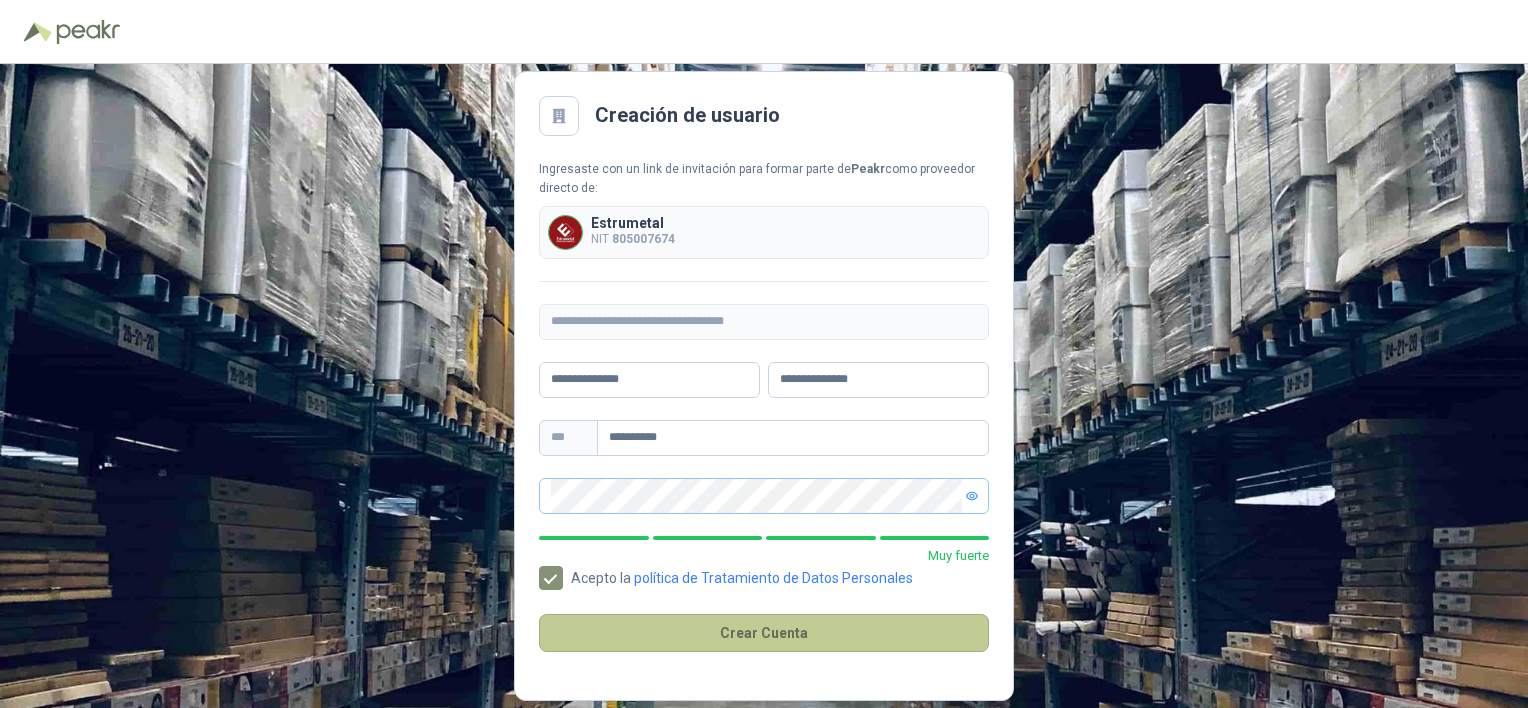 click on "Crear Cuenta" at bounding box center (764, 633) 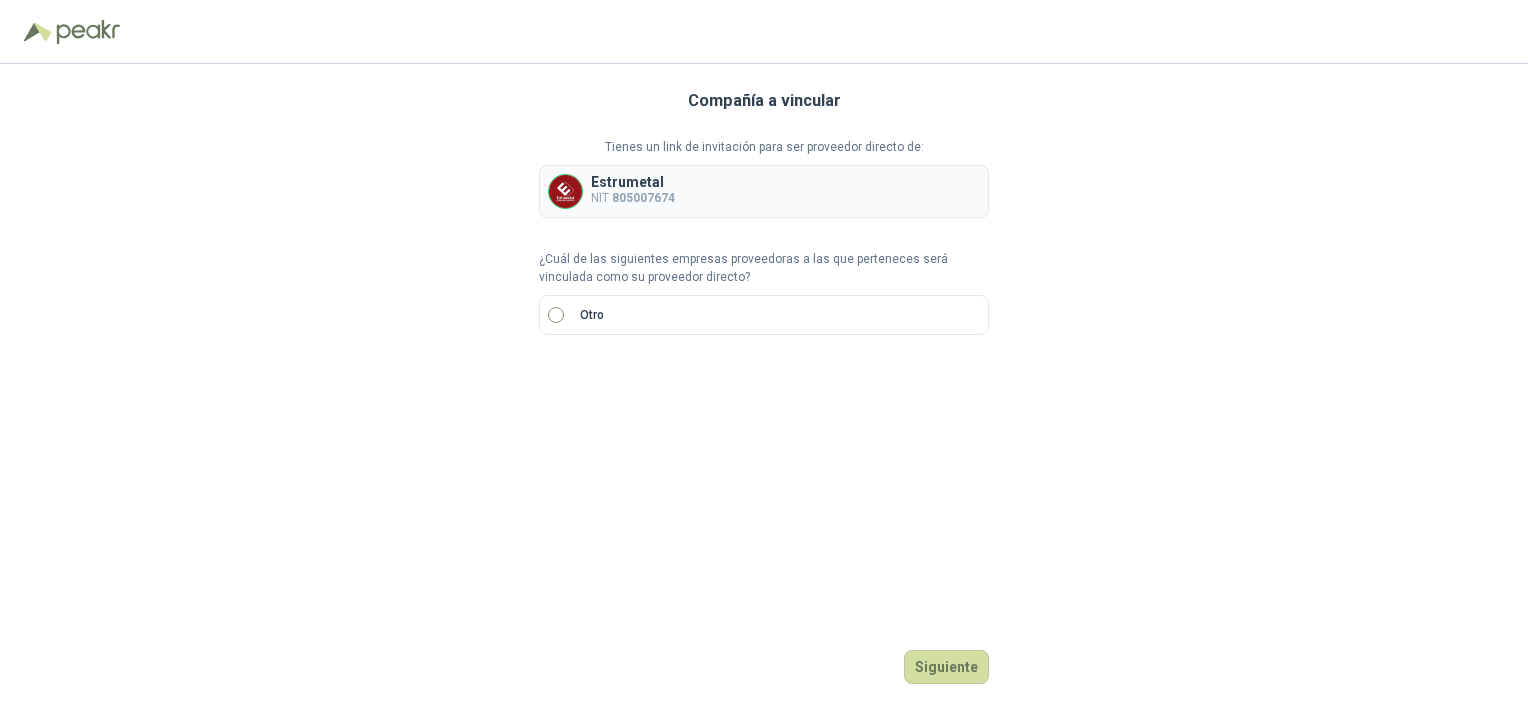 click on "Otro" at bounding box center (764, 315) 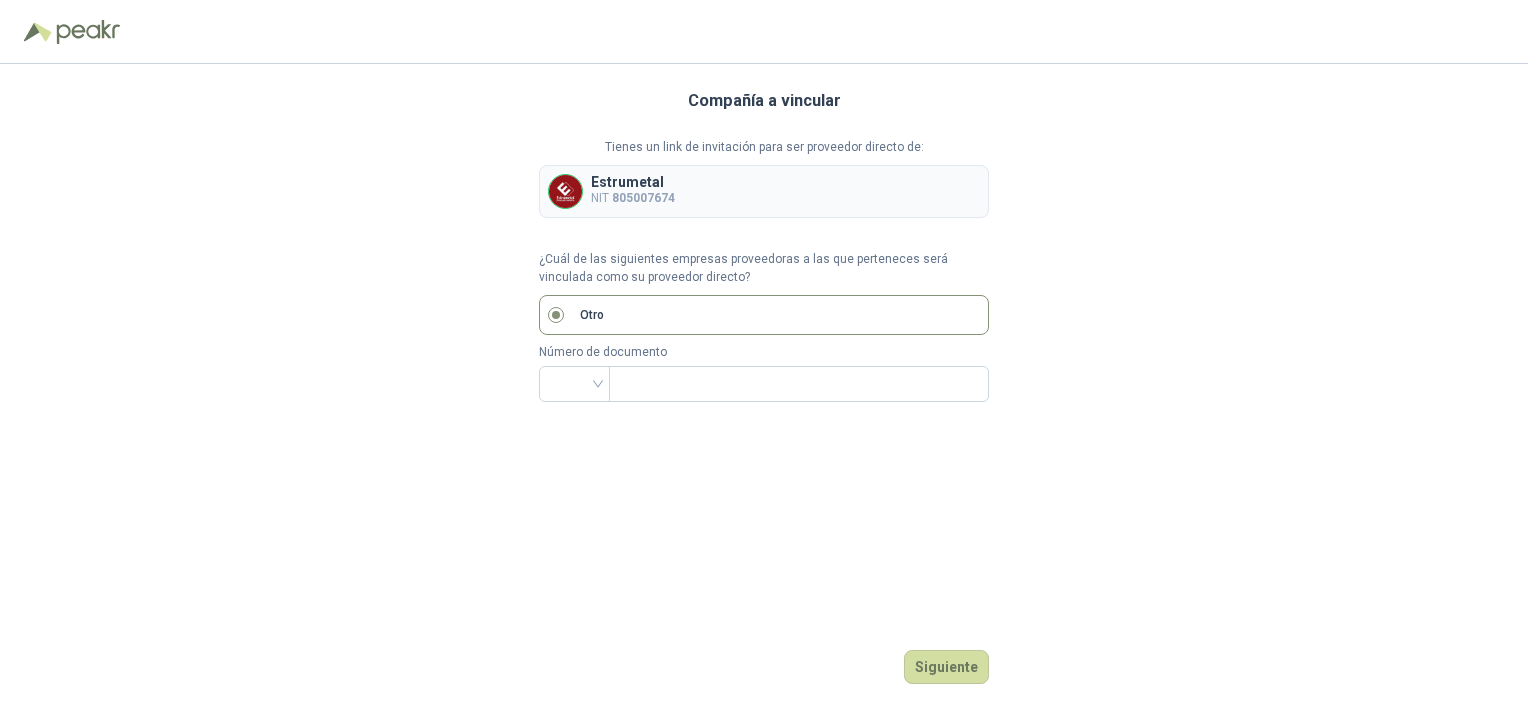 click on "Número de documento" at bounding box center (764, 372) 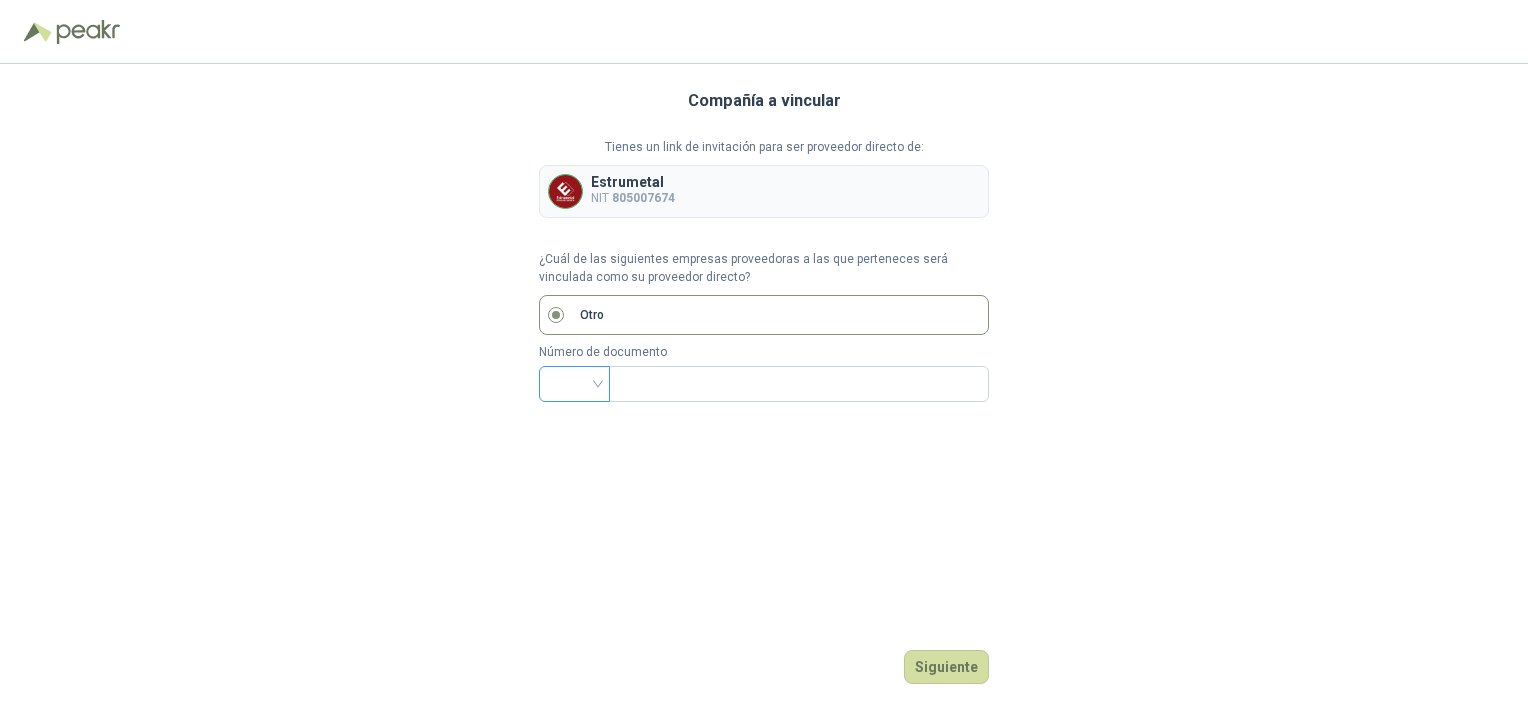 click at bounding box center [574, 382] 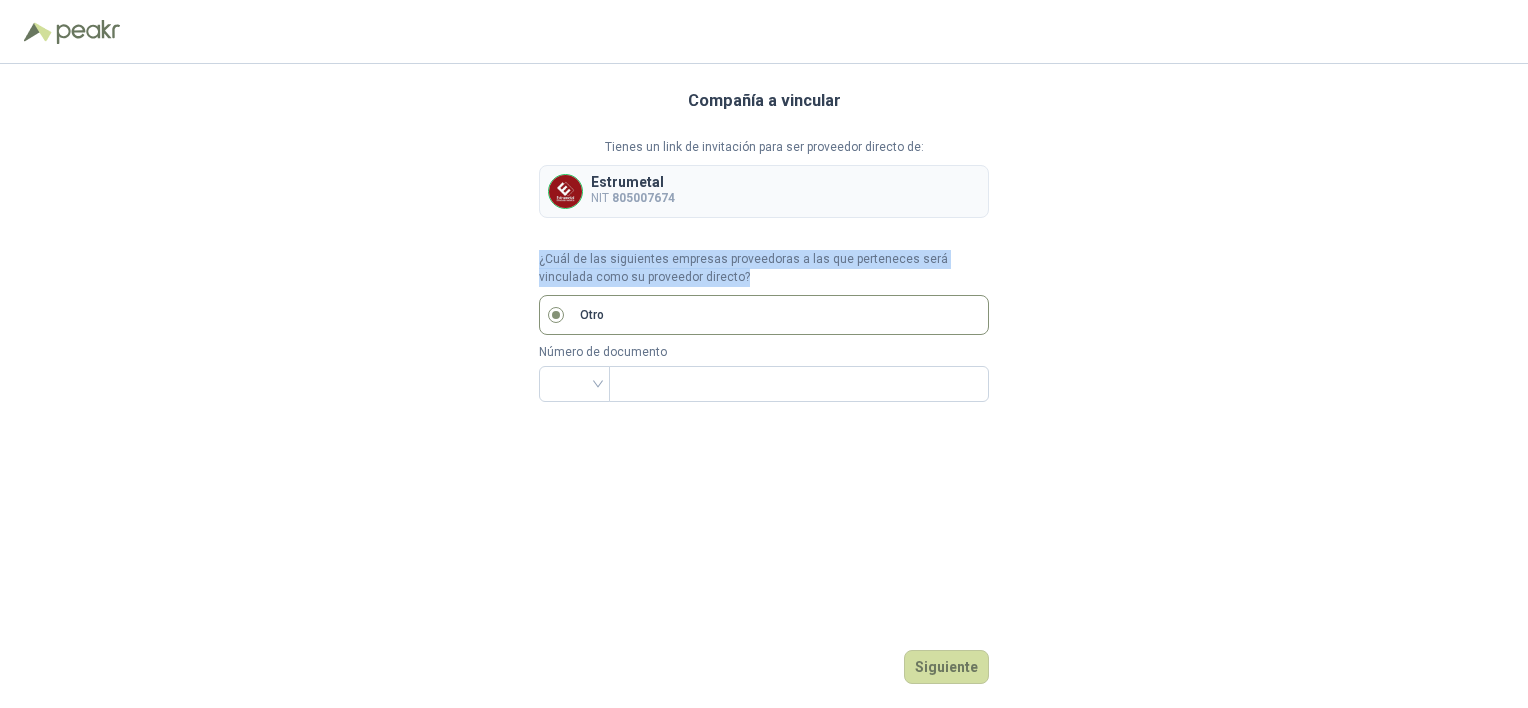drag, startPoint x: 712, startPoint y: 283, endPoint x: 540, endPoint y: 264, distance: 173.04623 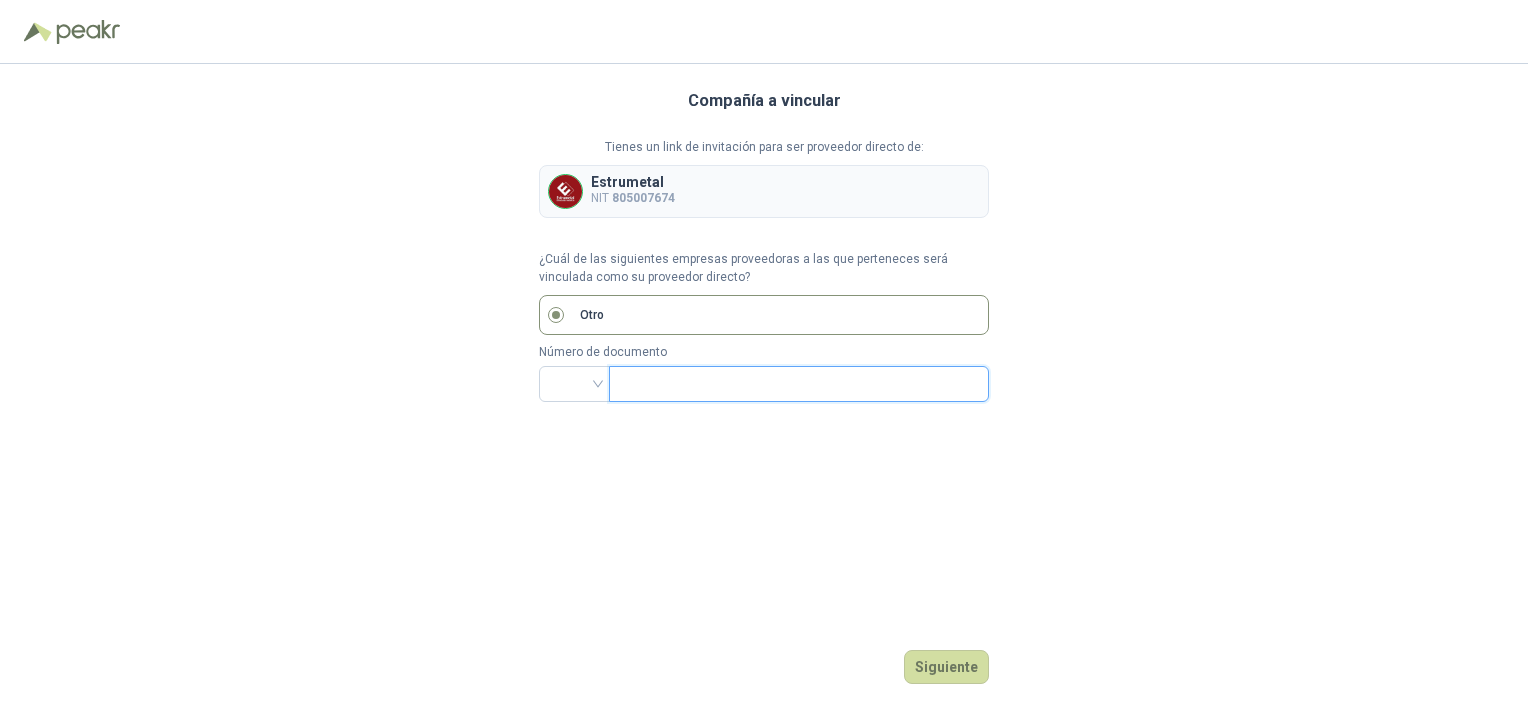 drag, startPoint x: 540, startPoint y: 264, endPoint x: 721, endPoint y: 378, distance: 213.90886 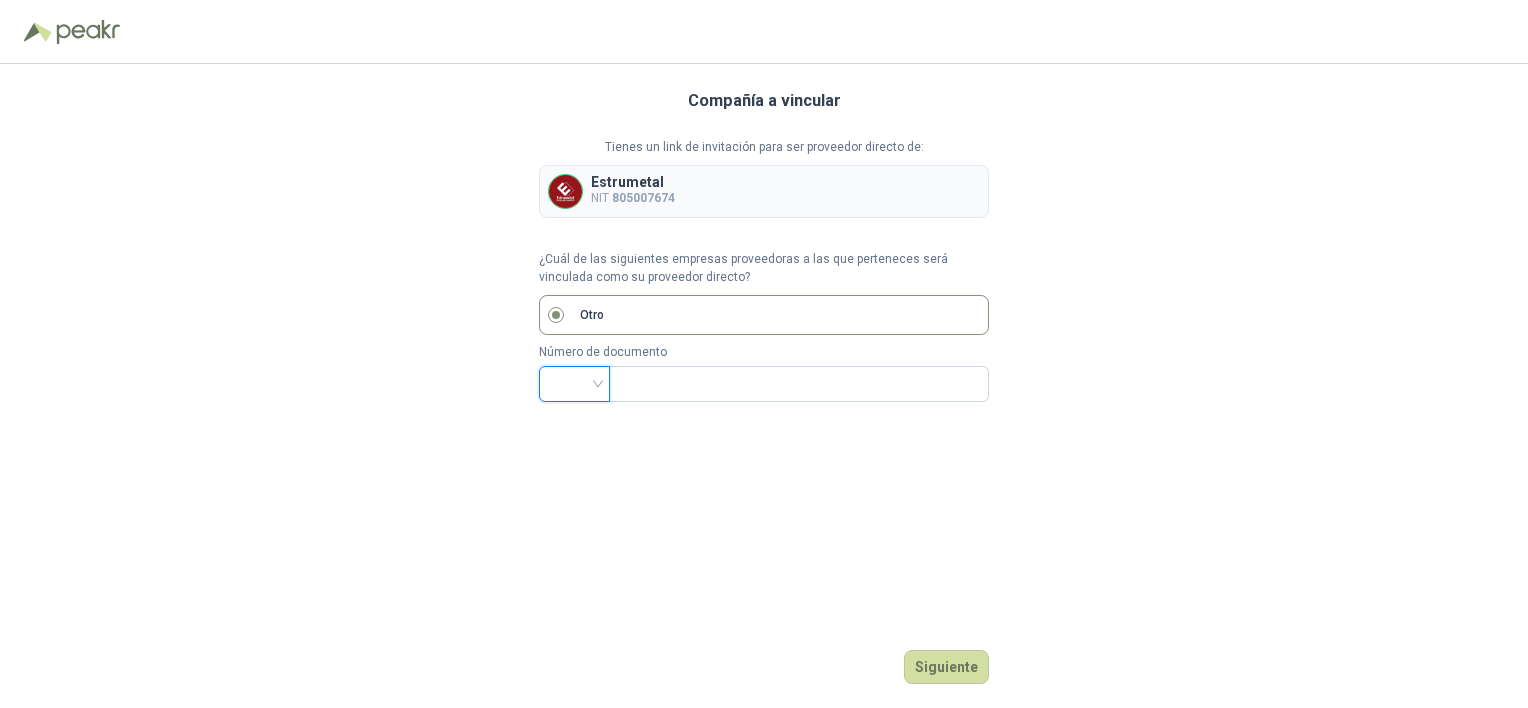click at bounding box center (574, 382) 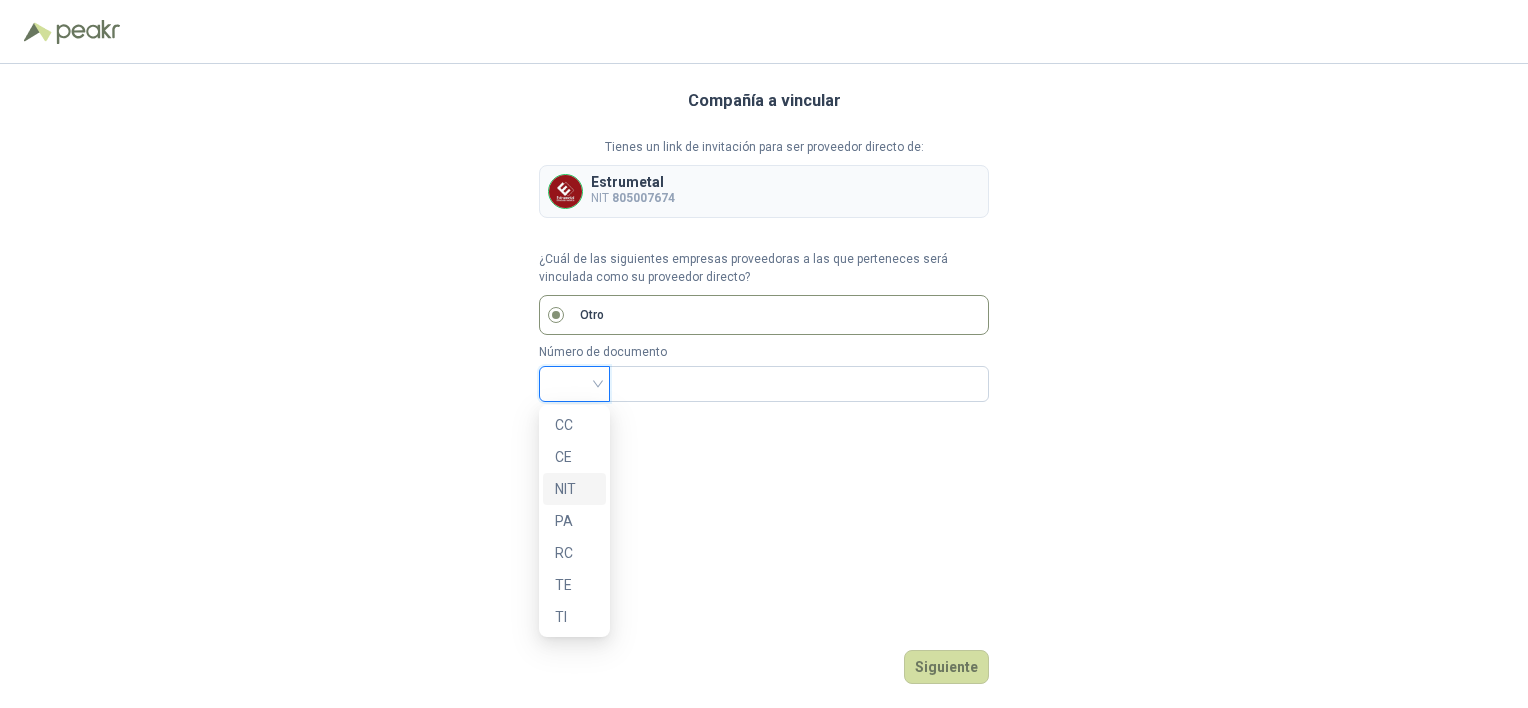 click on "NIT" at bounding box center [574, 489] 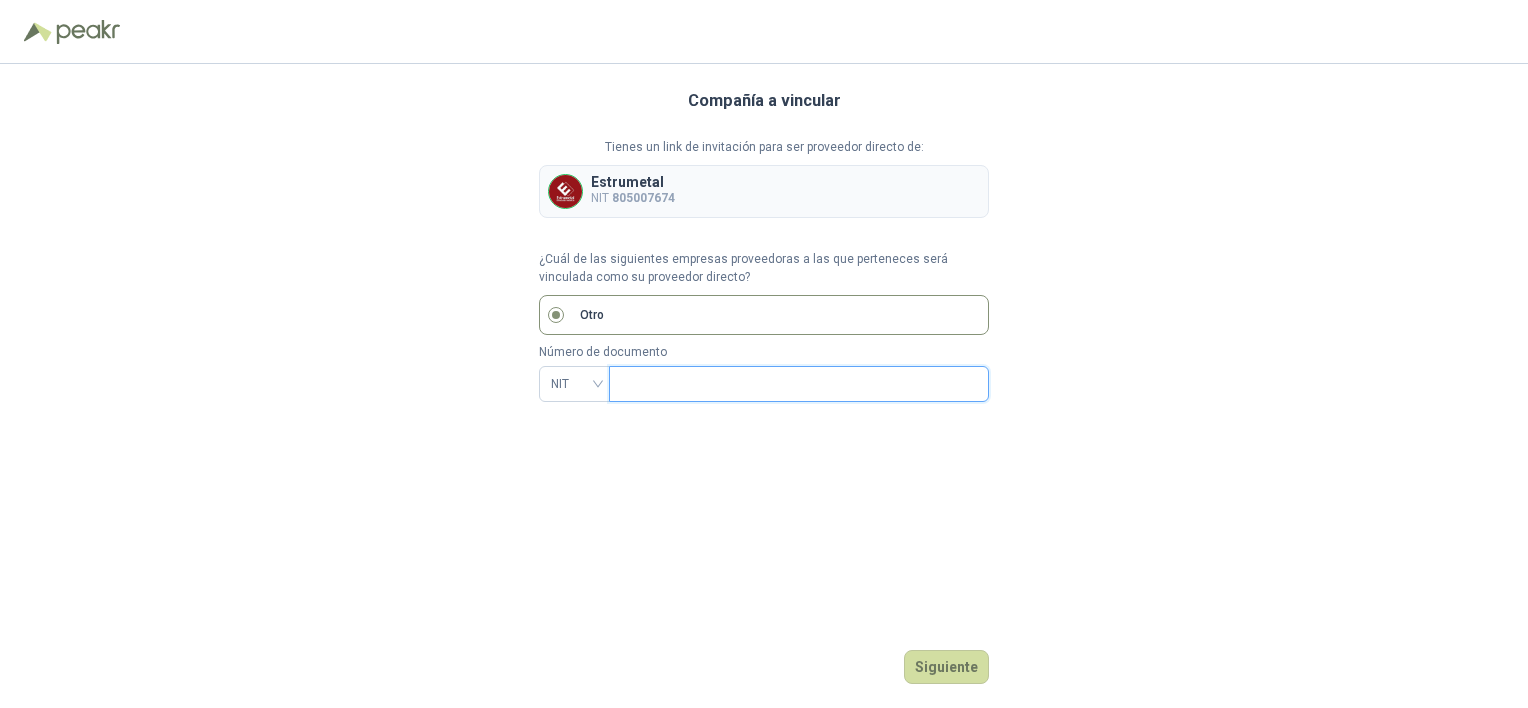 click at bounding box center (797, 384) 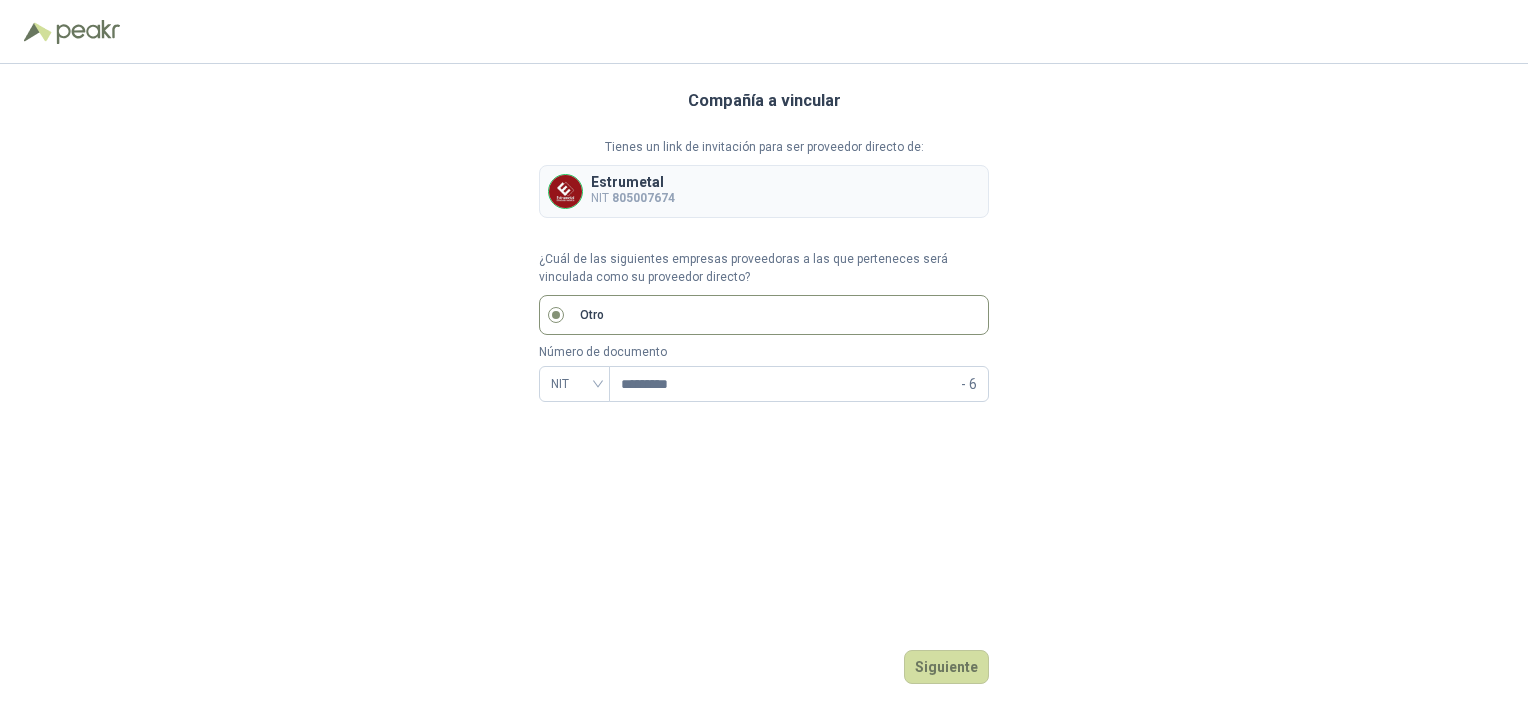click on "Compañía a vincular Tienes un link de invitación para ser proveedor directo de: Estrumetal NIT   805007674 ¿Cuál de las siguientes empresas proveedoras a las que perteneces será vinculada como su proveedor directo? Otro Número de documento NIT ********* - 6 Siguiente" at bounding box center (764, 386) 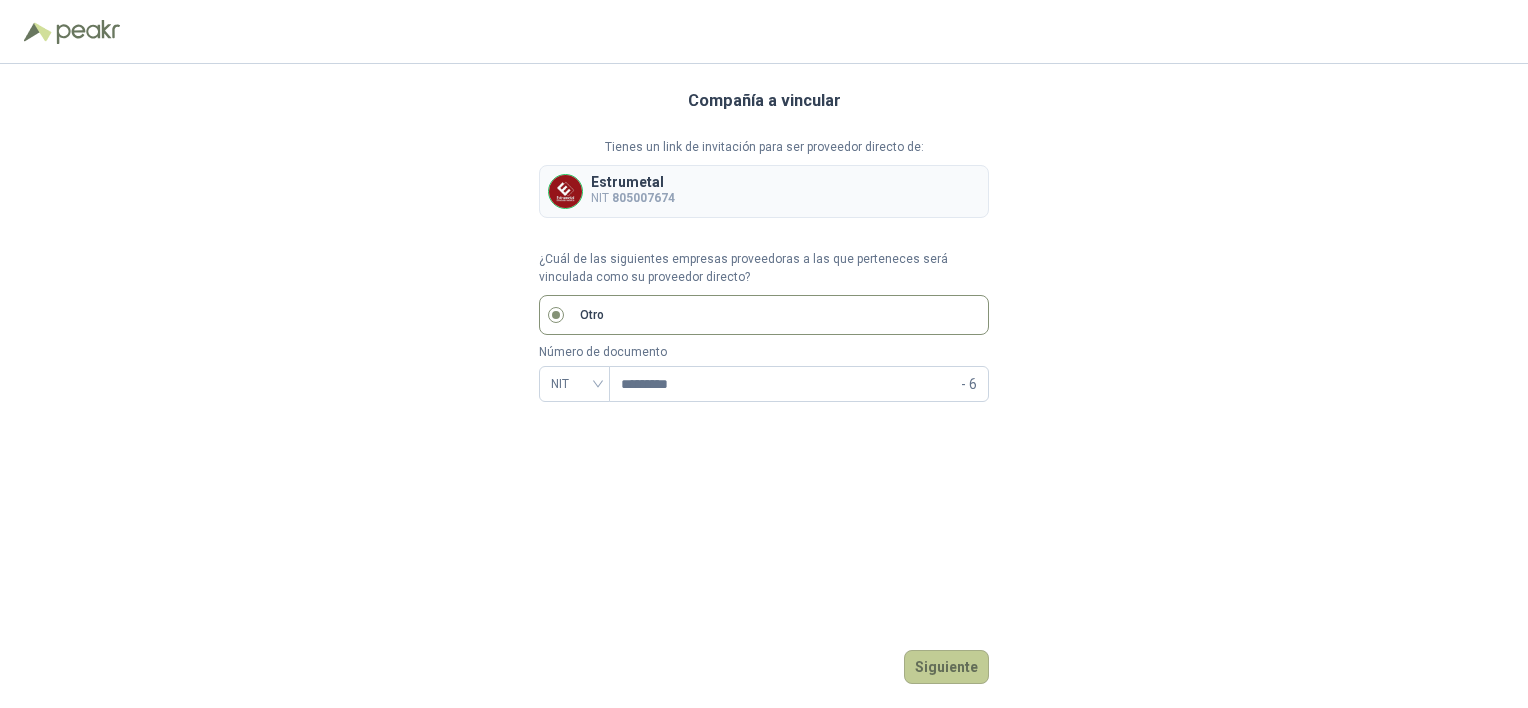 click on "Siguiente" at bounding box center [946, 667] 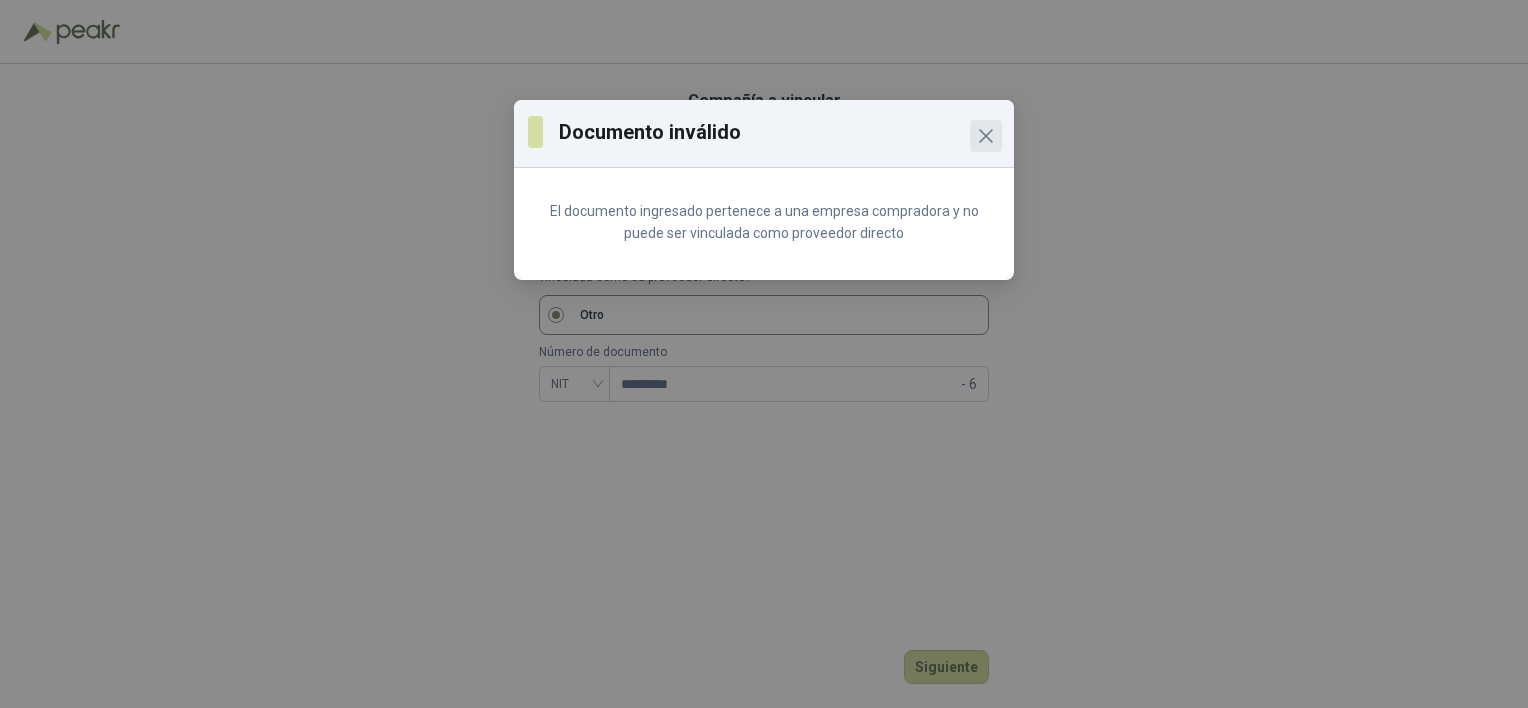 click 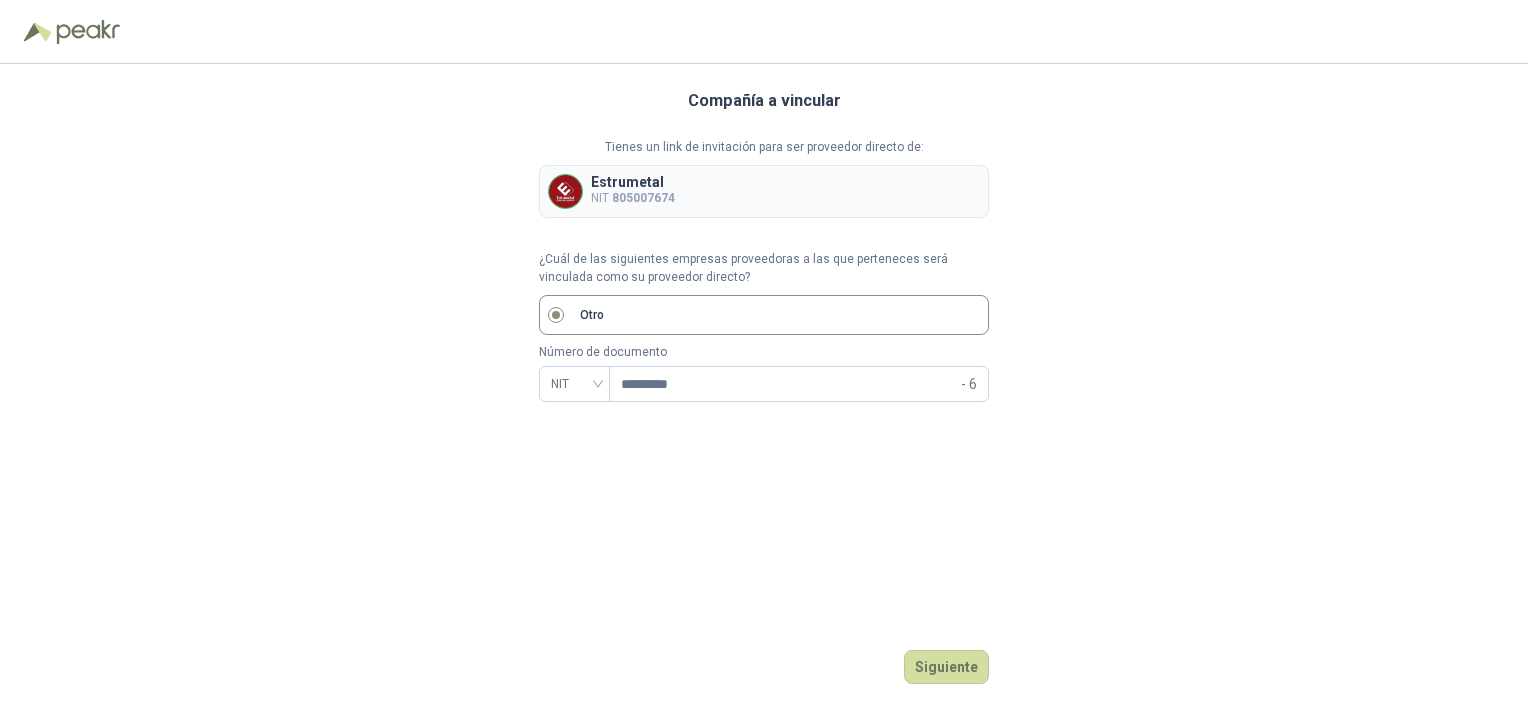 drag, startPoint x: 737, startPoint y: 286, endPoint x: 719, endPoint y: 279, distance: 19.313208 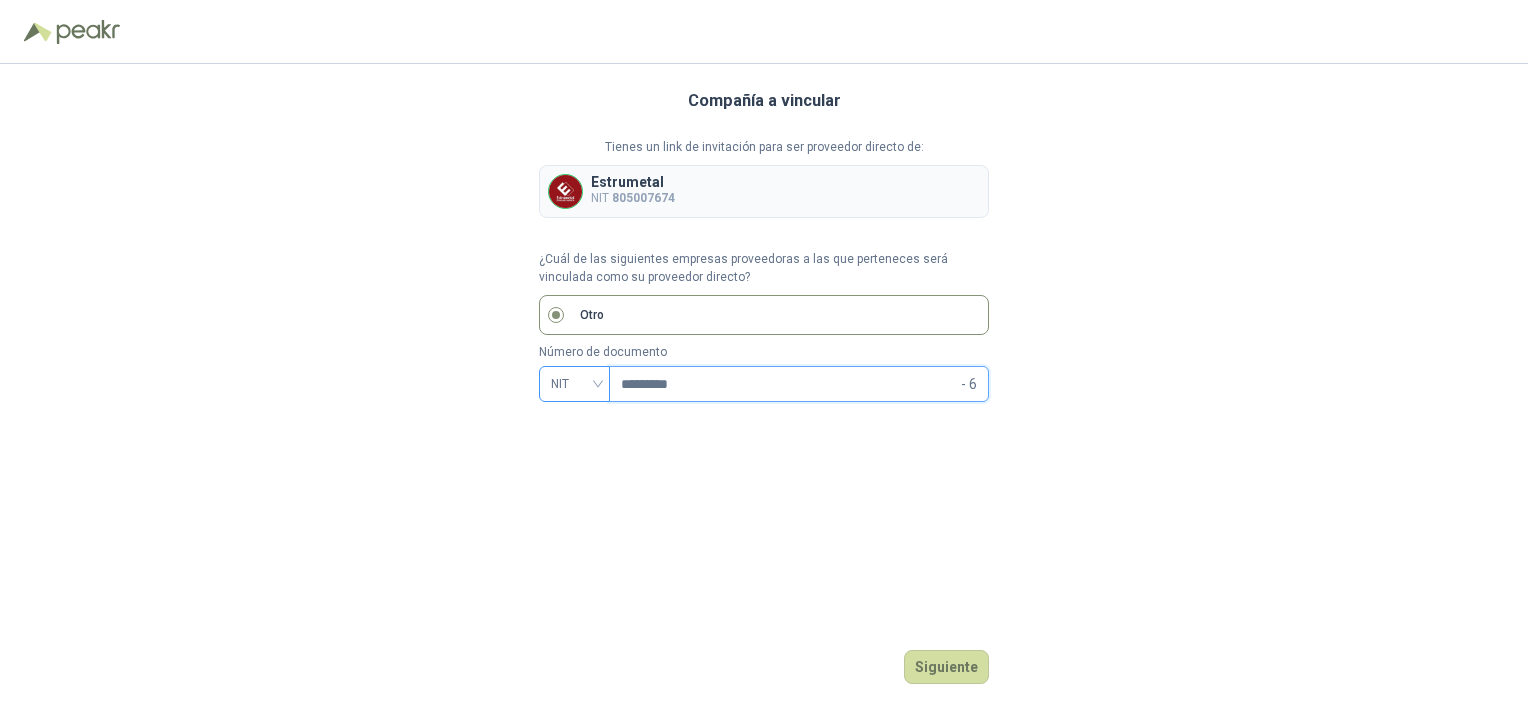 drag, startPoint x: 736, startPoint y: 384, endPoint x: 576, endPoint y: 384, distance: 160 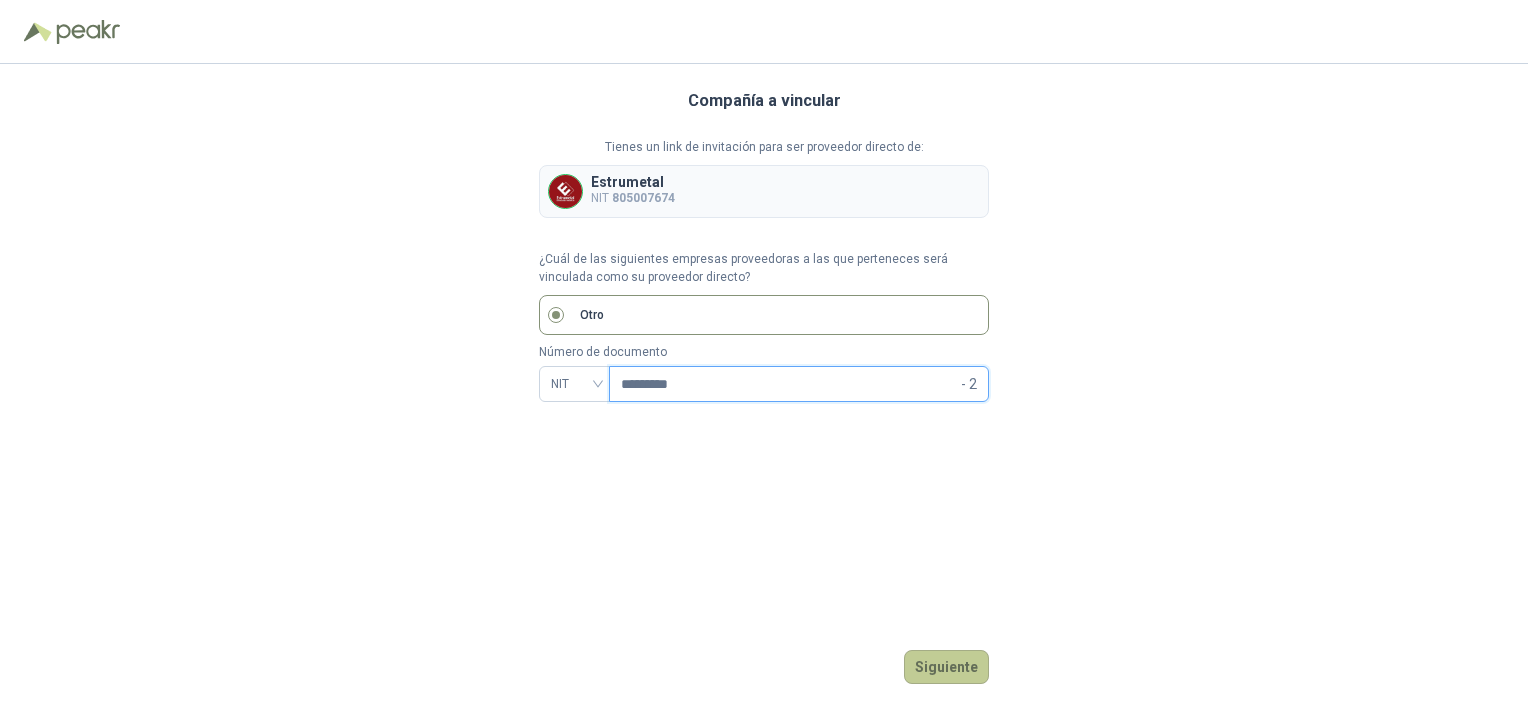 type on "*********" 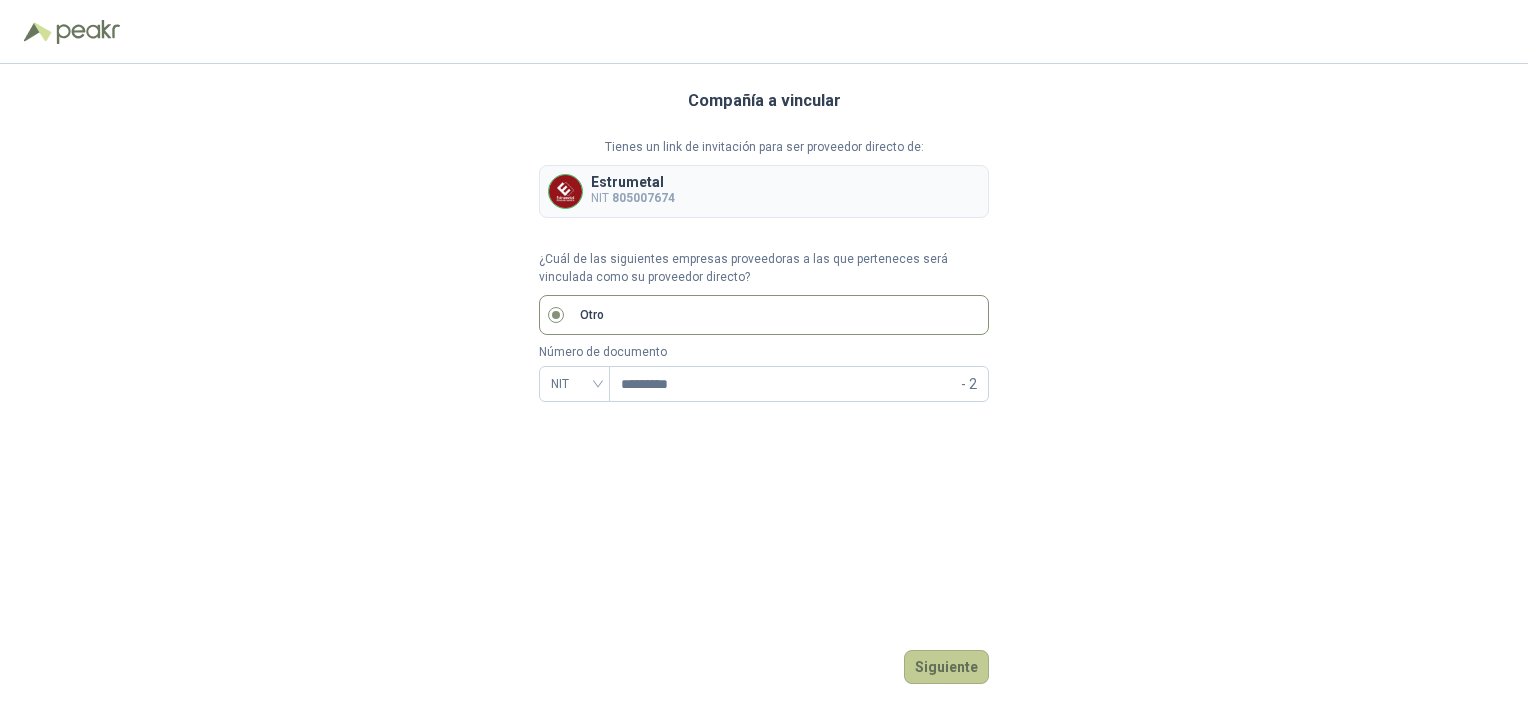 click on "Siguiente" at bounding box center [946, 667] 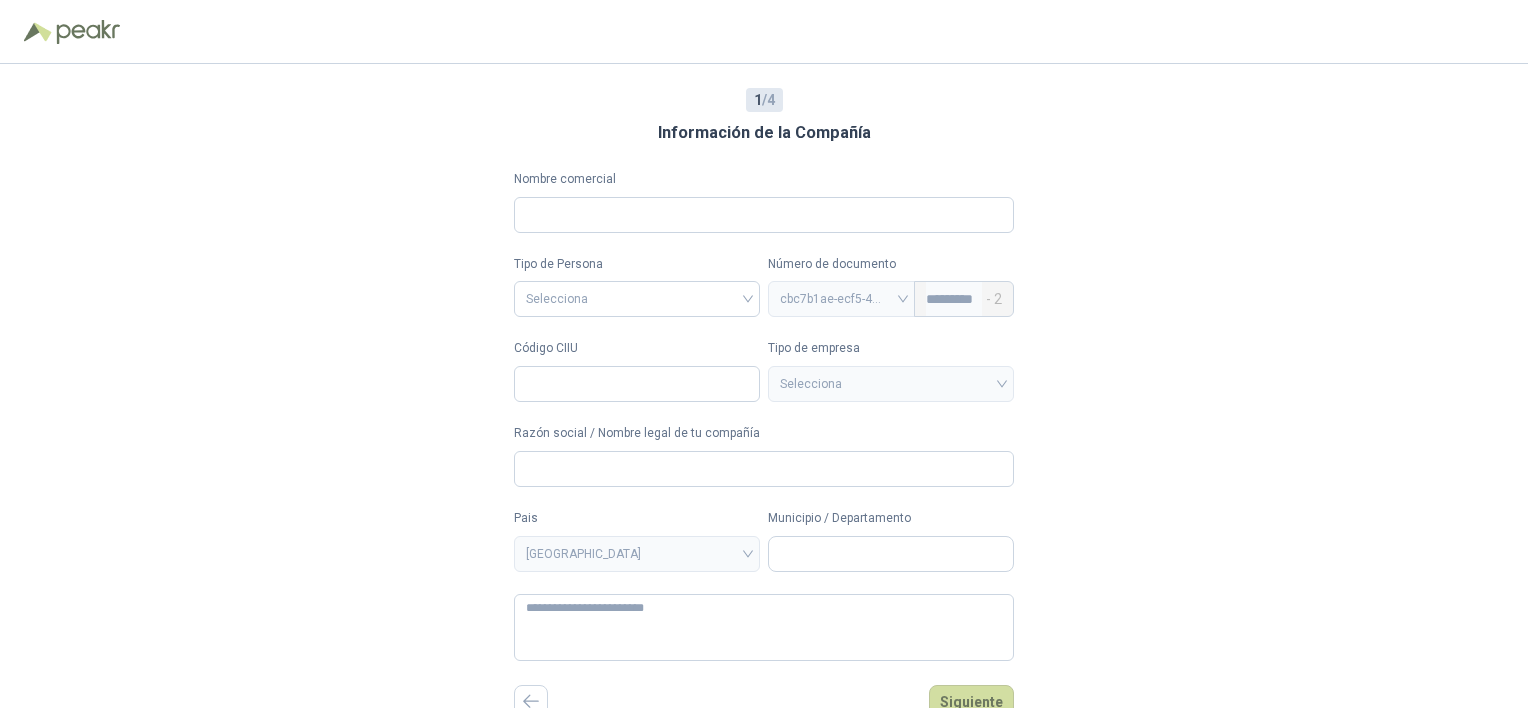 type 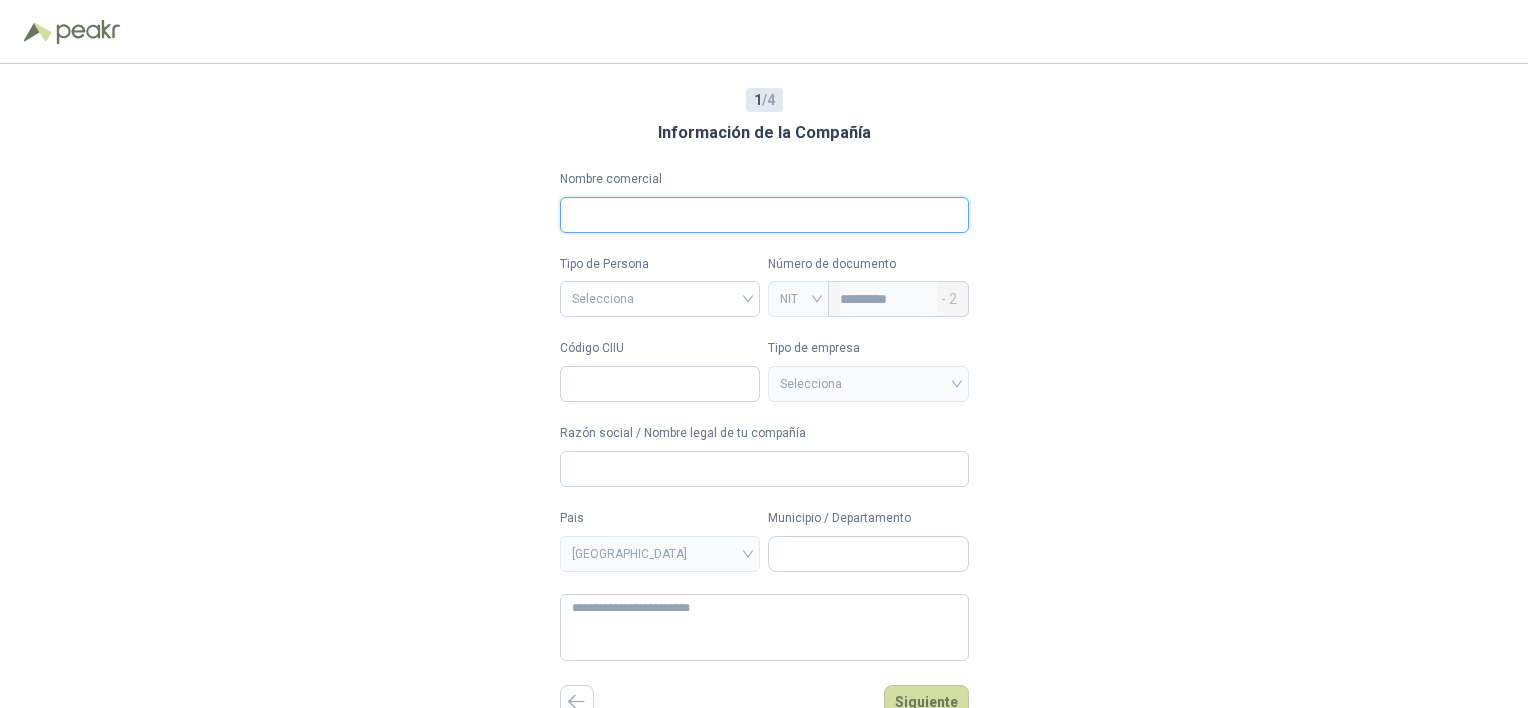 click on "Nombre comercial" at bounding box center [764, 215] 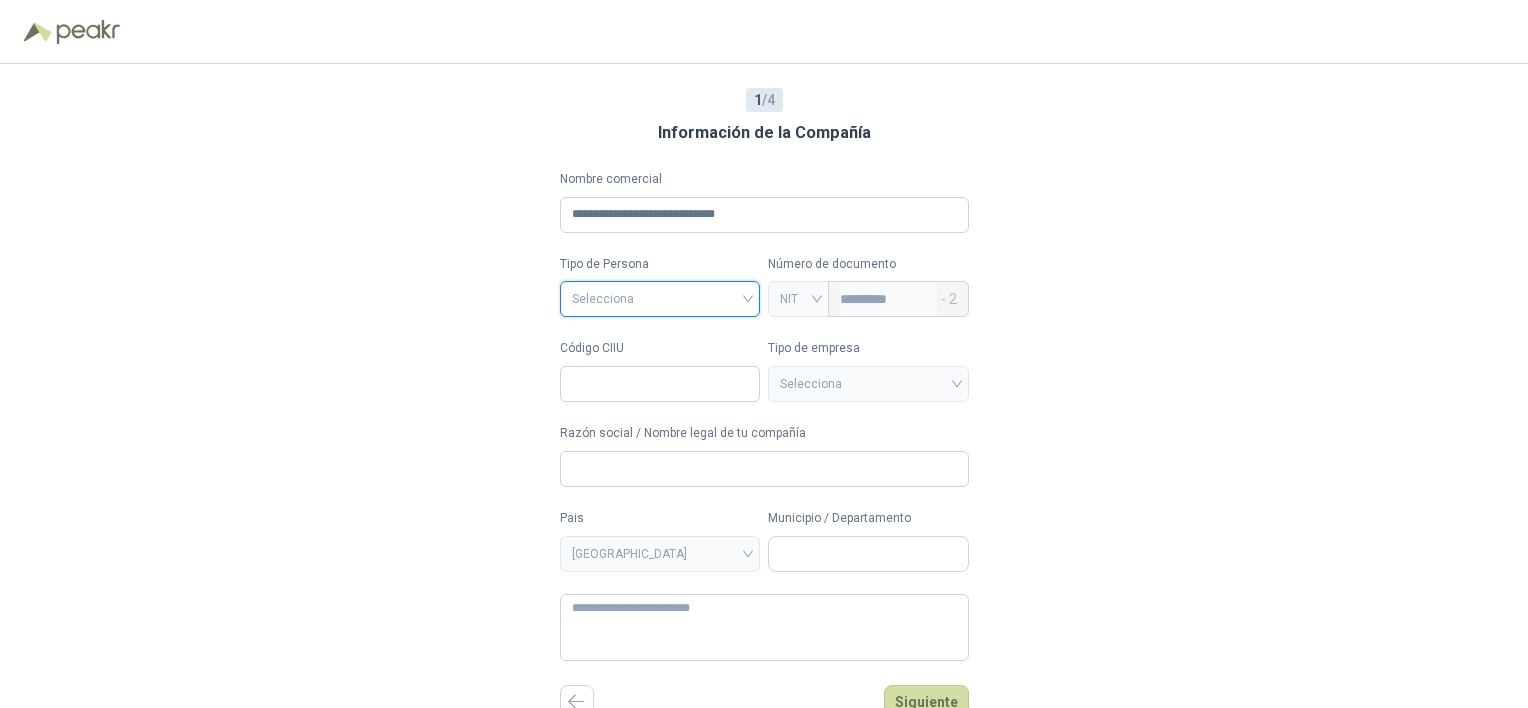 click at bounding box center (660, 297) 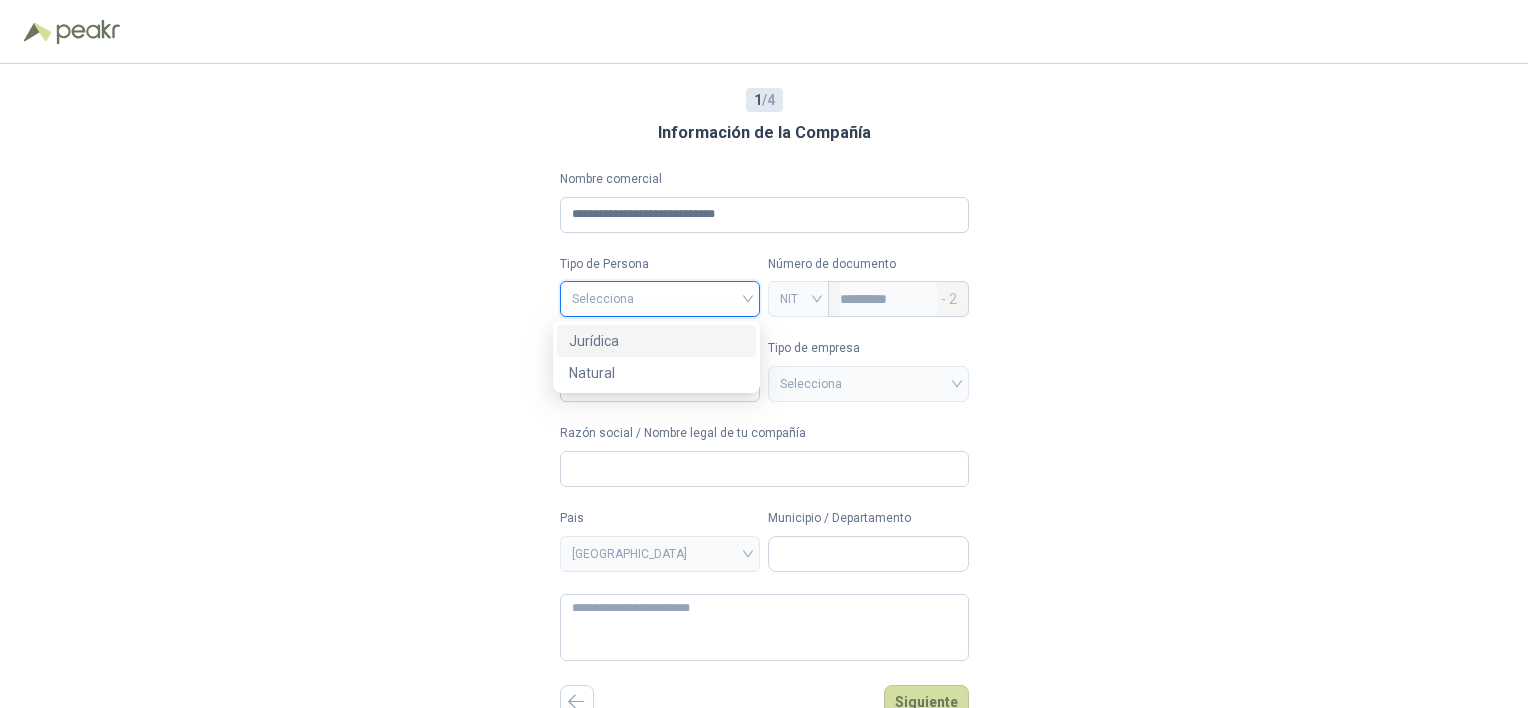 click on "Jurídica" at bounding box center [656, 341] 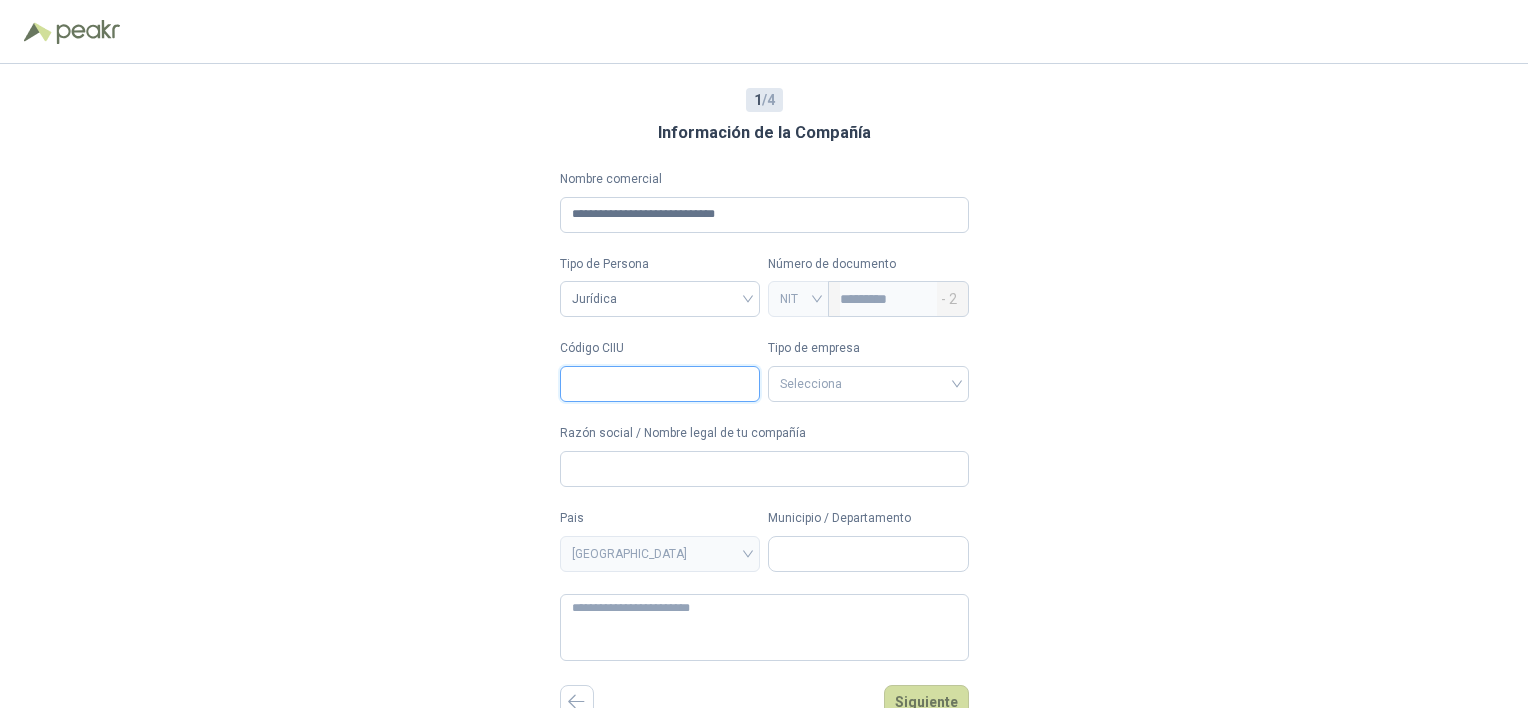 click on "Código CIIU" at bounding box center (660, 384) 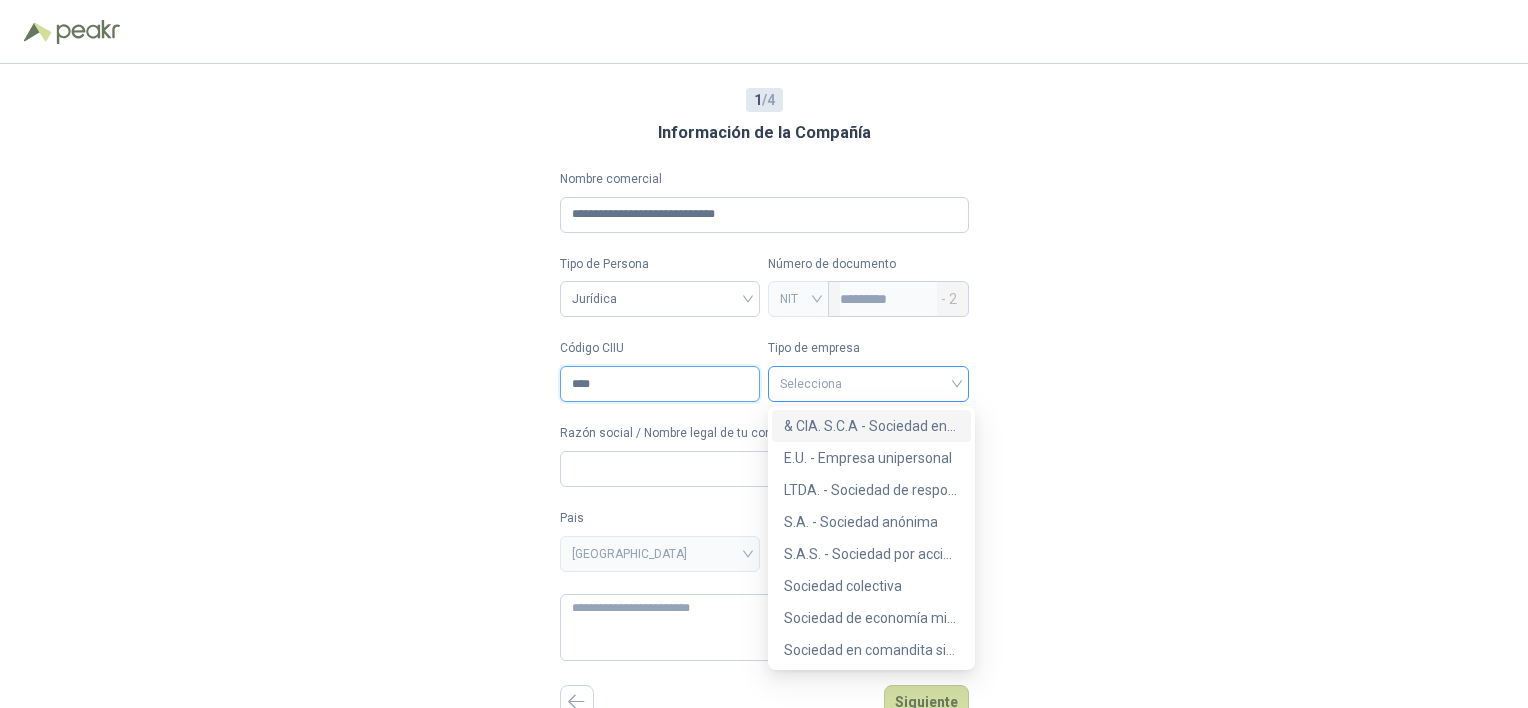click on "Selecciona" at bounding box center [868, 384] 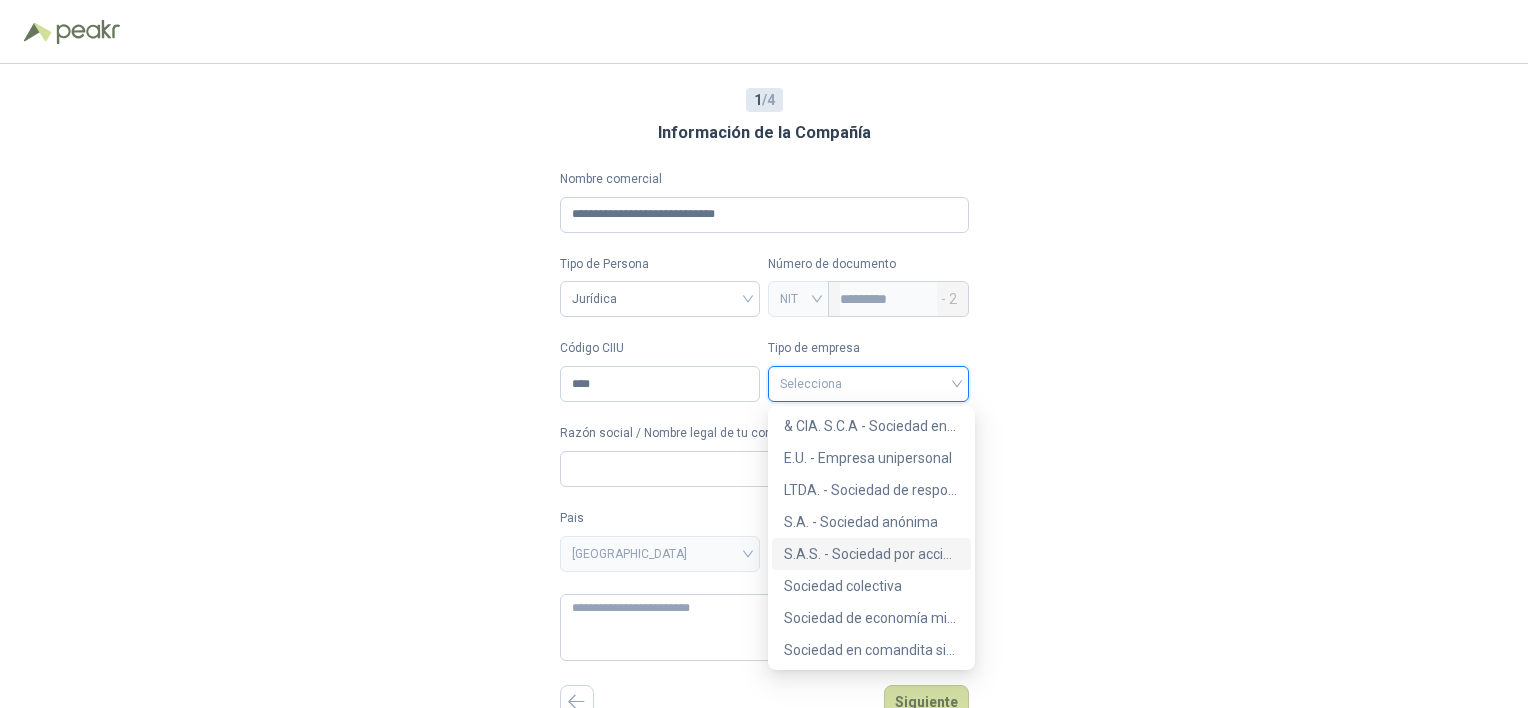 click on "S.A.S. - Sociedad por acciones simplificada" at bounding box center (871, 554) 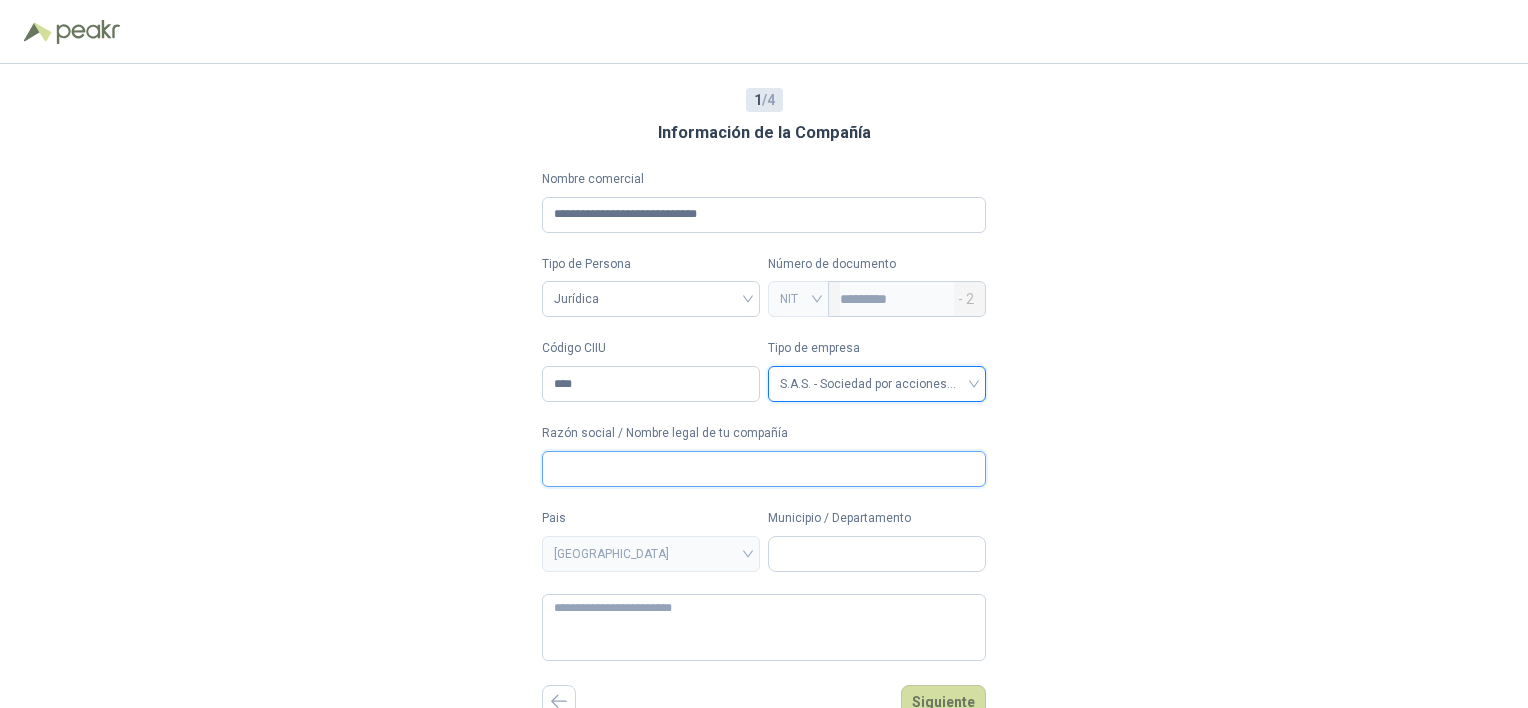 click on "Razón social / Nombre legal de tu compañía" at bounding box center [764, 469] 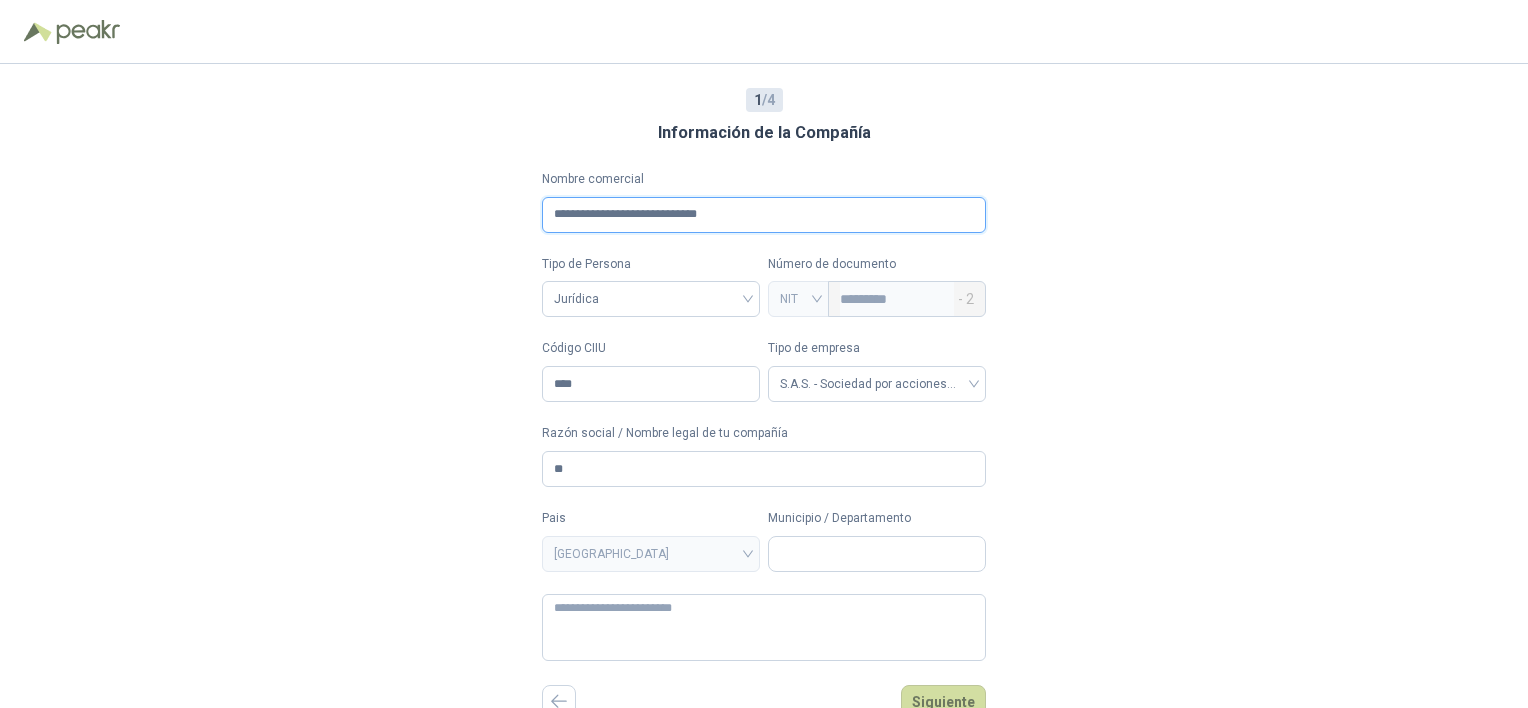 drag, startPoint x: 769, startPoint y: 214, endPoint x: 451, endPoint y: 189, distance: 318.9812 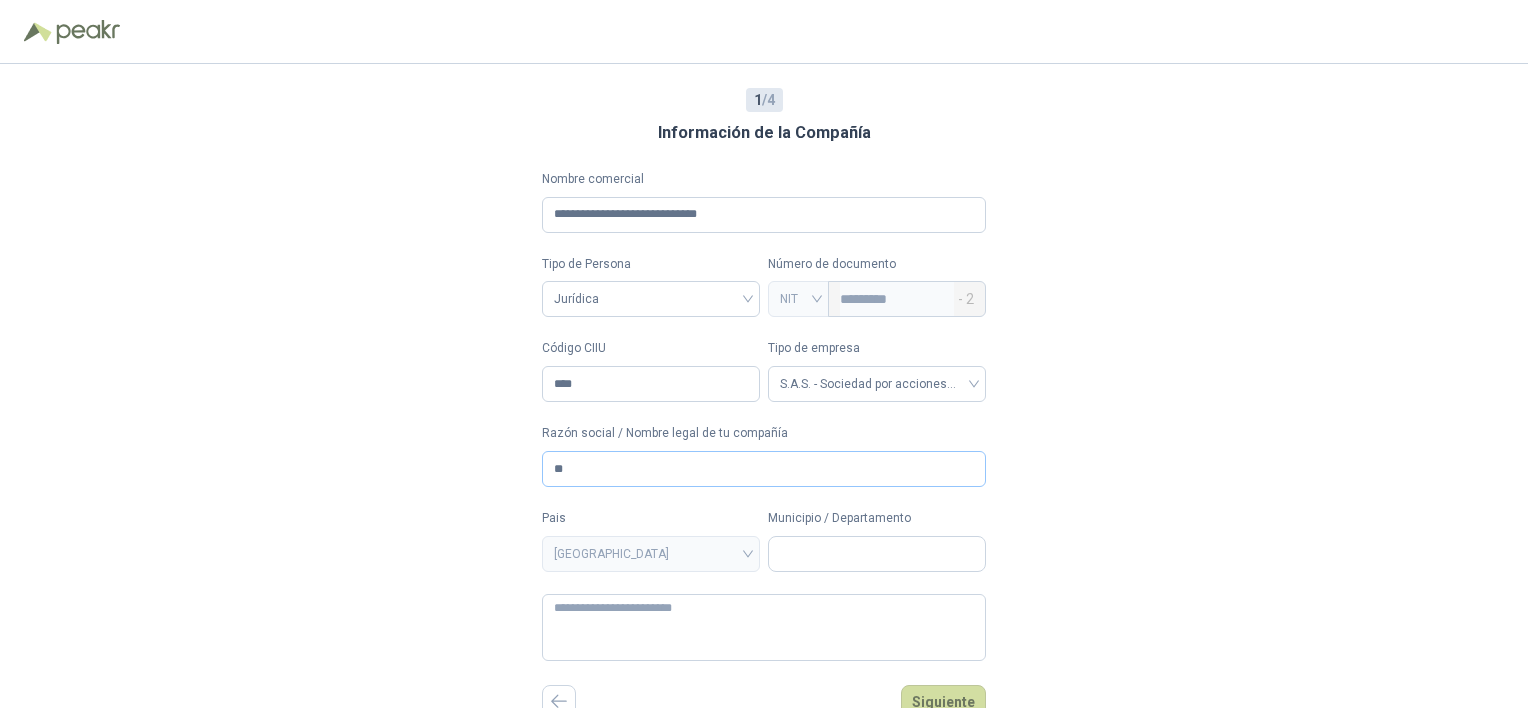 drag, startPoint x: 514, startPoint y: 477, endPoint x: 567, endPoint y: 467, distance: 53.935146 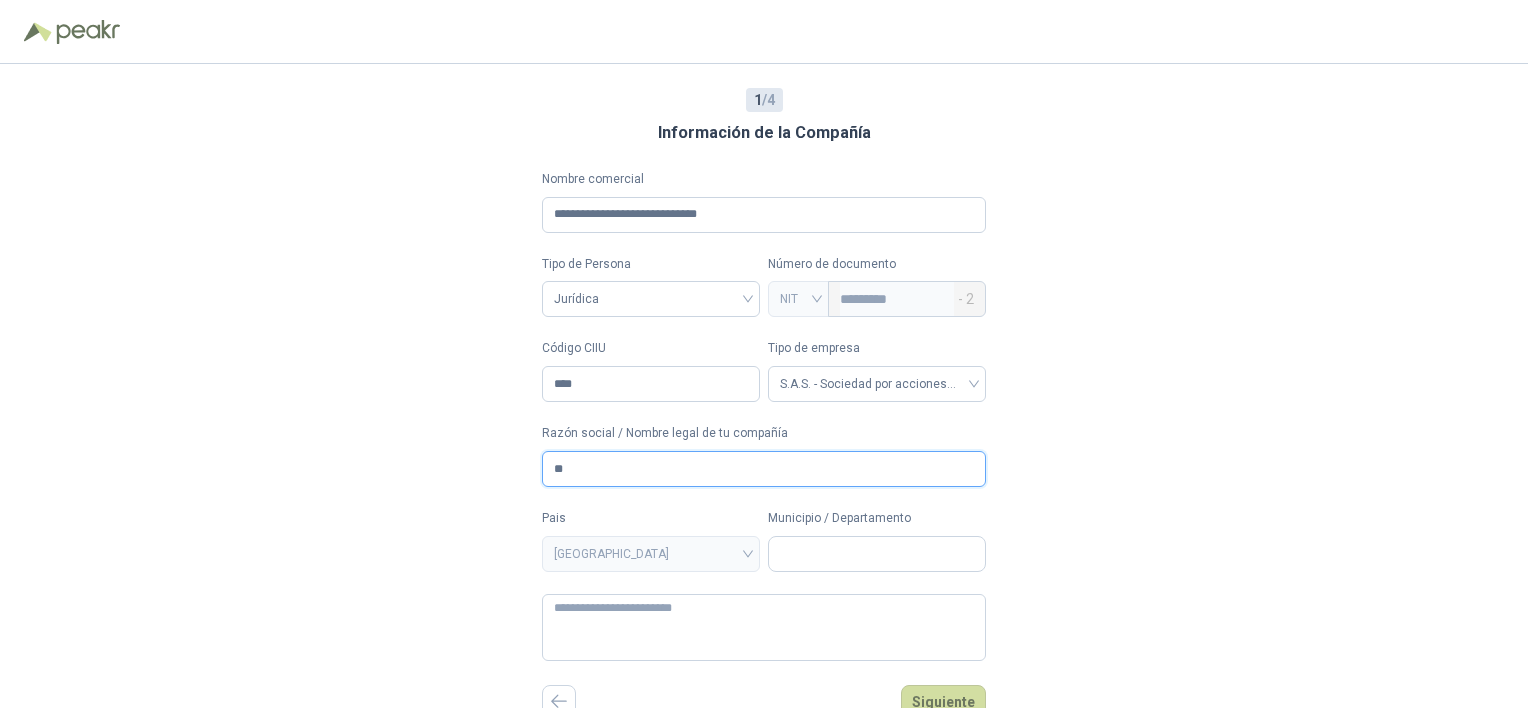 drag, startPoint x: 598, startPoint y: 461, endPoint x: 363, endPoint y: 448, distance: 235.3593 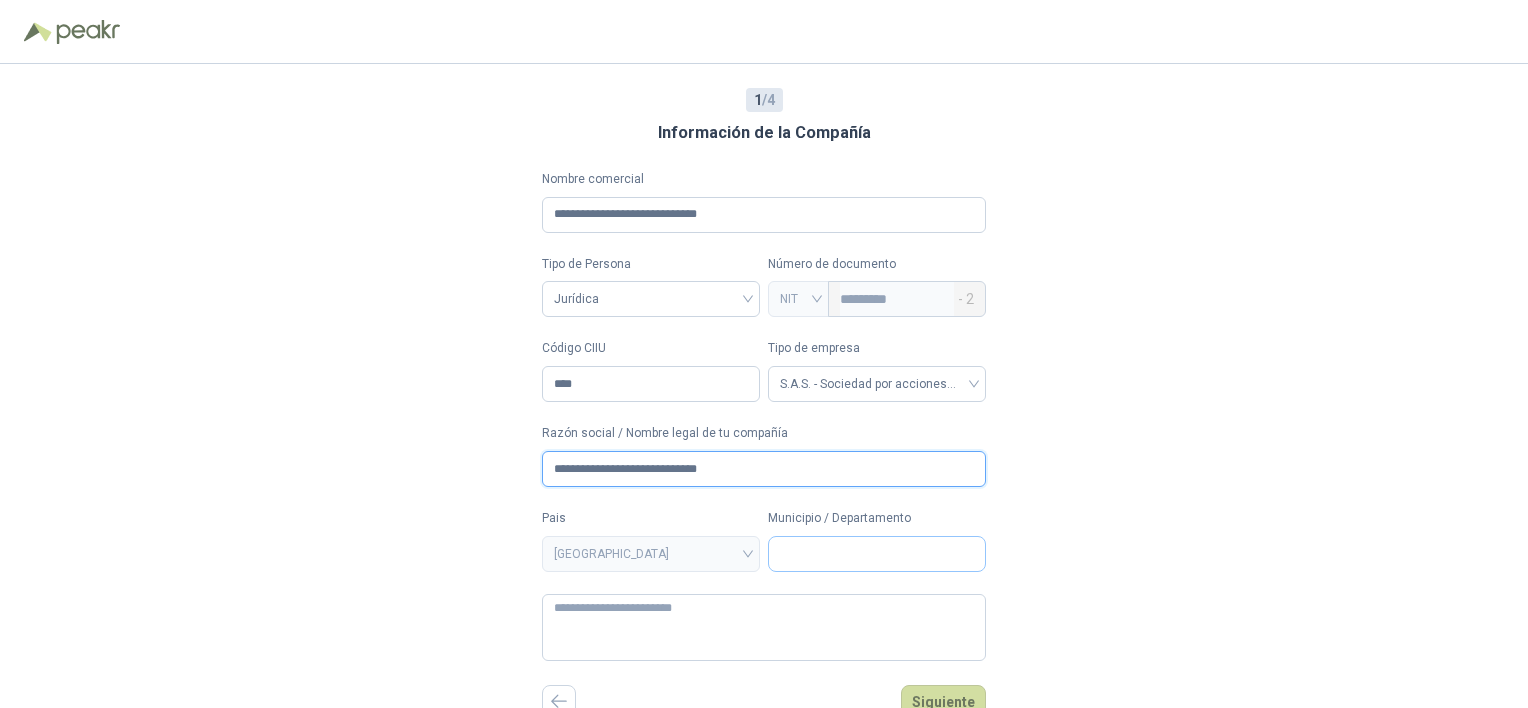 type on "**********" 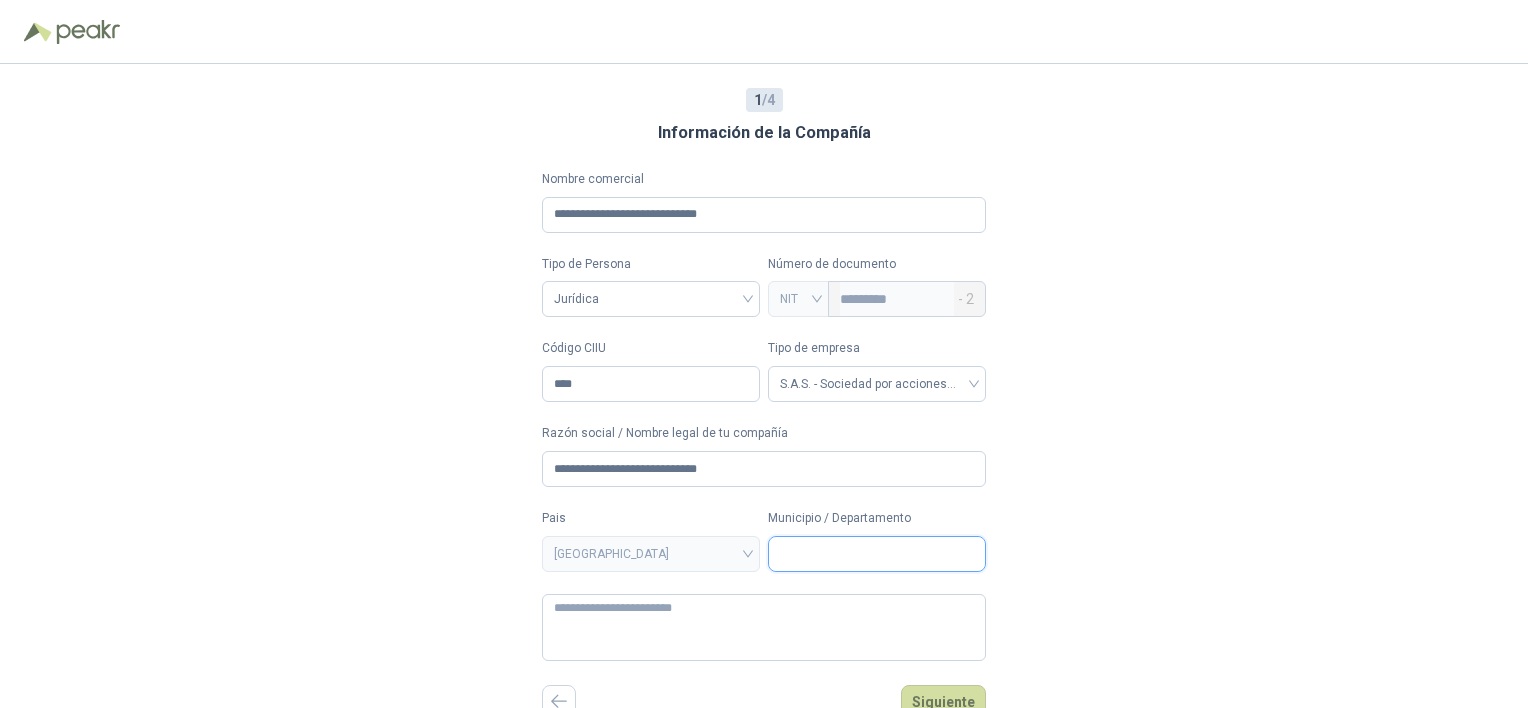 click on "Municipio / Departamento" at bounding box center [877, 554] 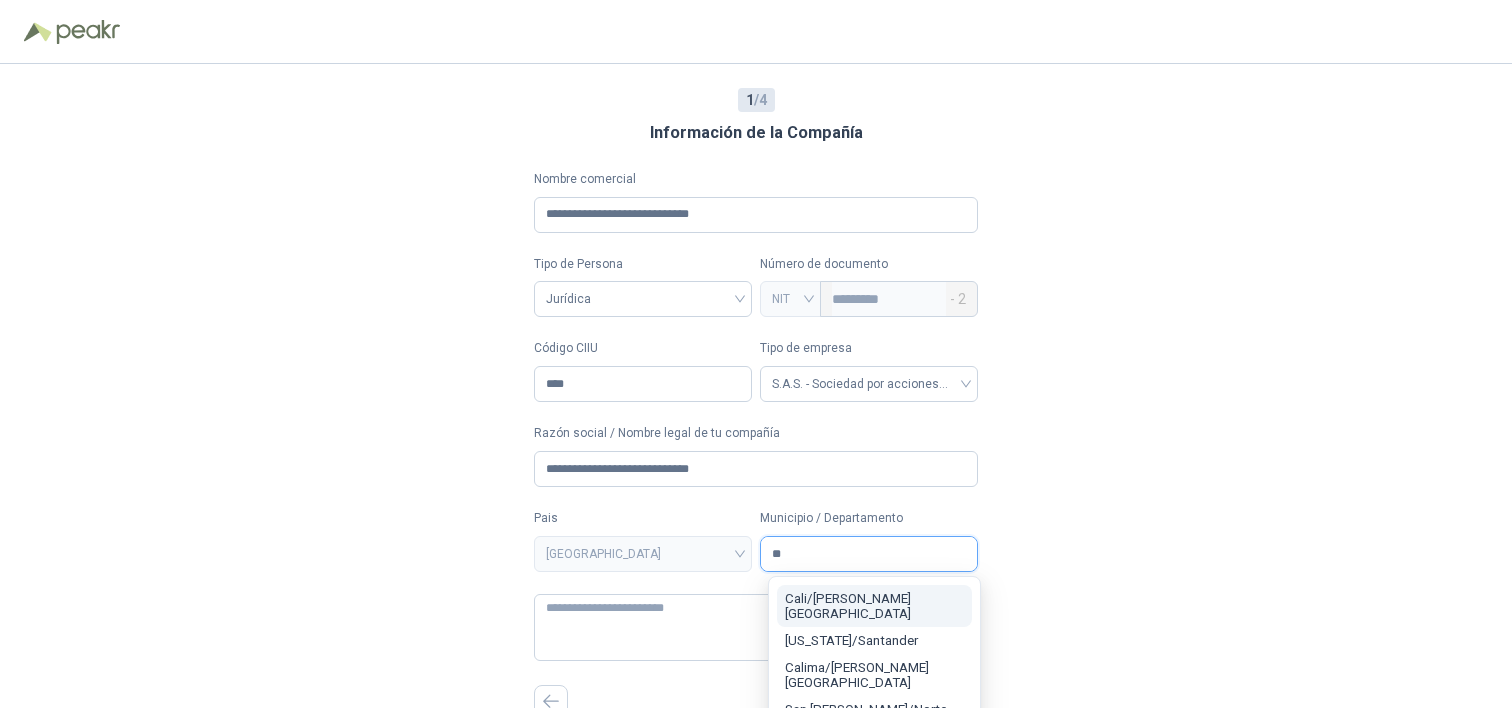 type on "*" 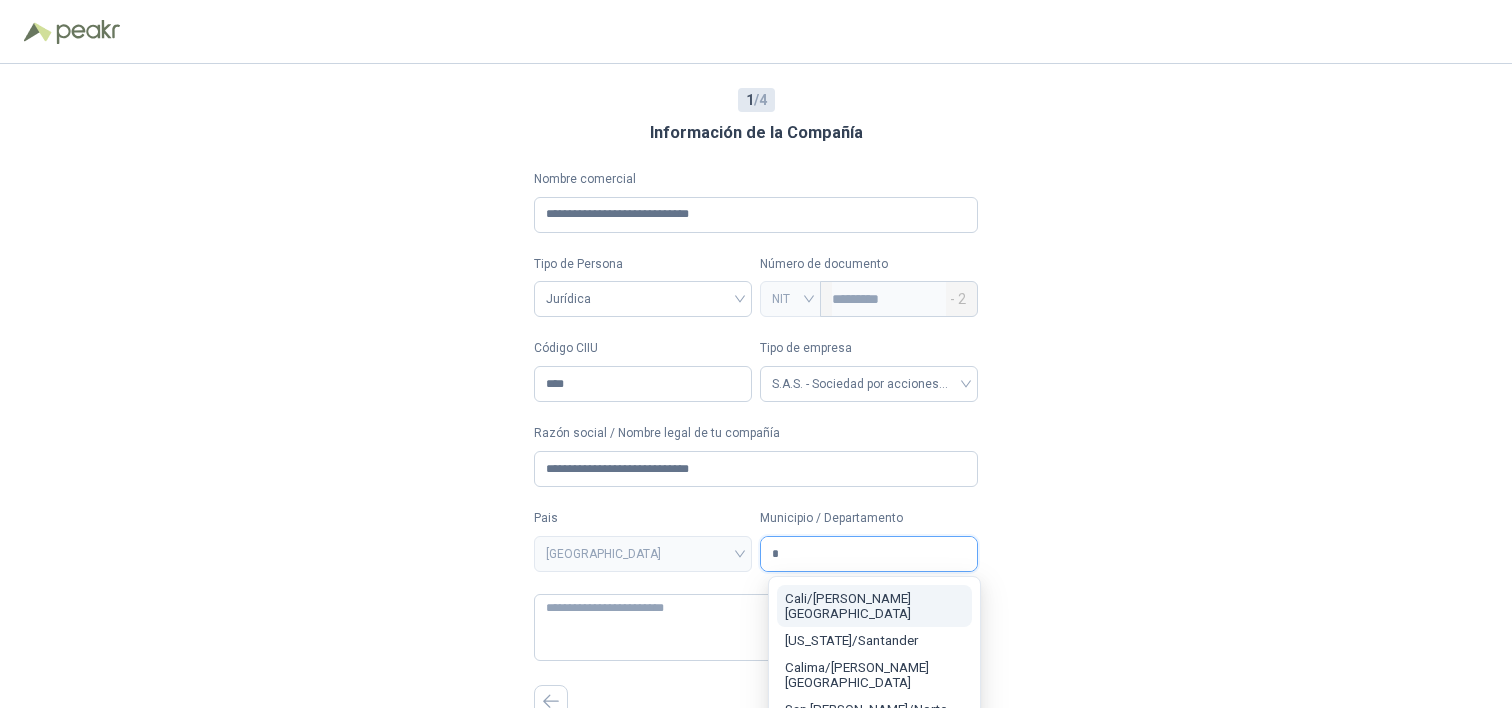 type 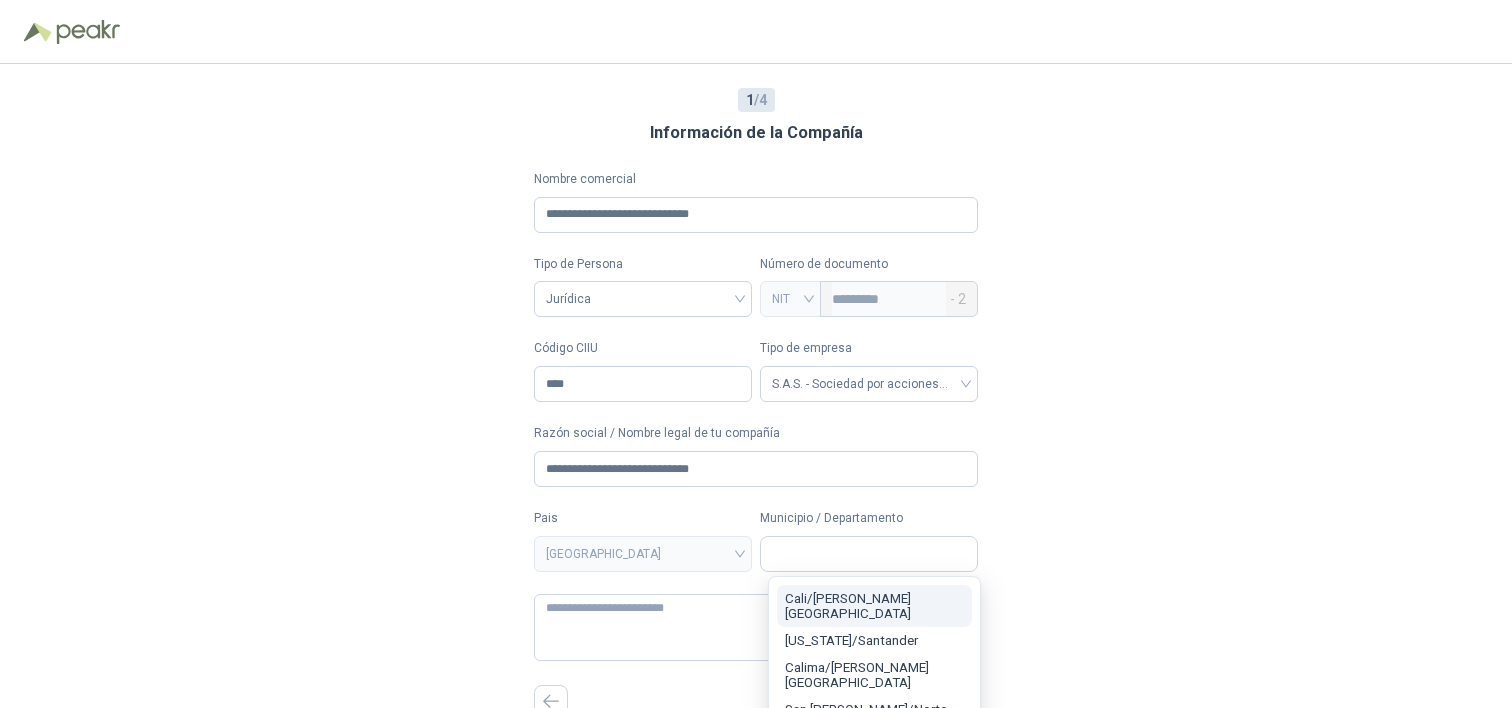 click on "Cali  /  [PERSON_NAME][GEOGRAPHIC_DATA]" at bounding box center (848, 606) 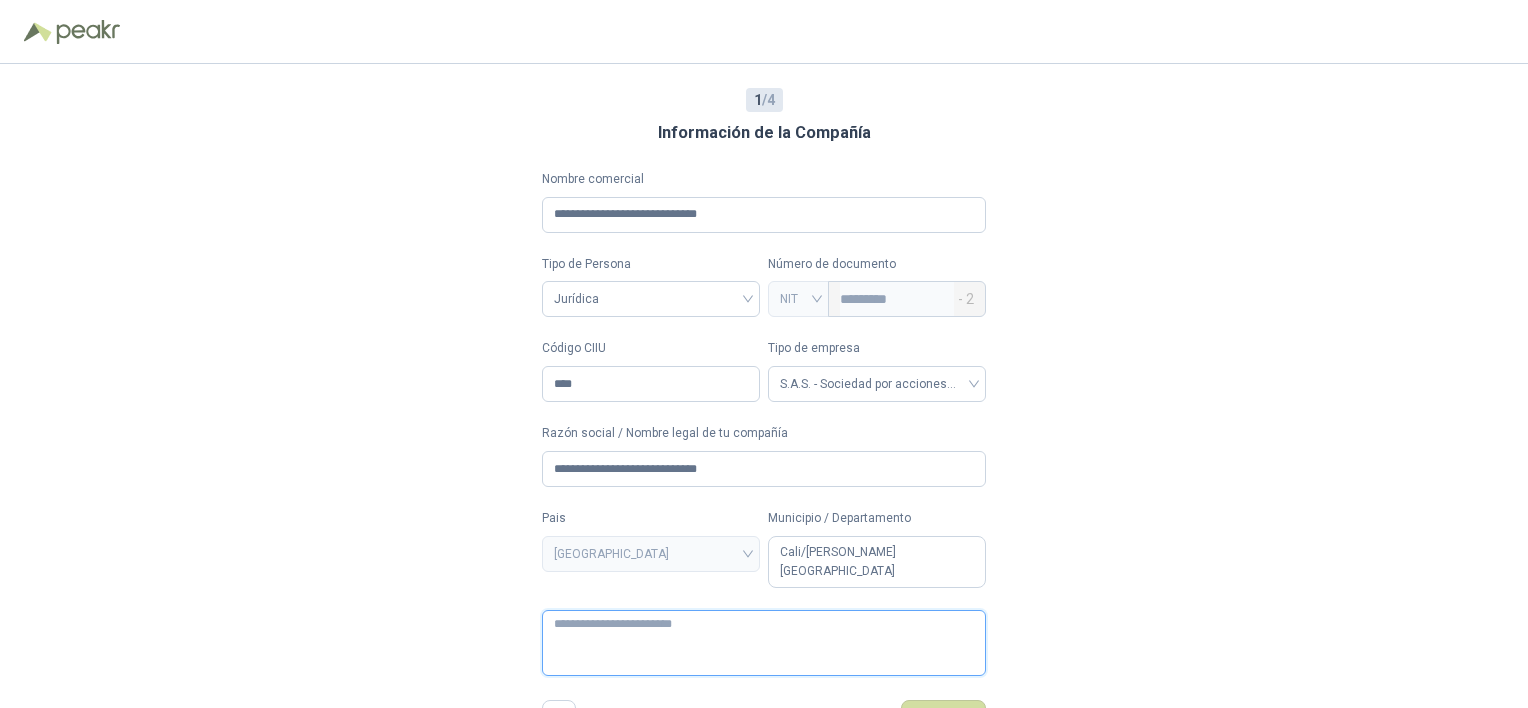 click at bounding box center (764, 643) 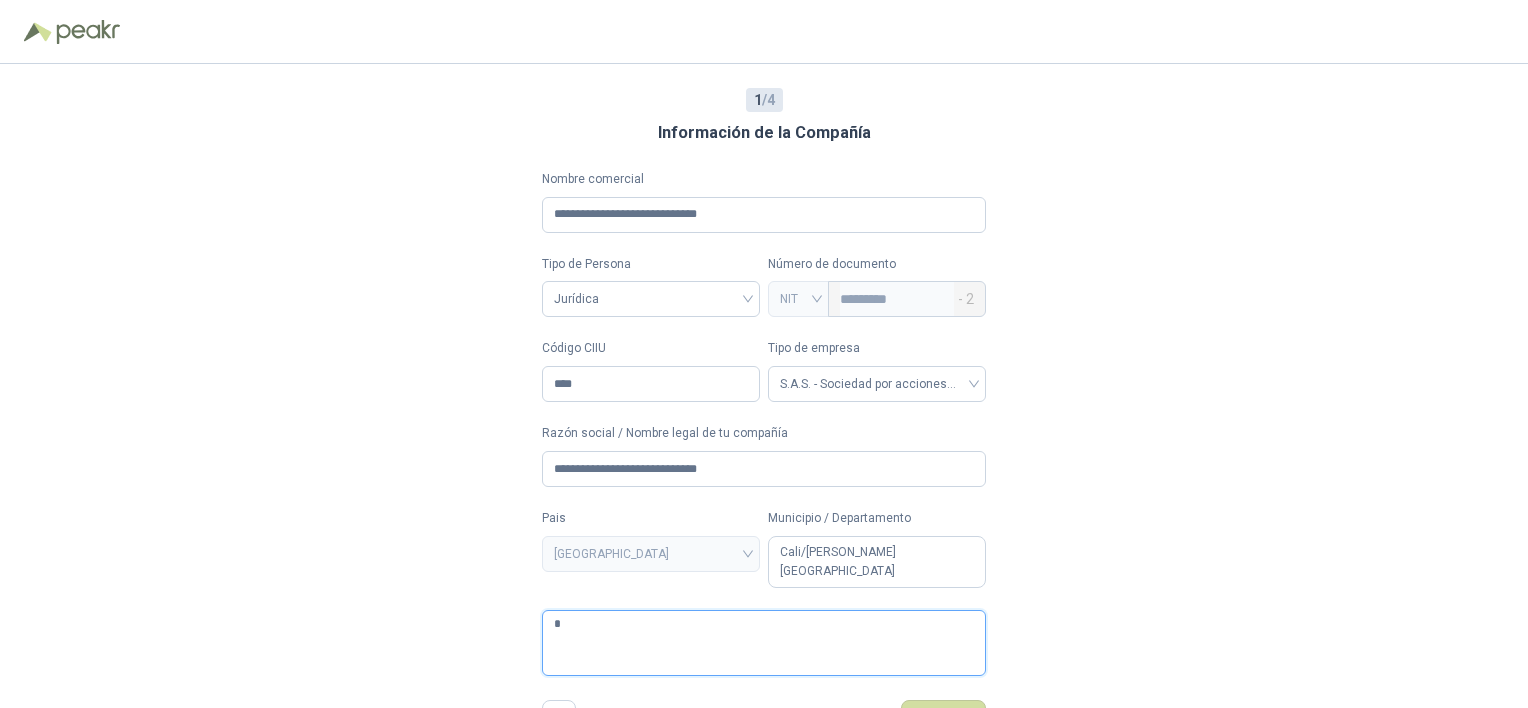 type 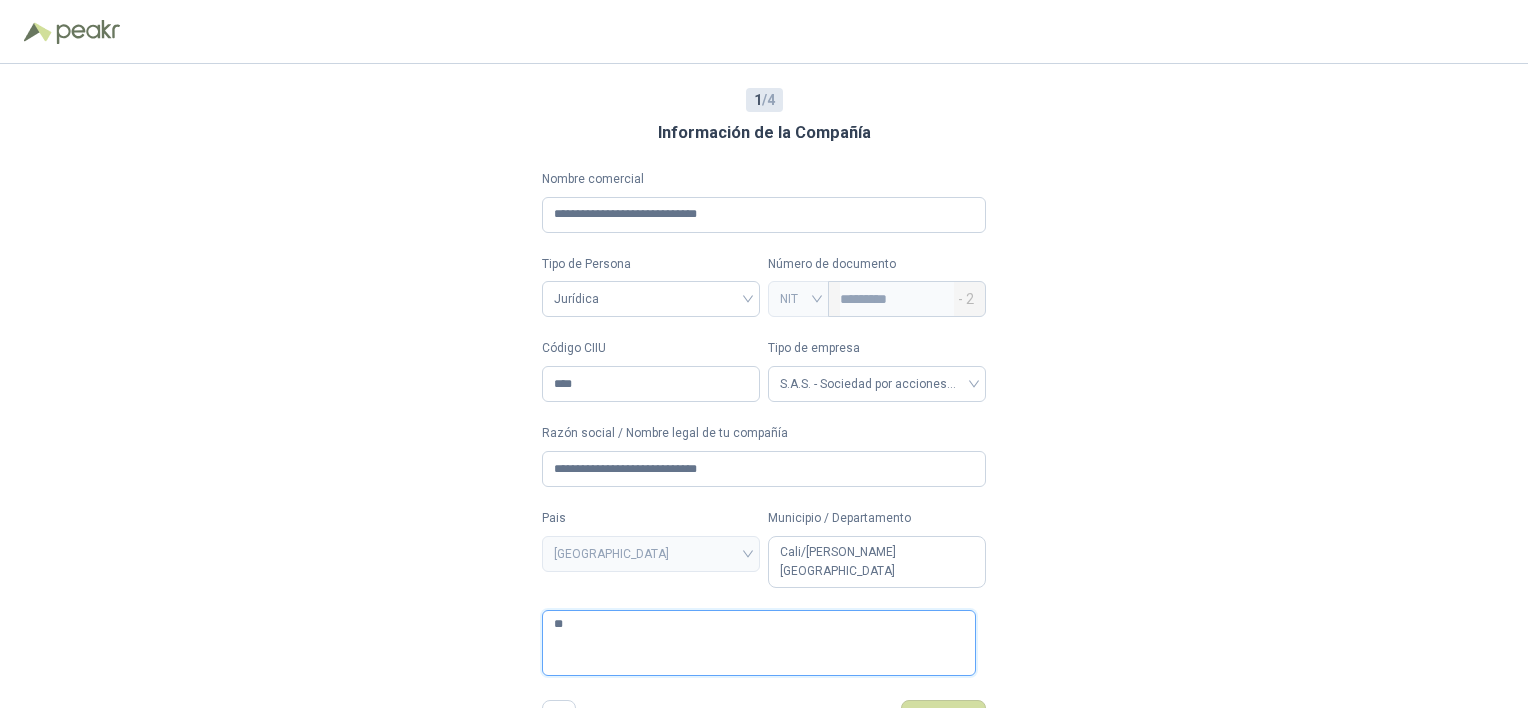 type 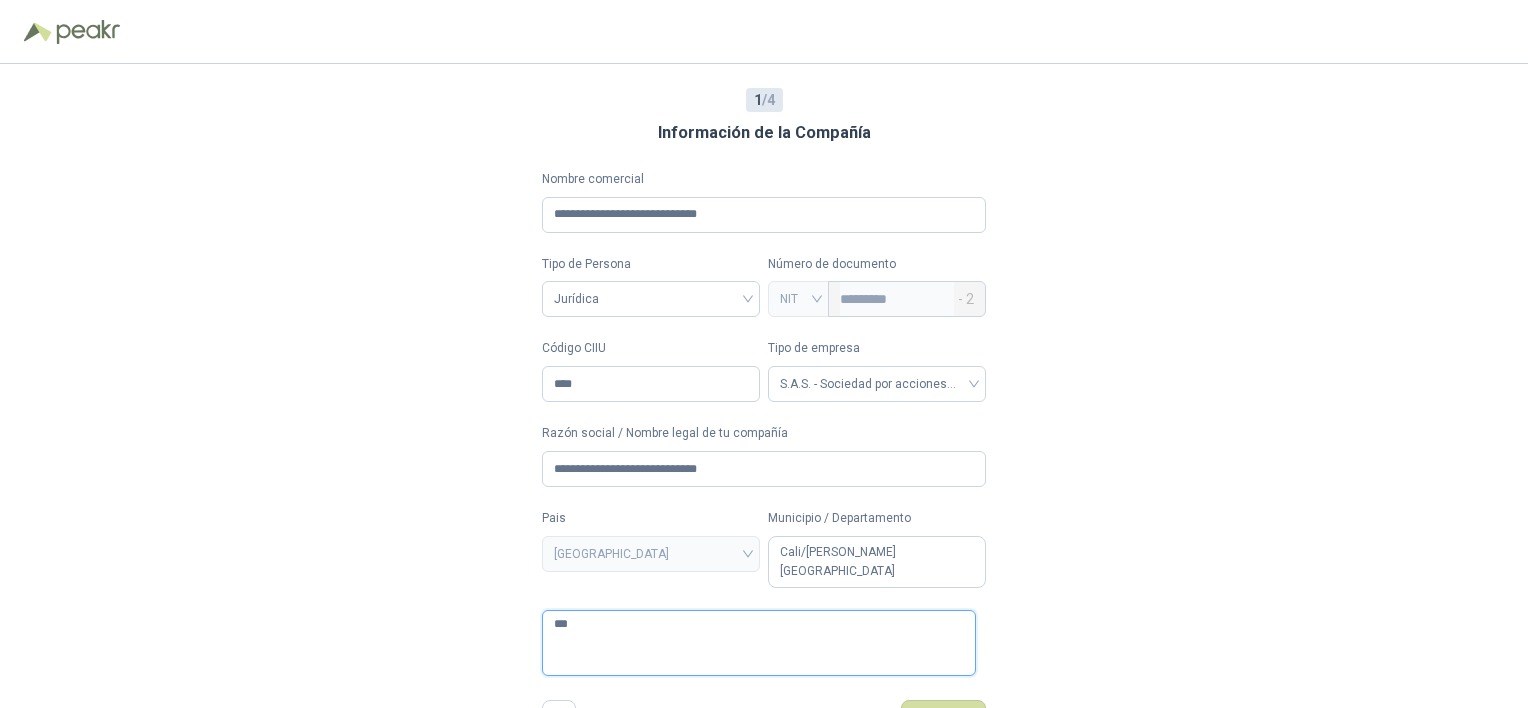 type 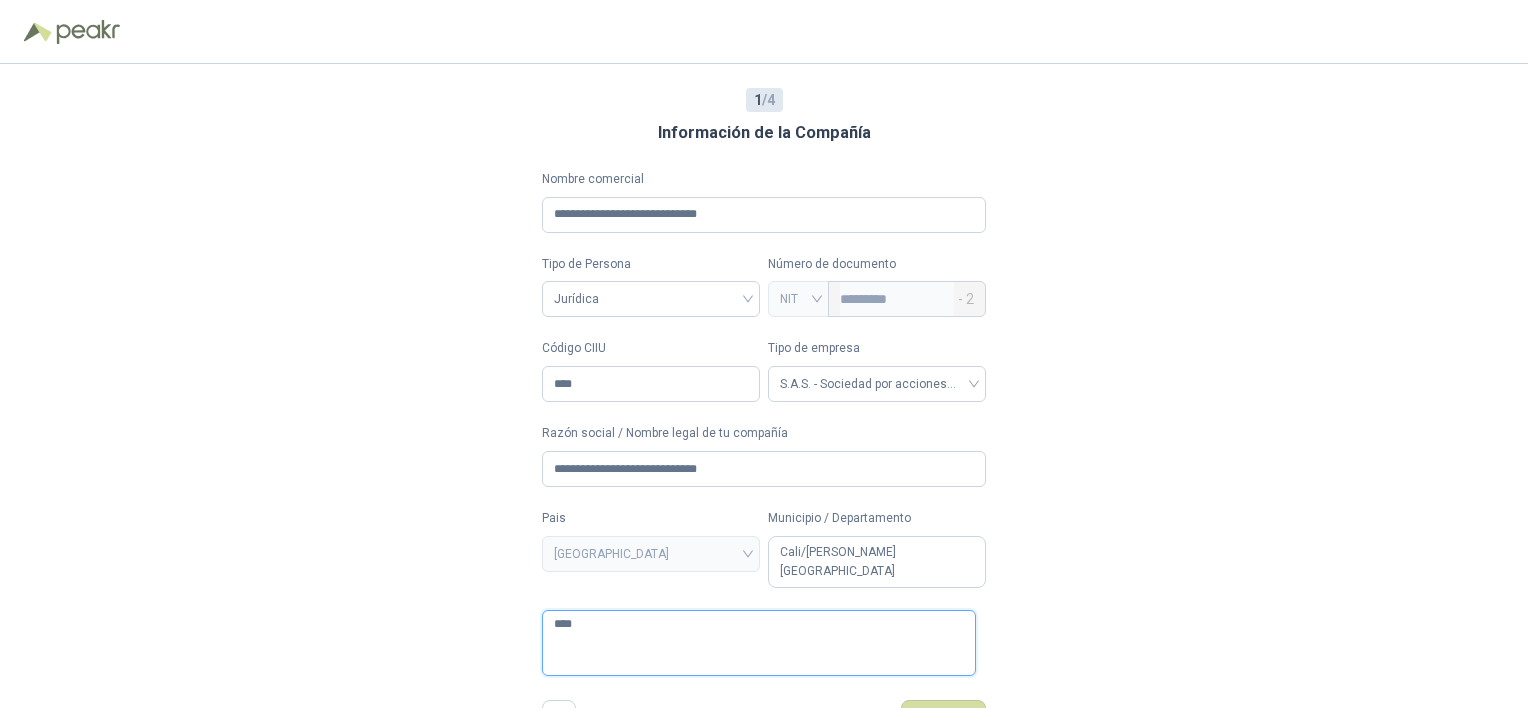 type 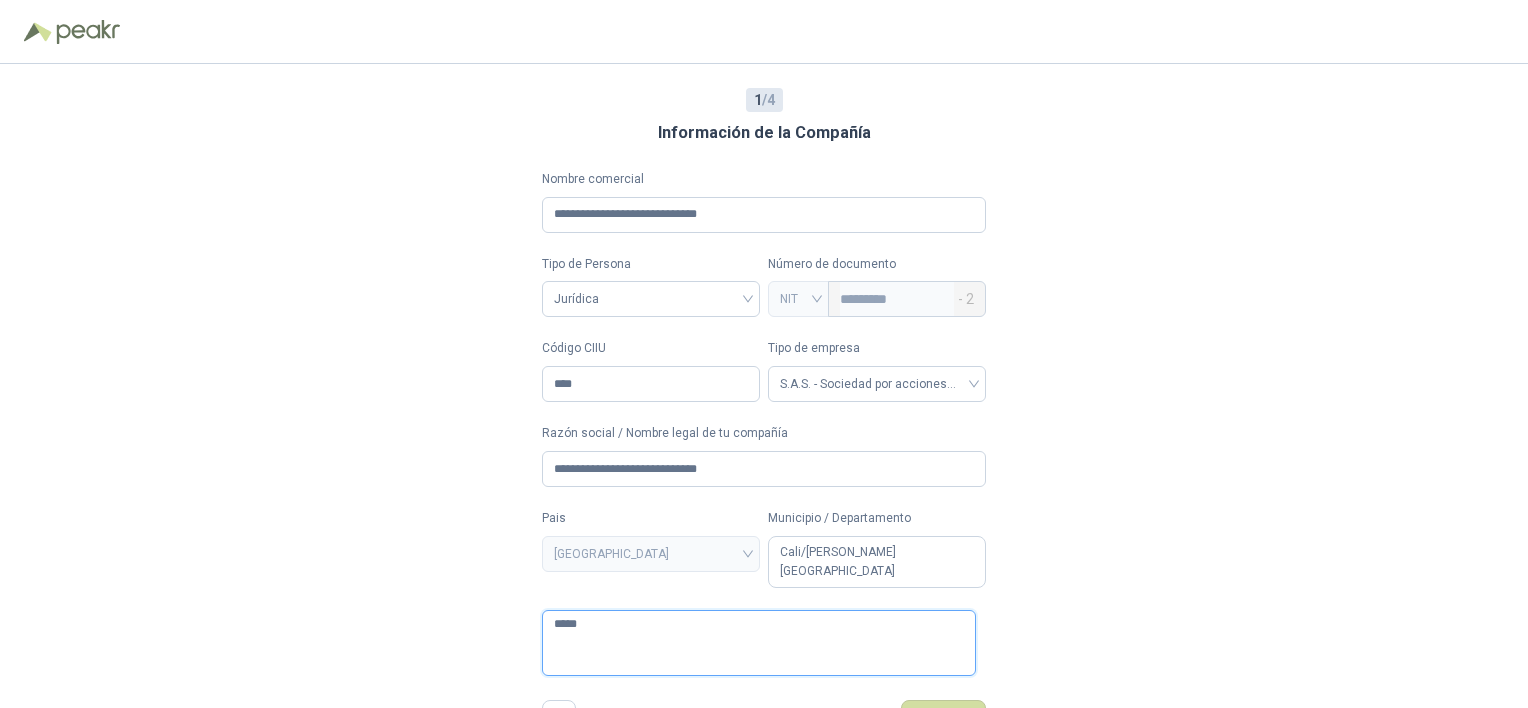 type 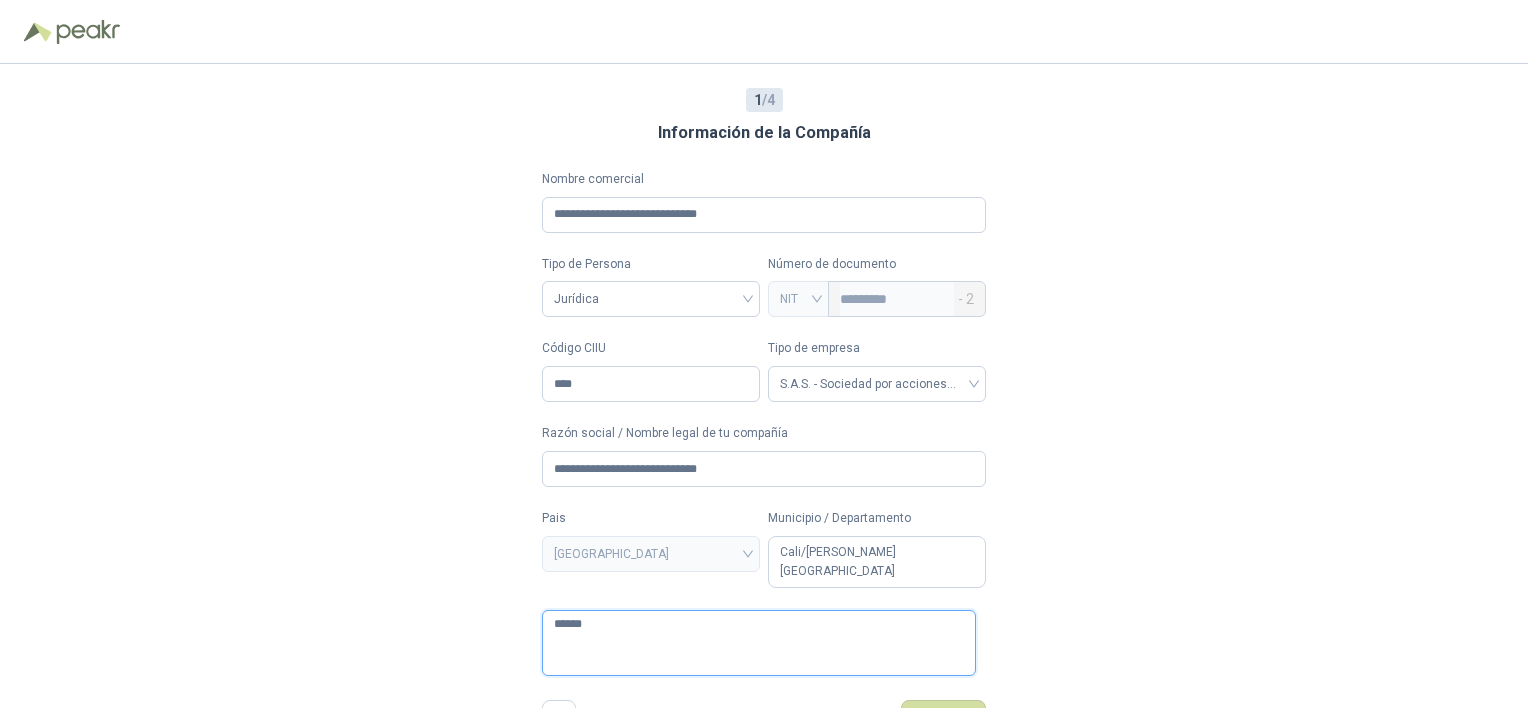 type 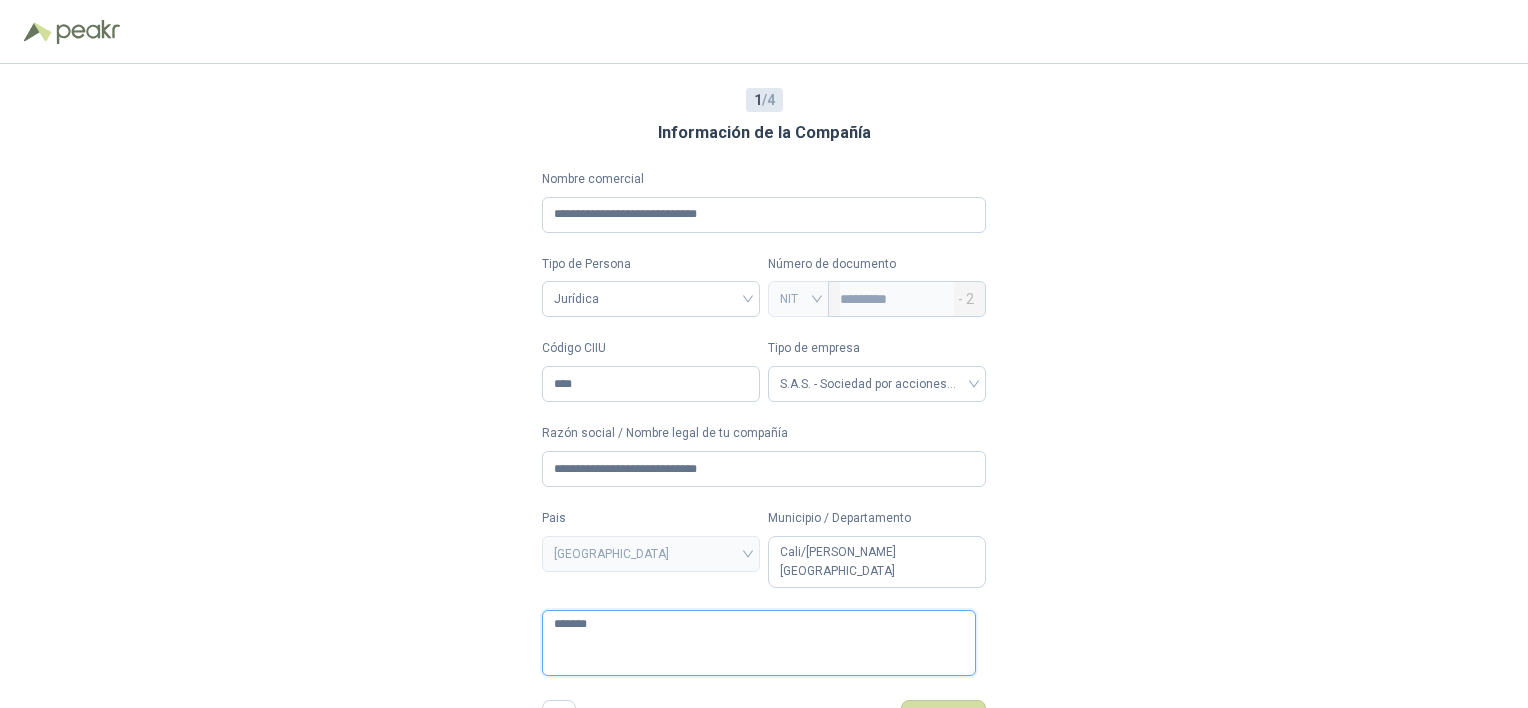 type 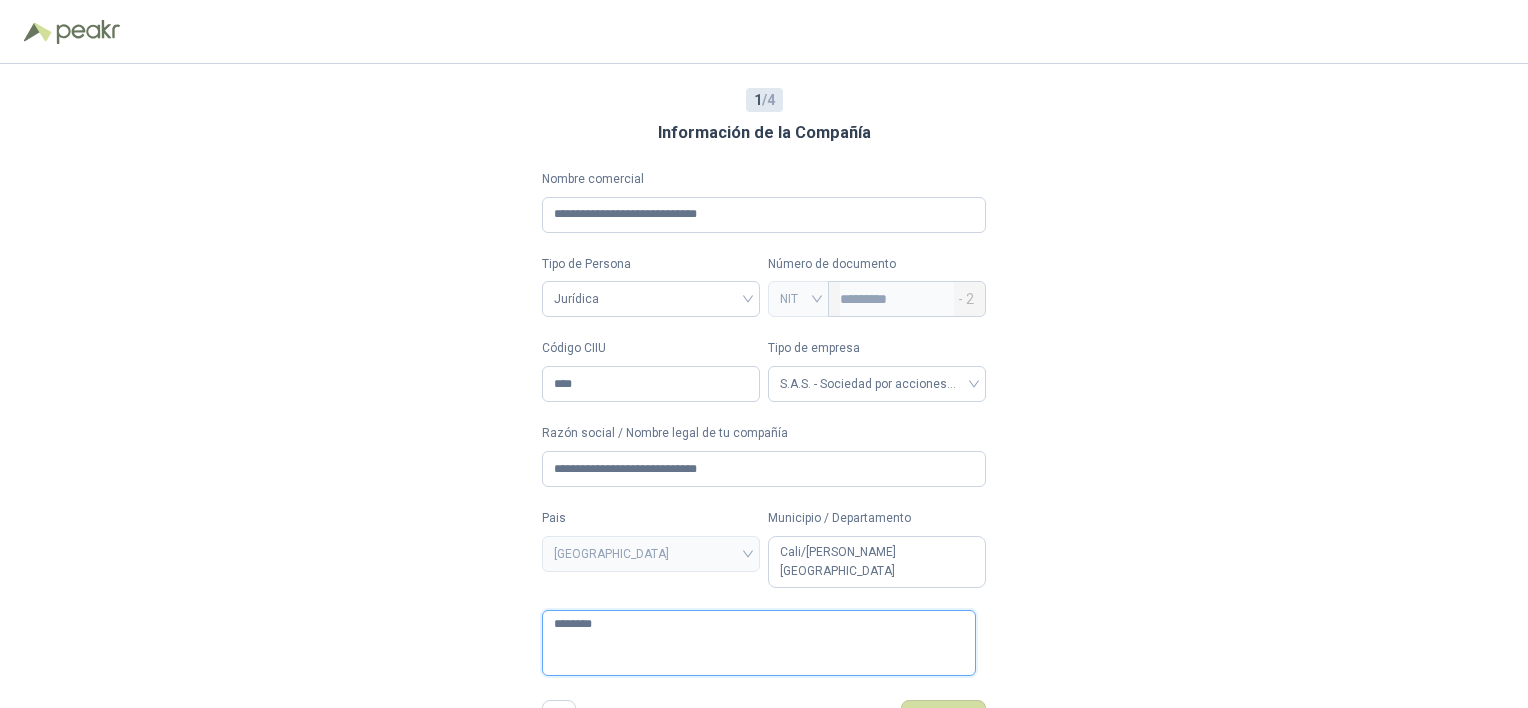 type 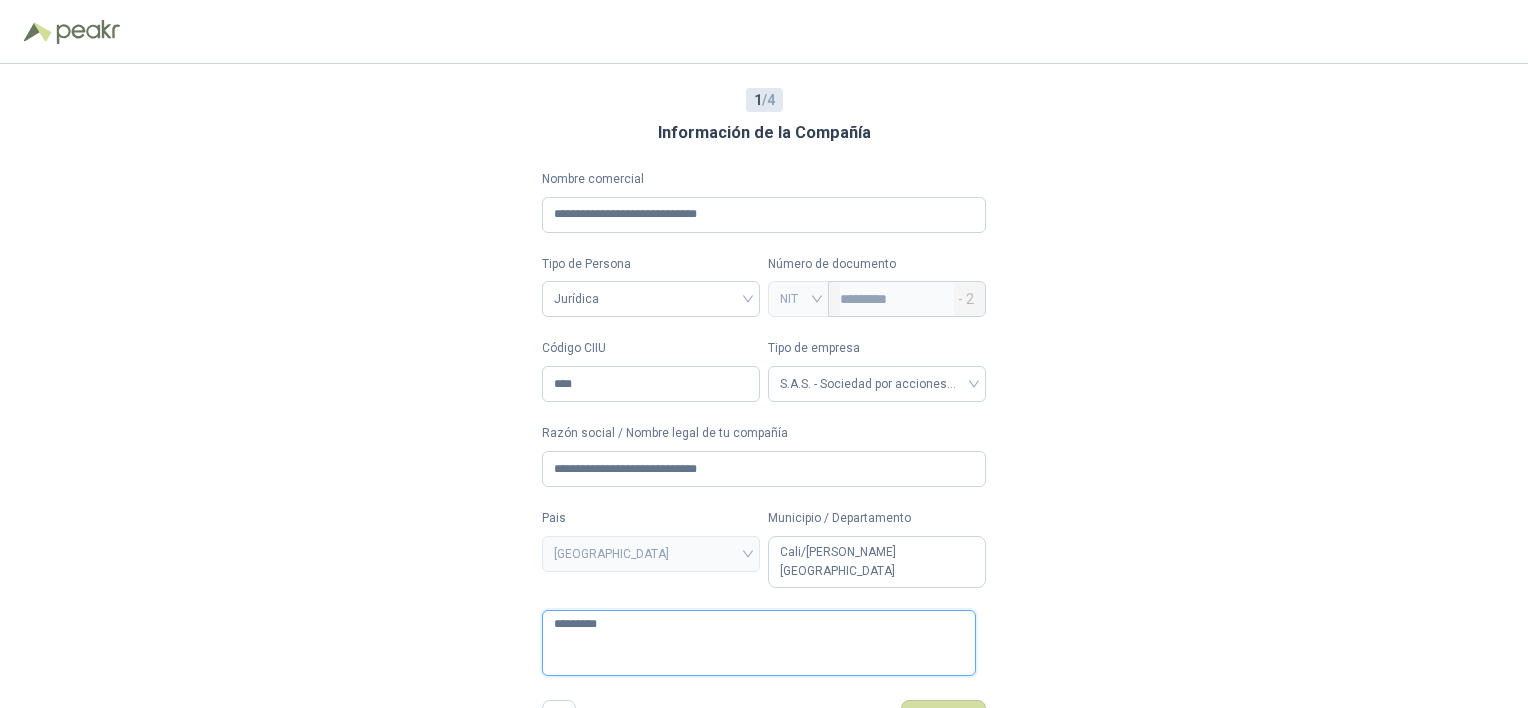 type 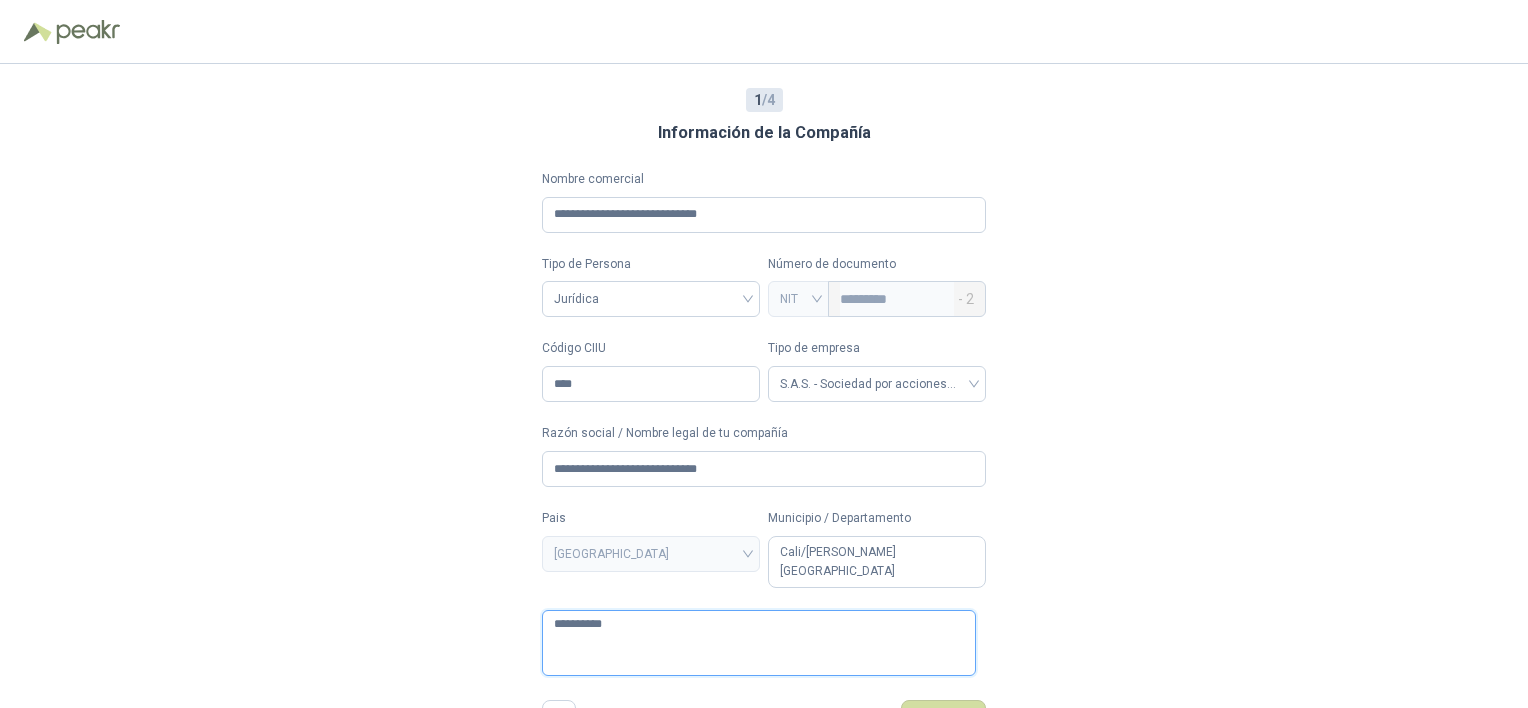 type 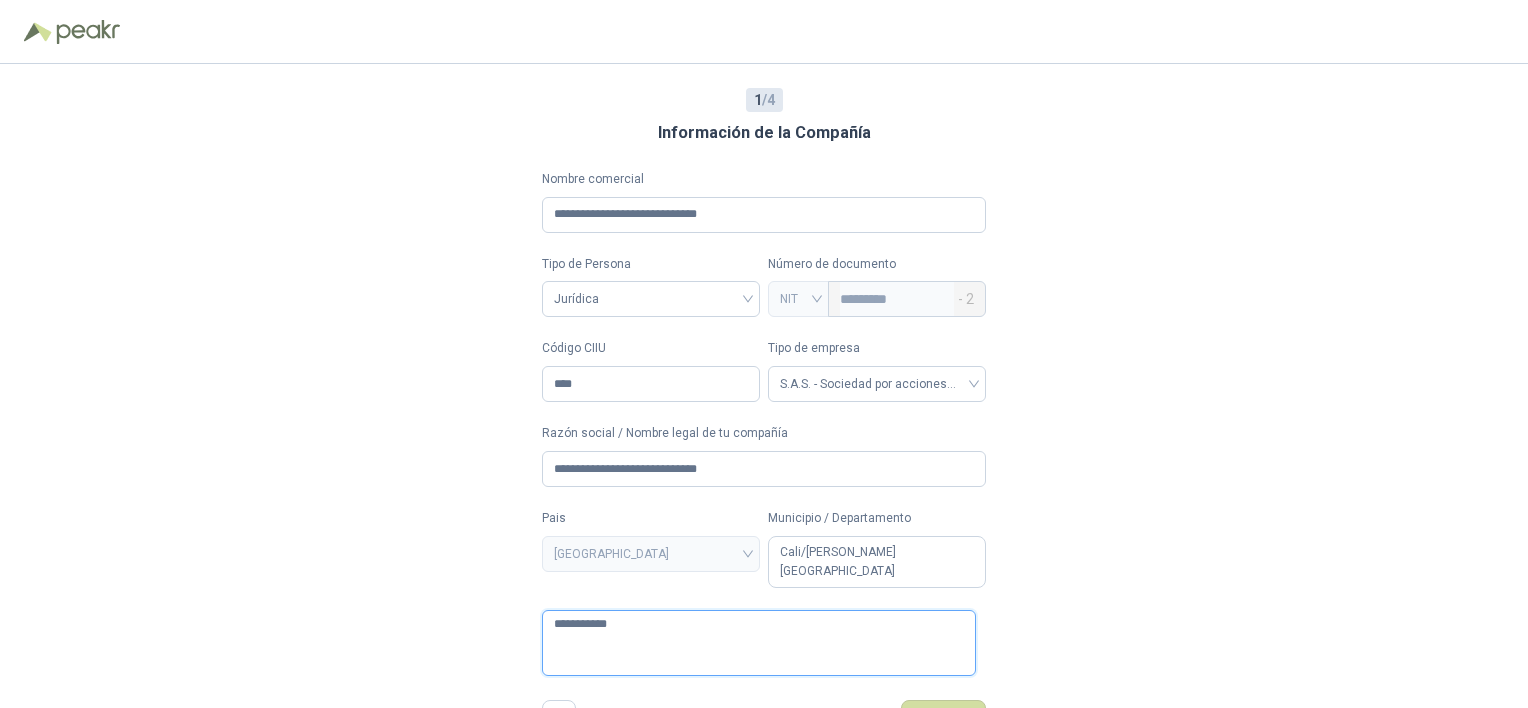 type 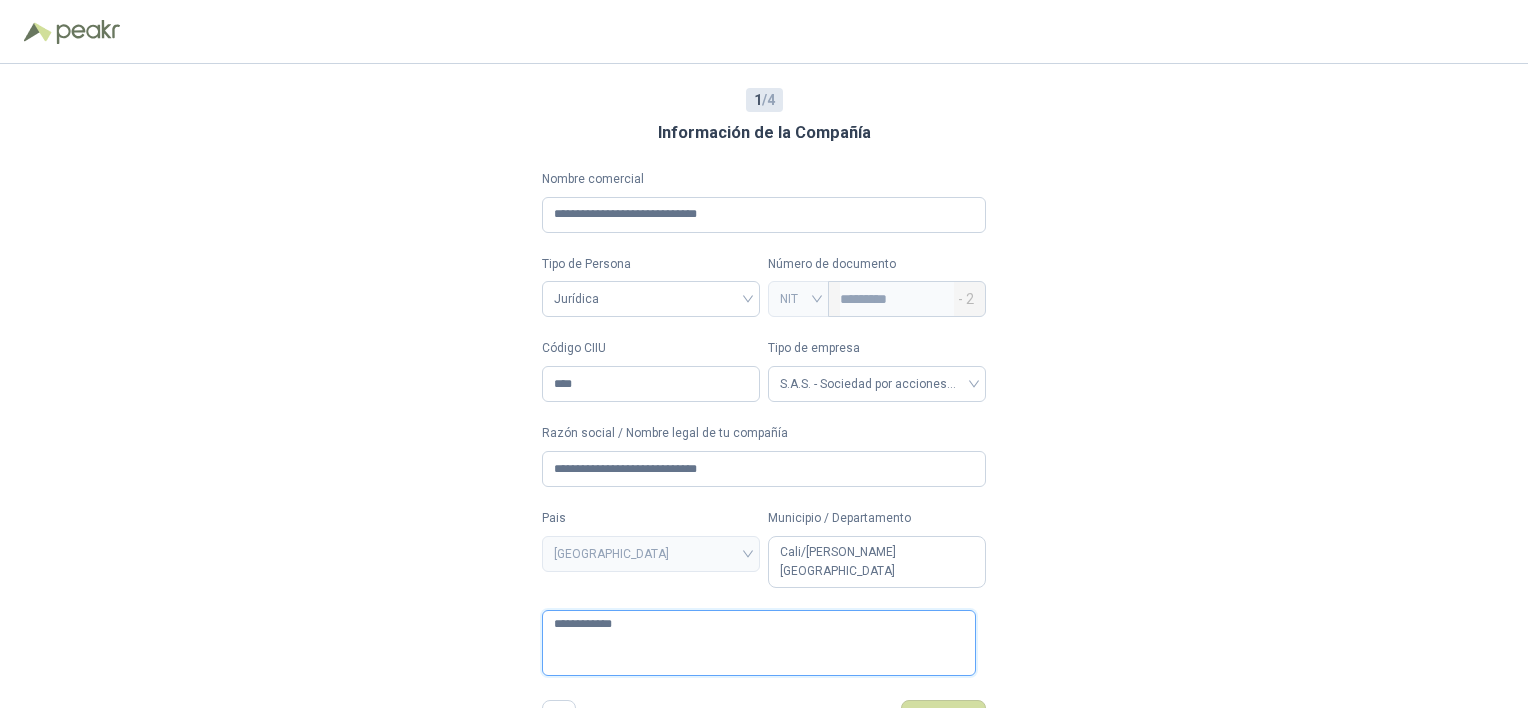 type 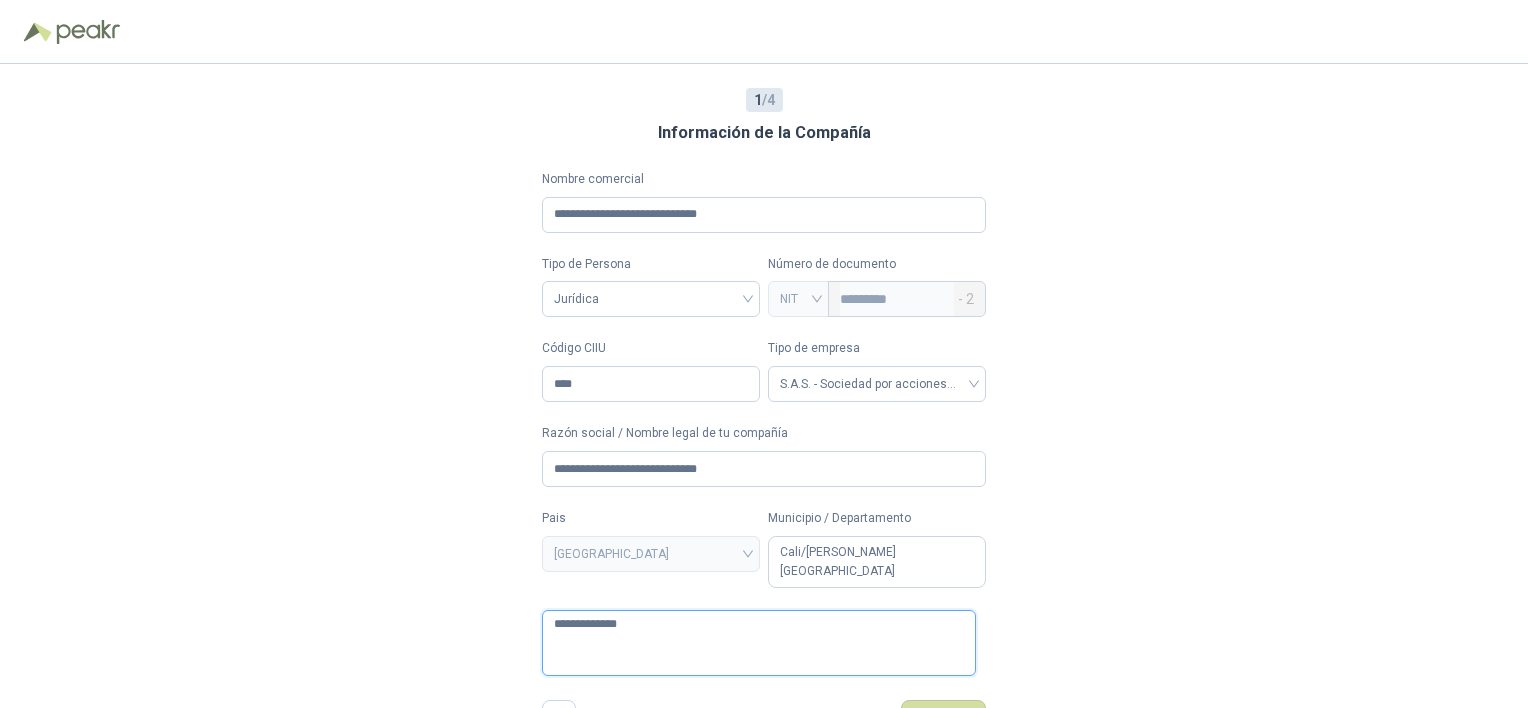 type 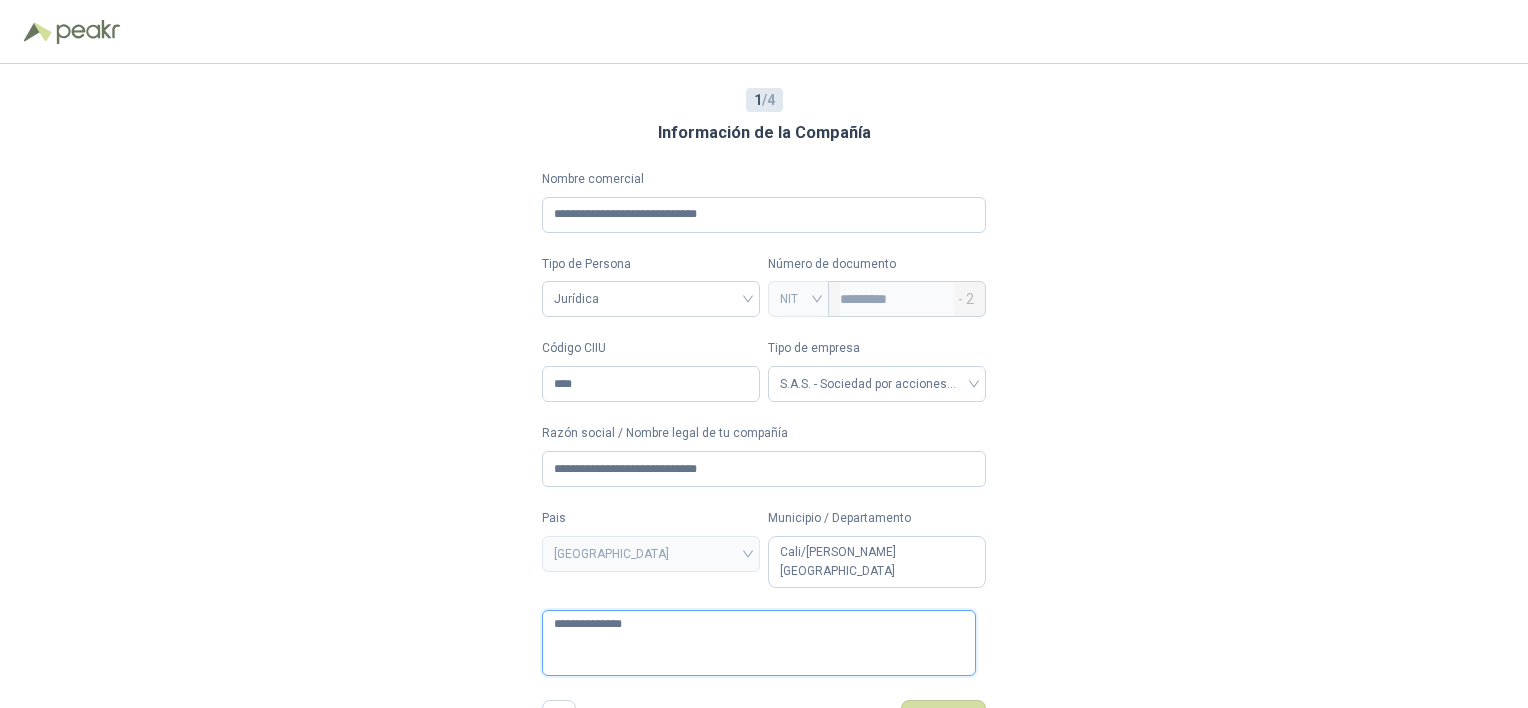 type on "**********" 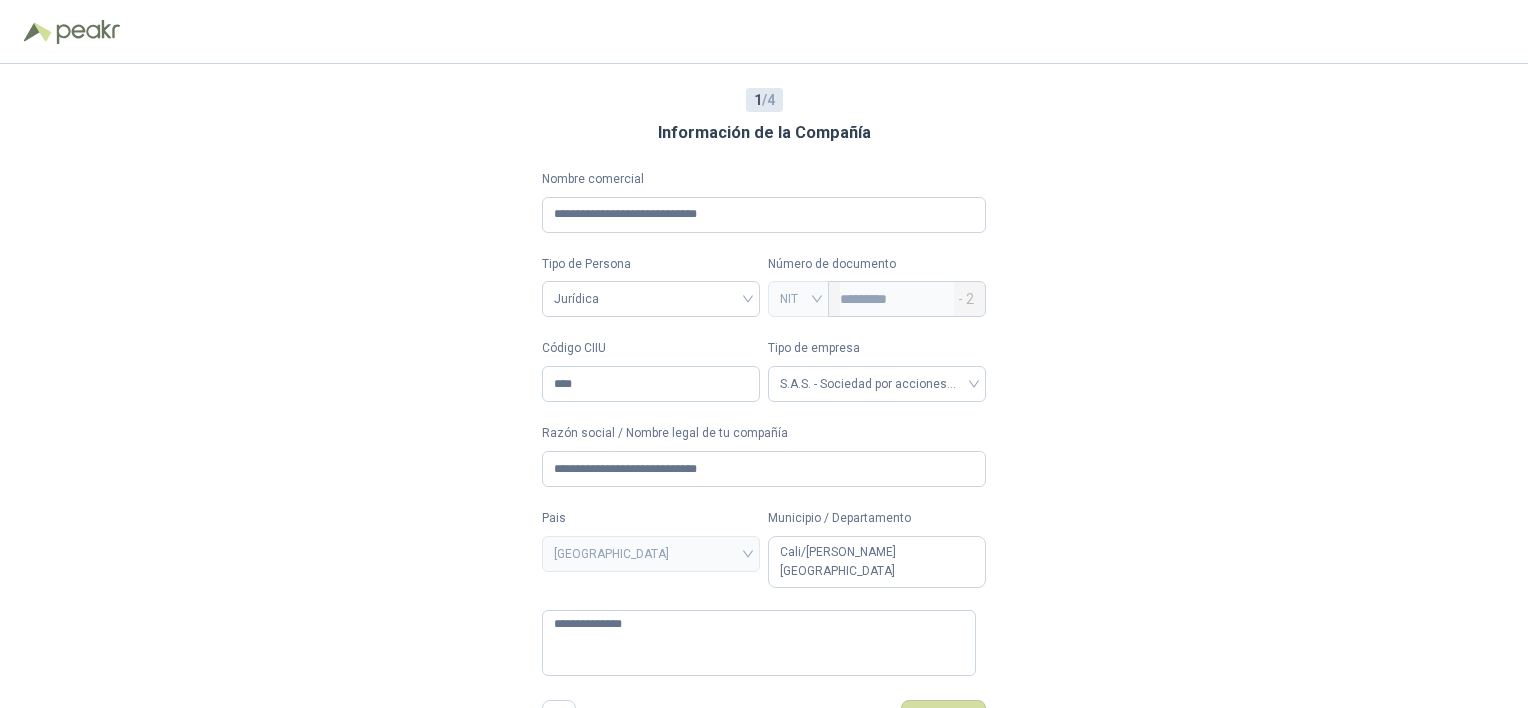scroll, scrollTop: 10, scrollLeft: 0, axis: vertical 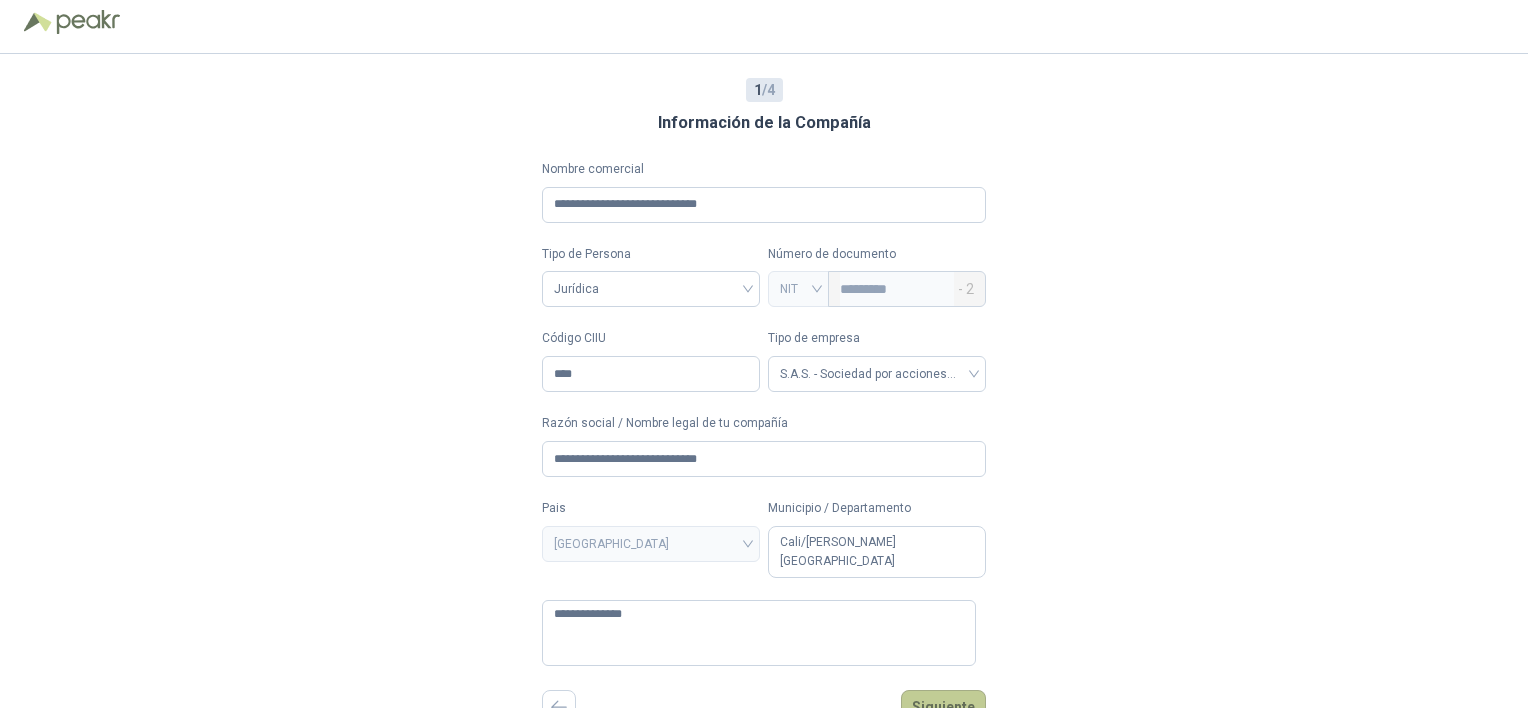 click on "Siguiente" at bounding box center [943, 707] 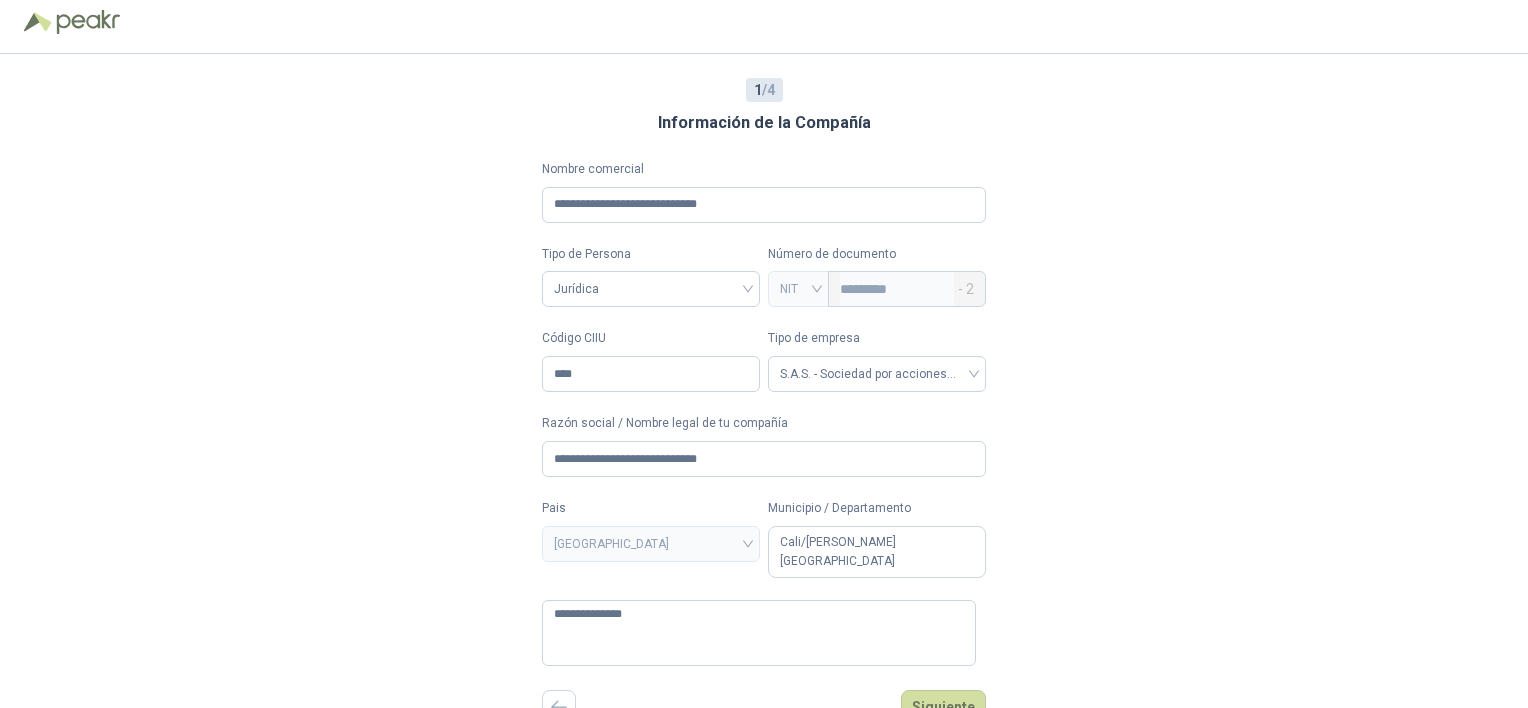 scroll, scrollTop: 0, scrollLeft: 0, axis: both 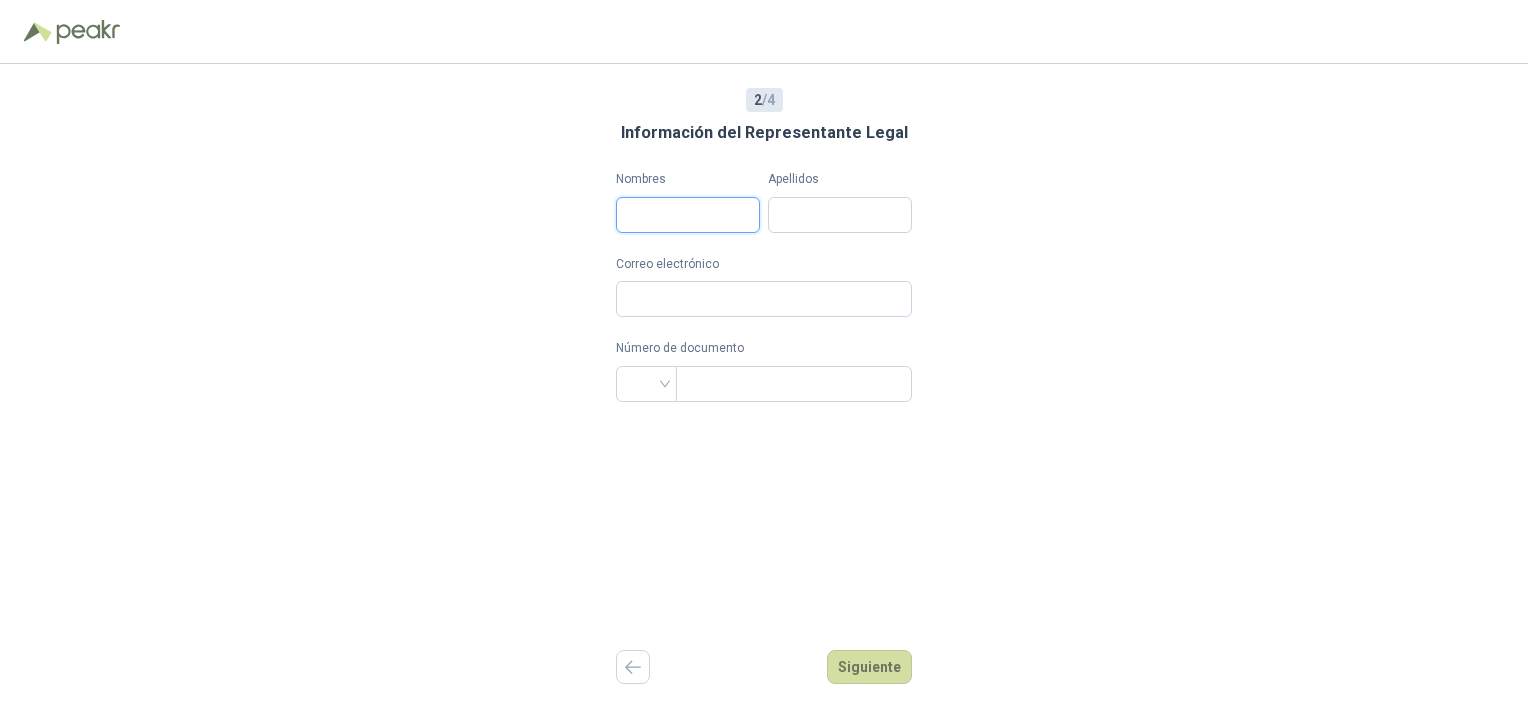 click on "Nombres" at bounding box center (688, 215) 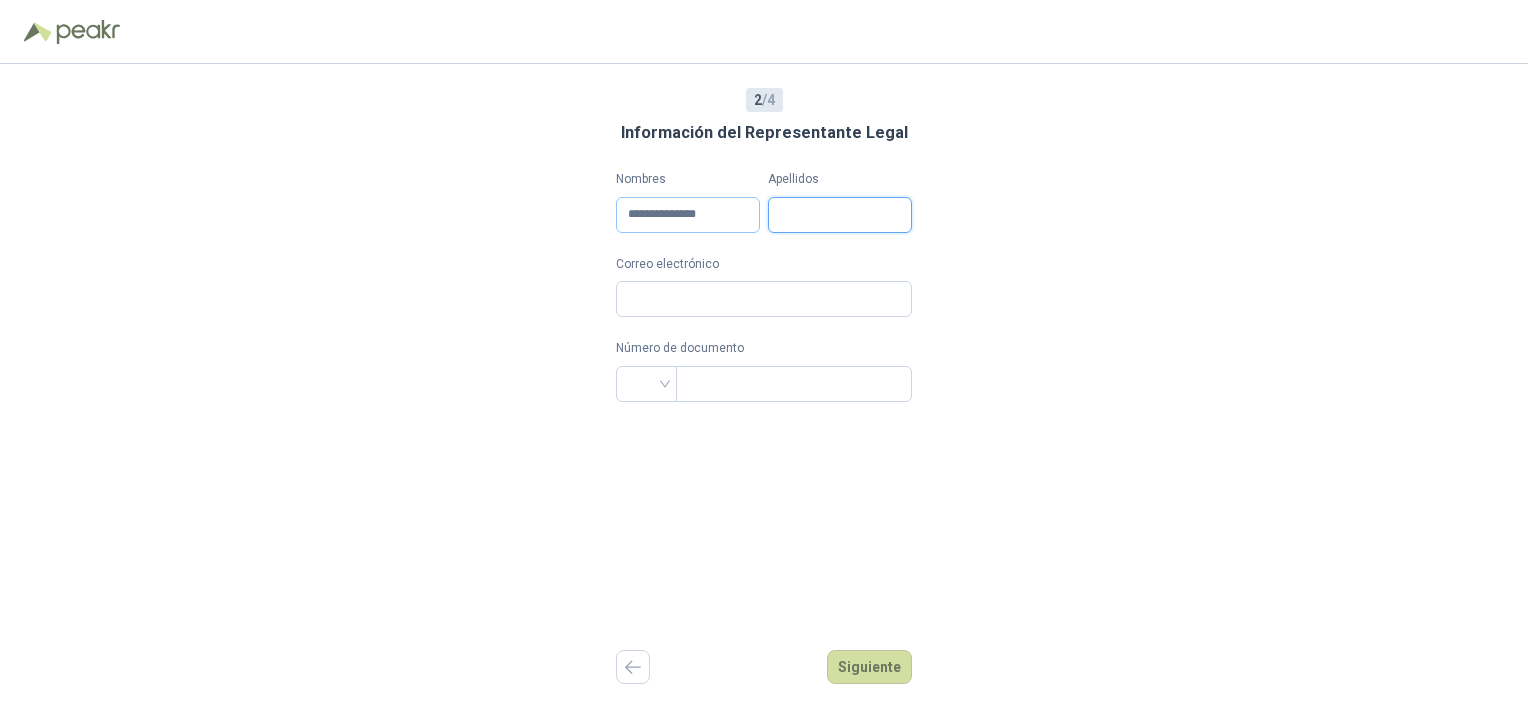 type on "**********" 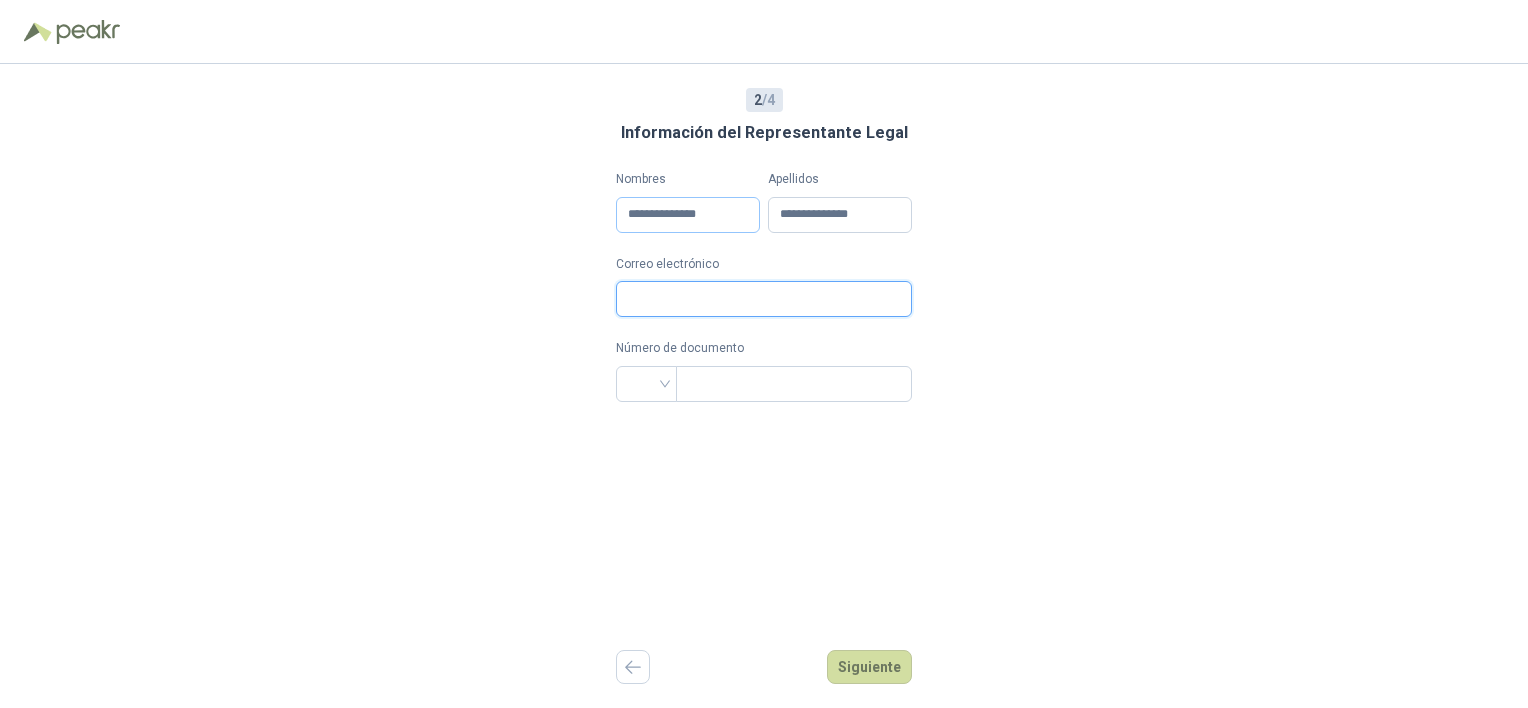 type on "**********" 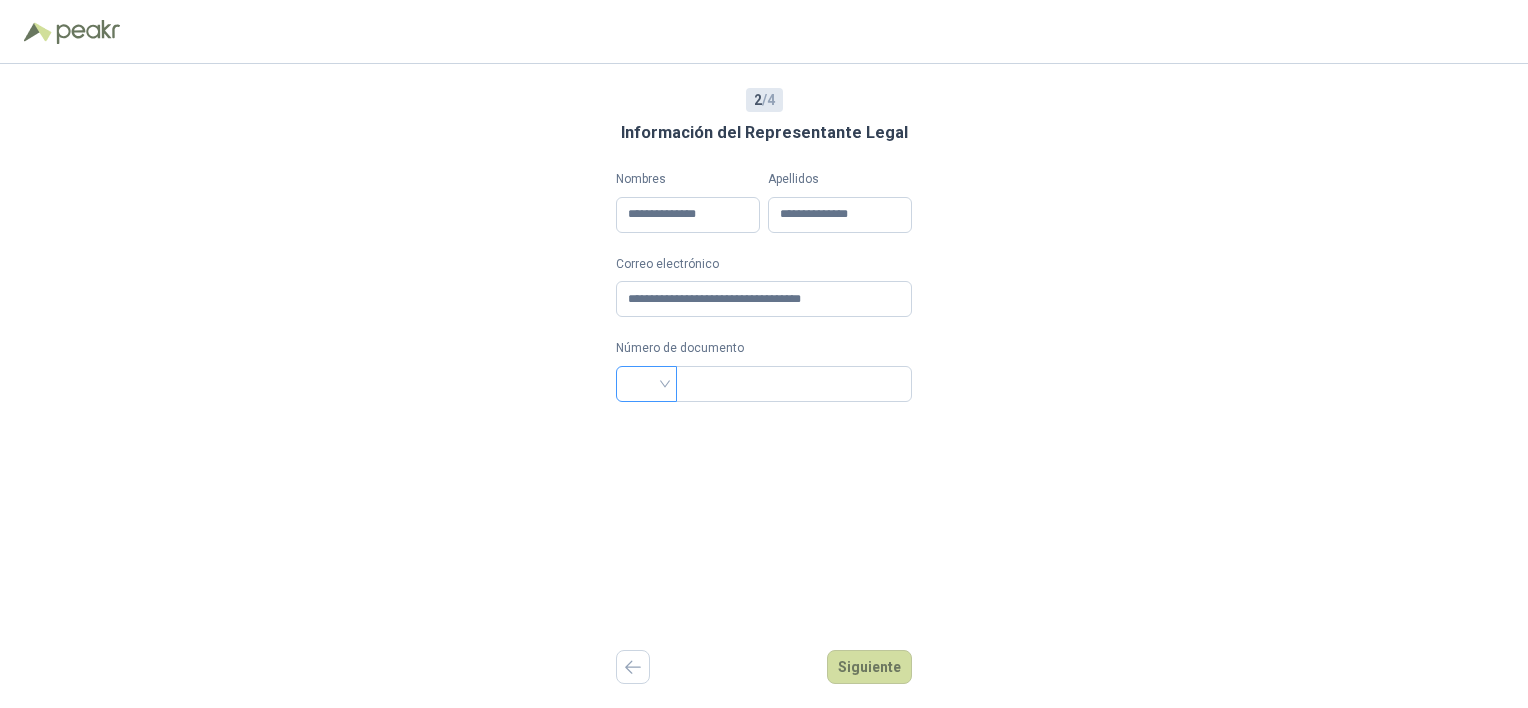 click at bounding box center [646, 382] 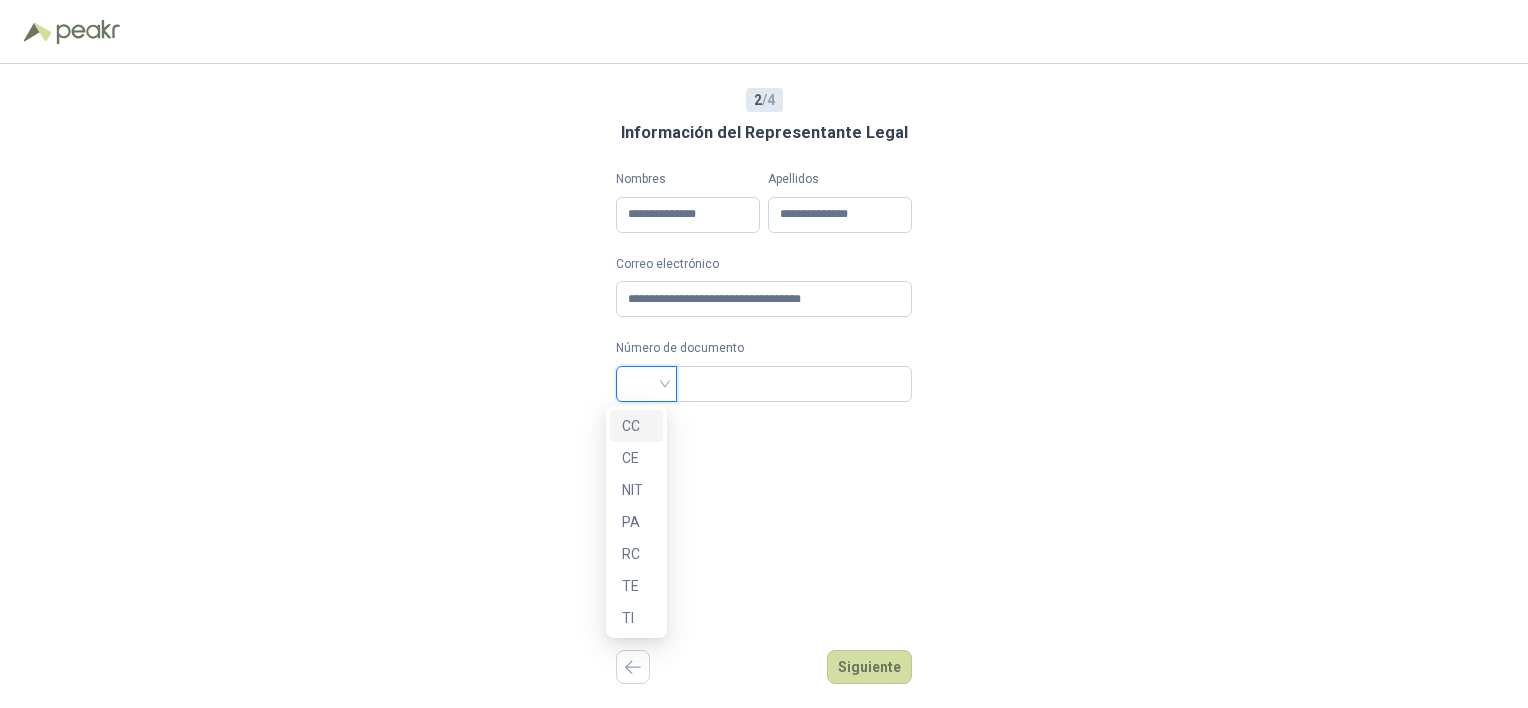 click on "CC" at bounding box center [636, 426] 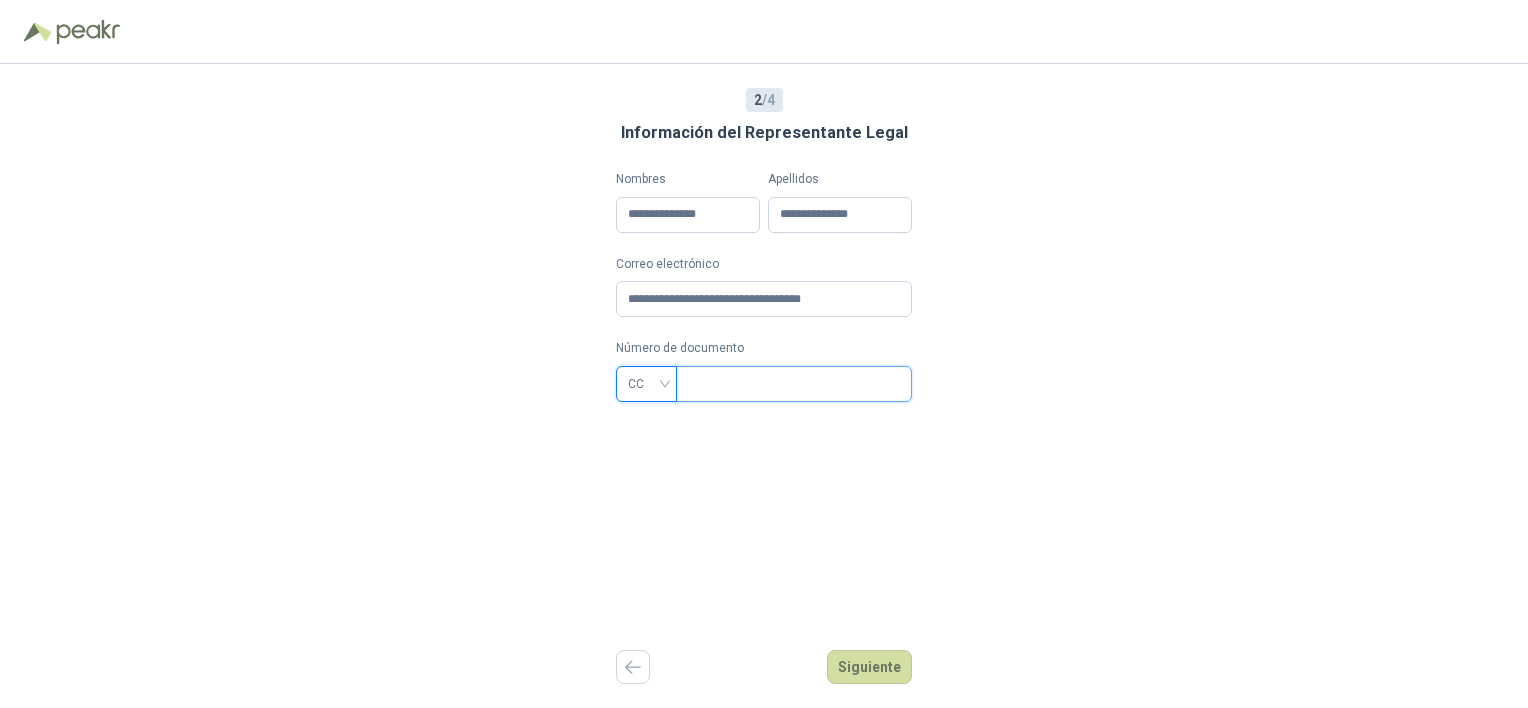 click at bounding box center [792, 384] 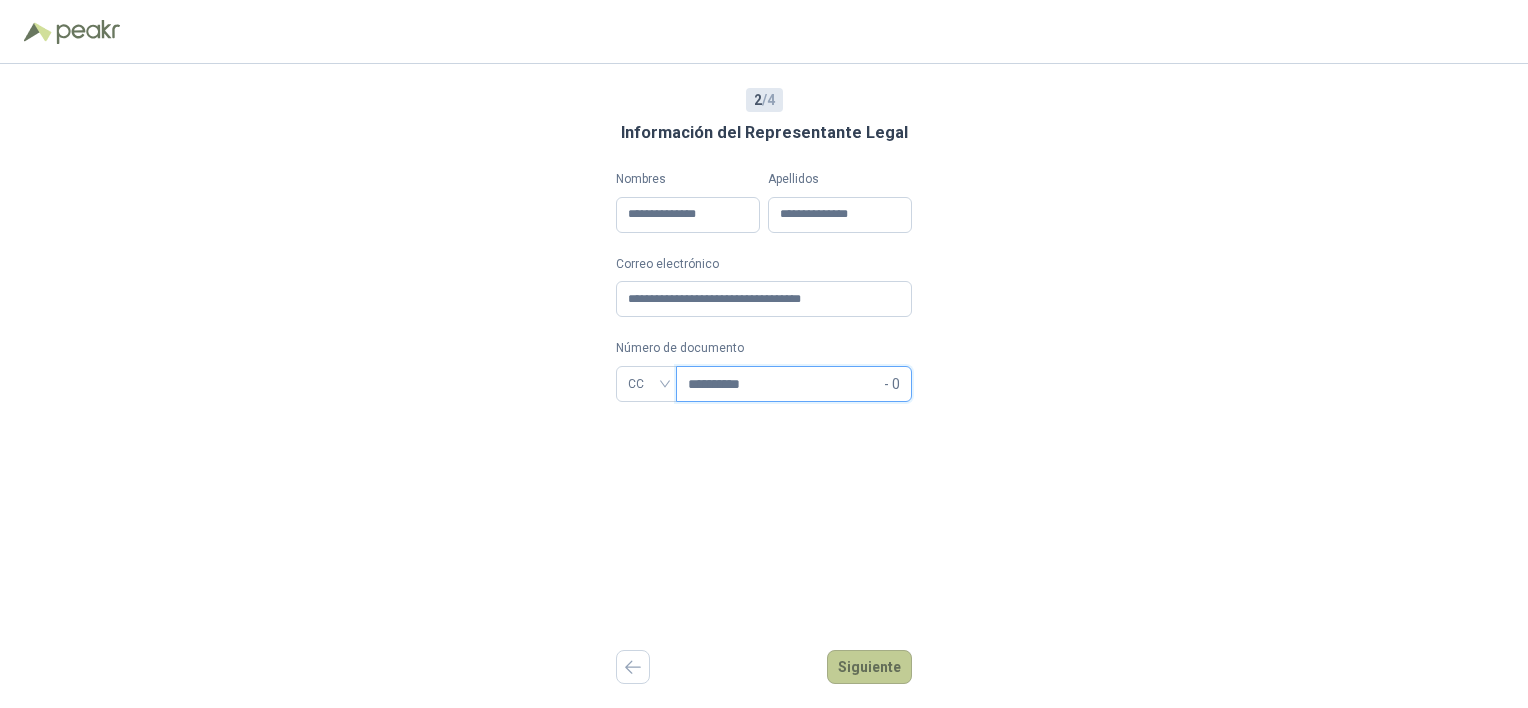 type on "**********" 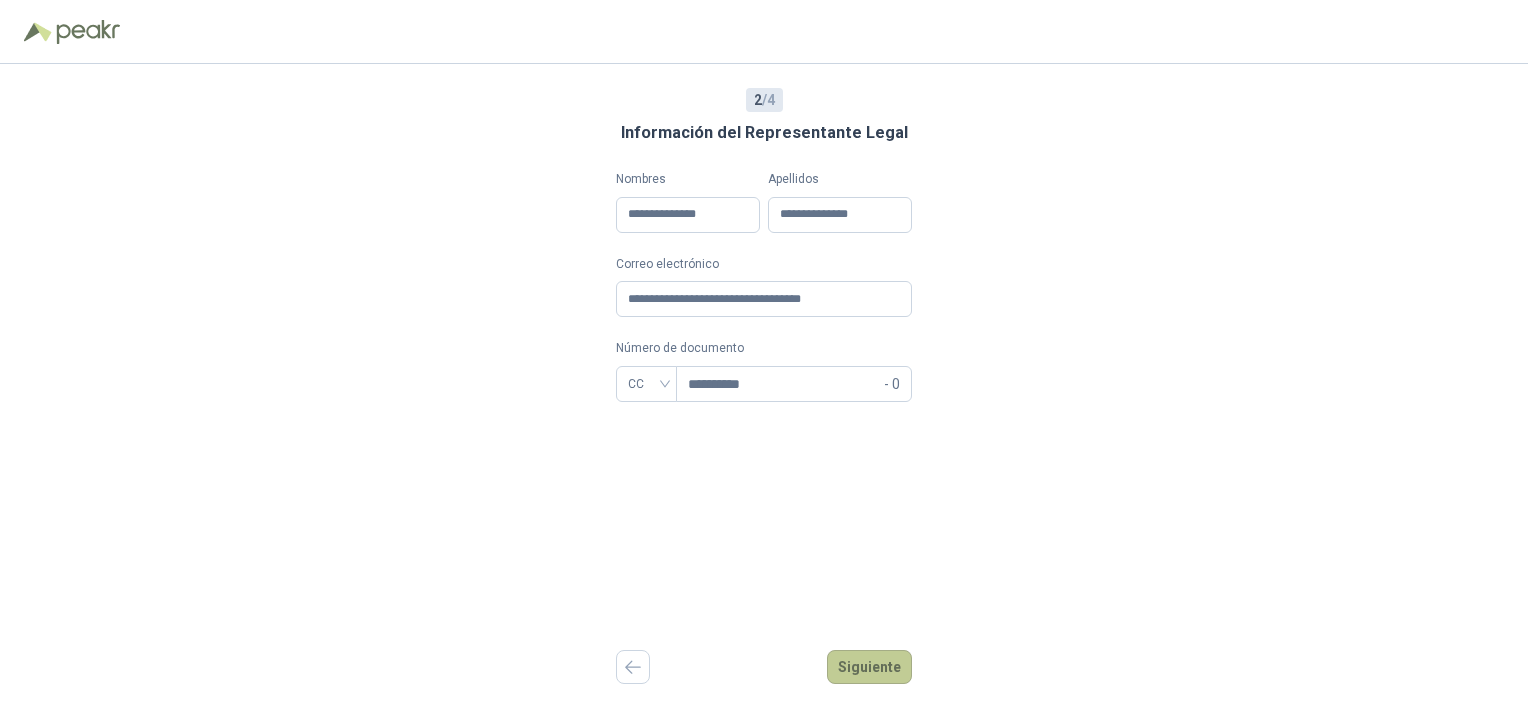 click on "Siguiente" at bounding box center (869, 667) 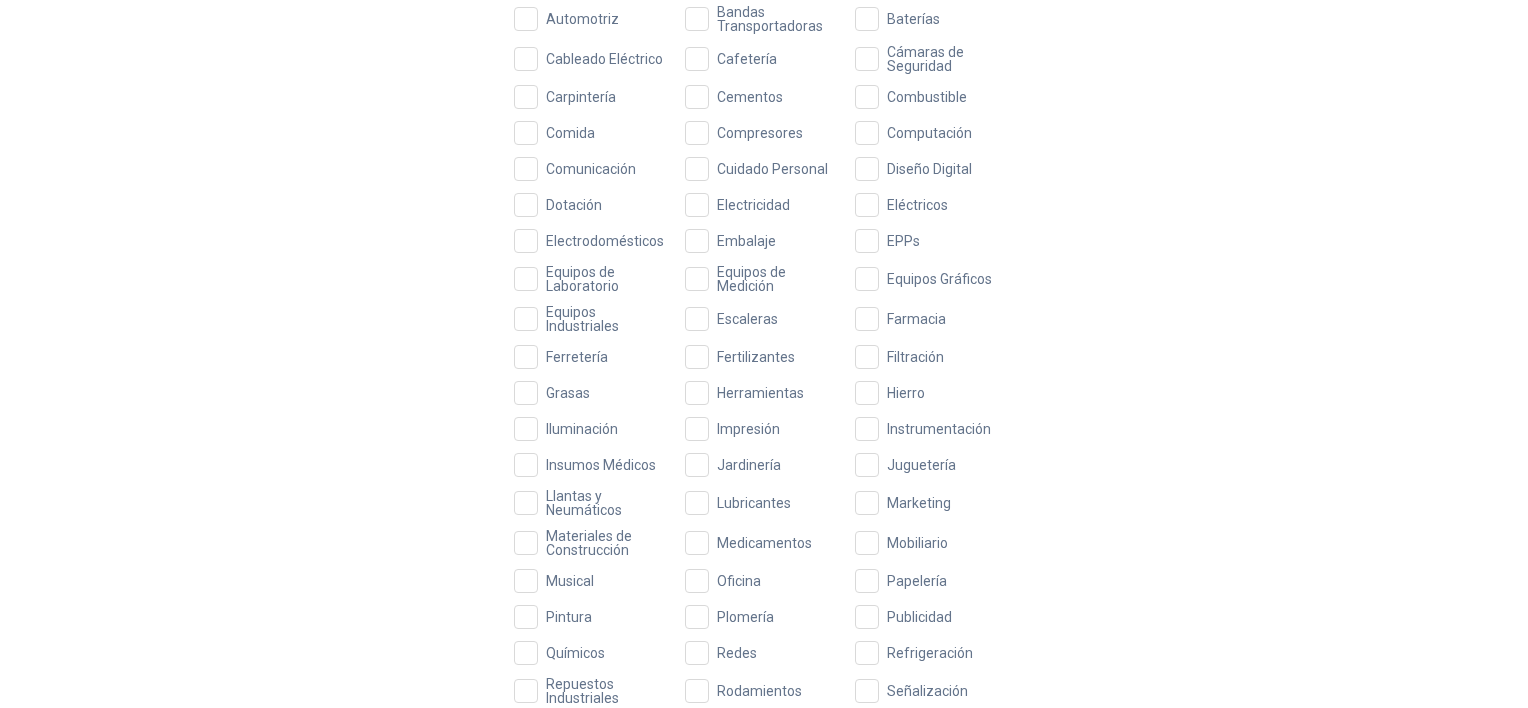 scroll, scrollTop: 400, scrollLeft: 0, axis: vertical 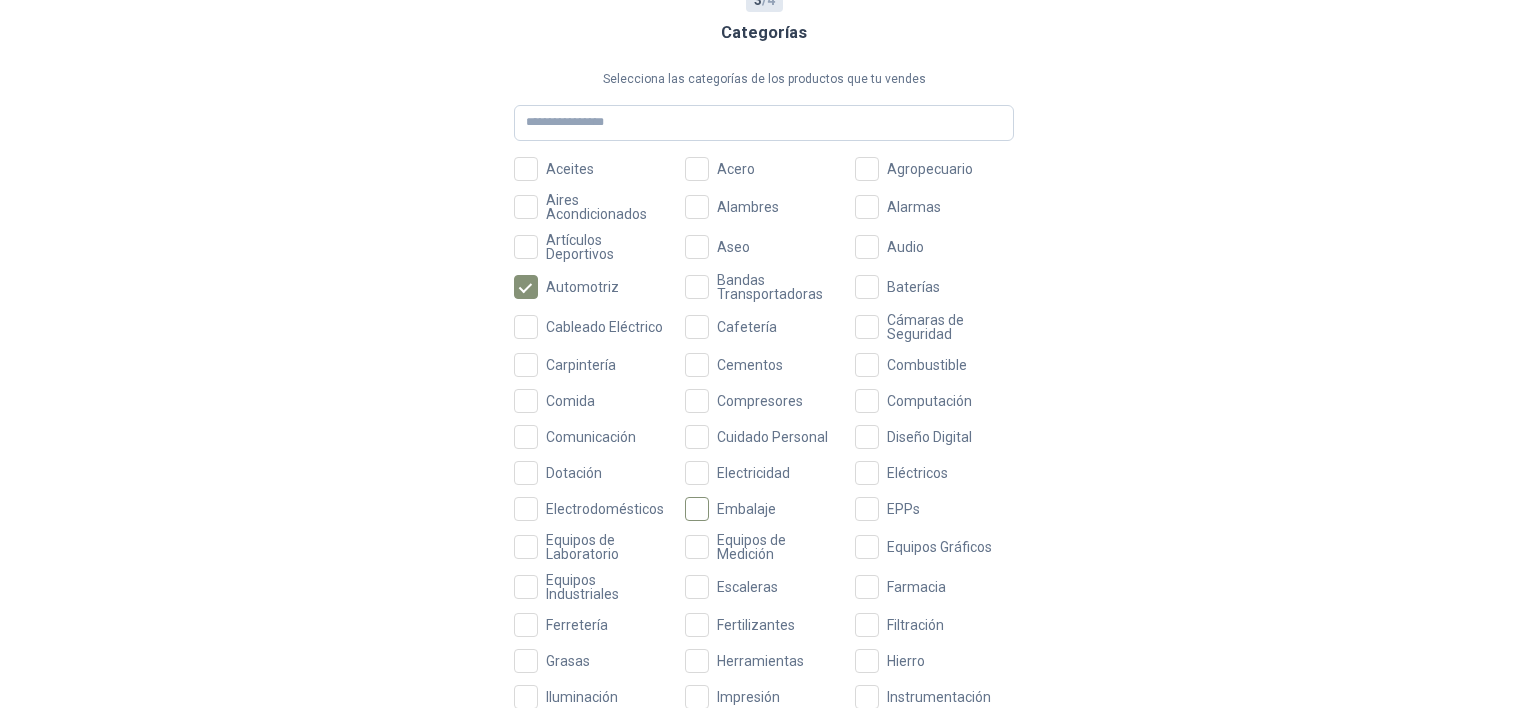 click on "Embalaje" at bounding box center [746, 509] 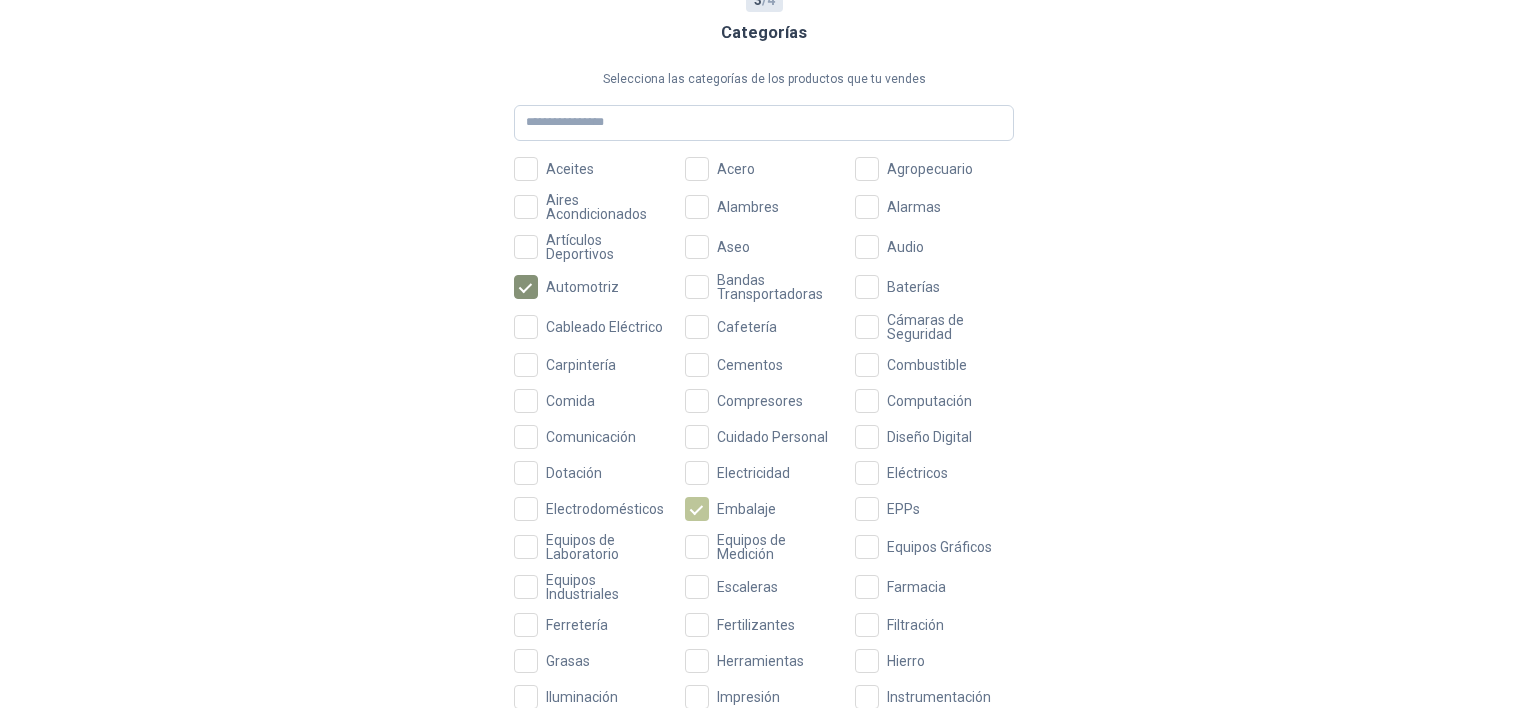 scroll, scrollTop: 200, scrollLeft: 0, axis: vertical 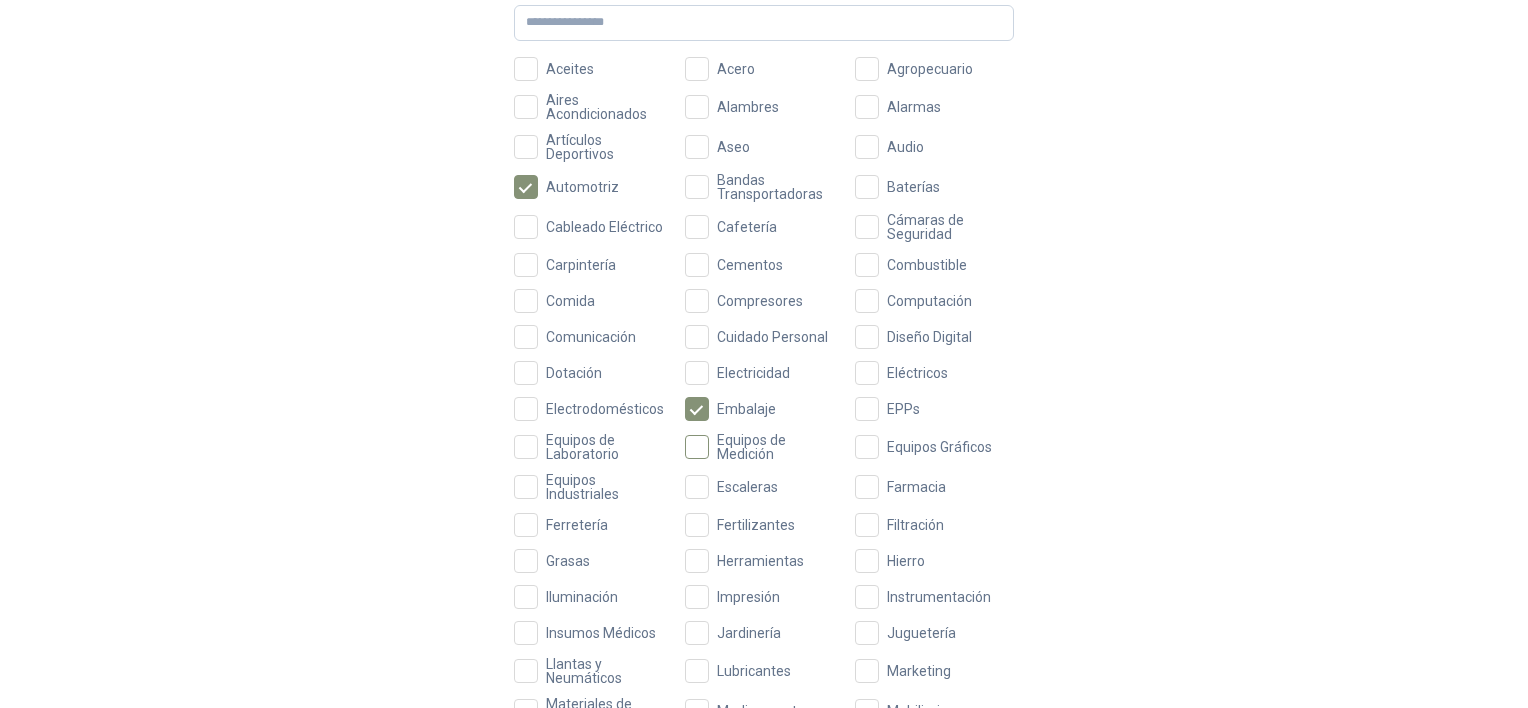 click on "Equipos de Medición" at bounding box center (776, 447) 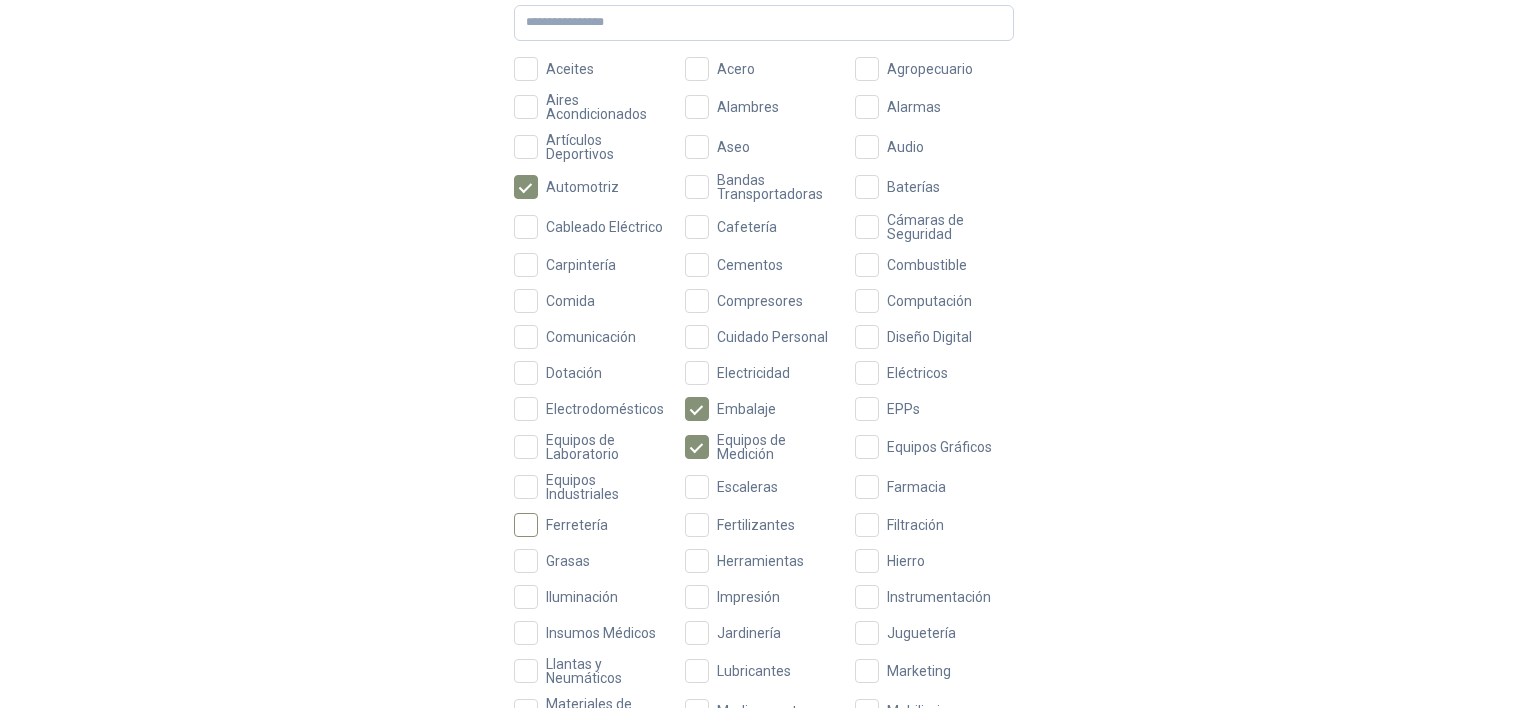 click on "Ferretería" at bounding box center (577, 525) 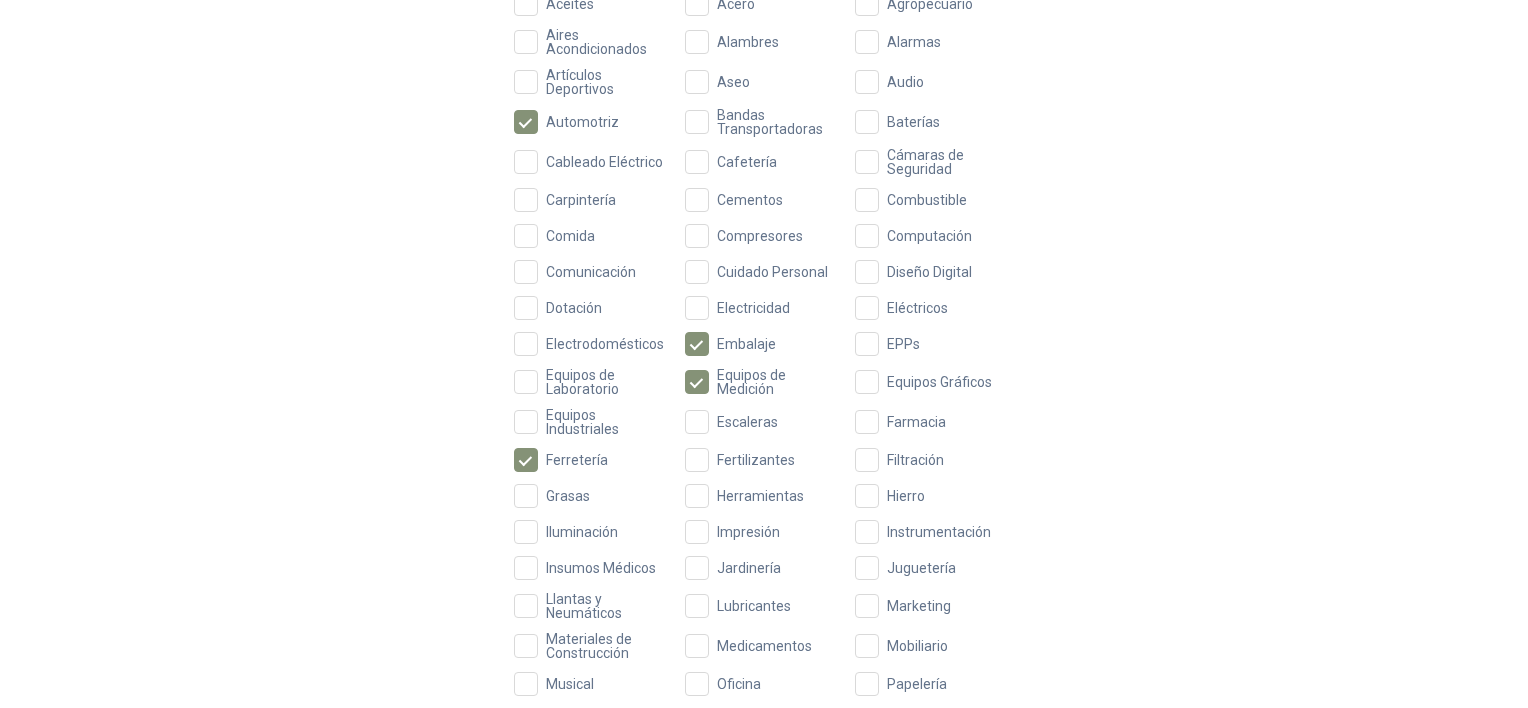 scroll, scrollTop: 300, scrollLeft: 0, axis: vertical 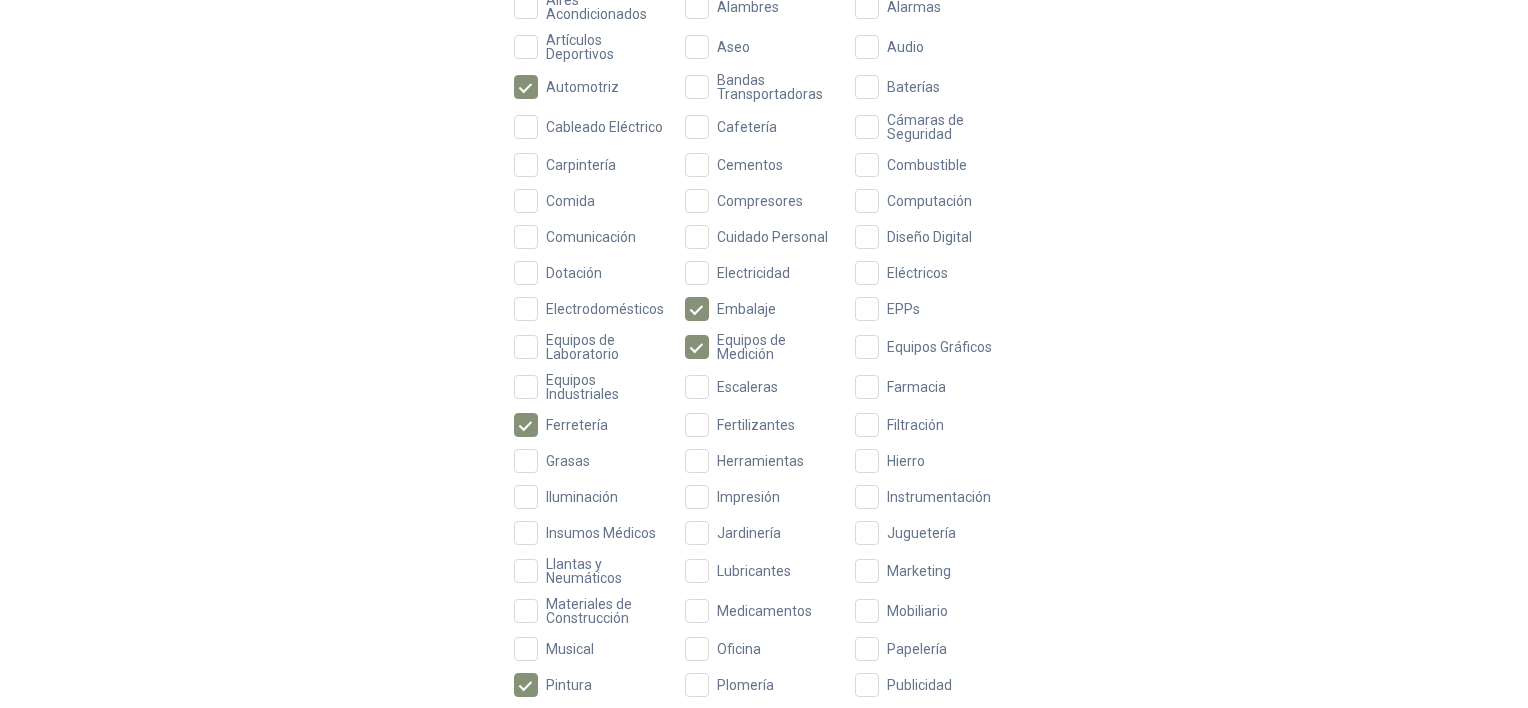 click on "Aceites Acero Agropecuario Aires Acondicionados Alambres Alarmas Artículos Deportivos Aseo Audio Automotriz Bandas Transportadoras Baterías Cableado Eléctrico Cafetería Cámaras de Seguridad Carpintería Cementos Combustible Comida Compresores Computación Comunicación Cuidado Personal Diseño Digital Dotación Electricidad Eléctricos Electrodomésticos Embalaje [PERSON_NAME] Equipos de Laboratorio Equipos de Medición Equipos Gráficos Equipos Industriales Escaleras Farmacia Ferretería Fertilizantes Filtración Grasas Herramientas Hierro Iluminación Impresión Instrumentación Insumos Médicos Jardinería Juguetería Llantas y Neumáticos Lubricantes Marketing Materiales de Construcción Medicamentos Mobiliario Musical Oficina Papelería Pintura Plomería Publicidad Químicos Redes Refrigeración Repuestos Industriales Rodamientos Señalización Sensores Soldadura Tecnología Teléfonos Textiles Tornillería Troqueleria Tubería Uniformes Utensilios Ventilación Vigilancia" at bounding box center [764, 437] 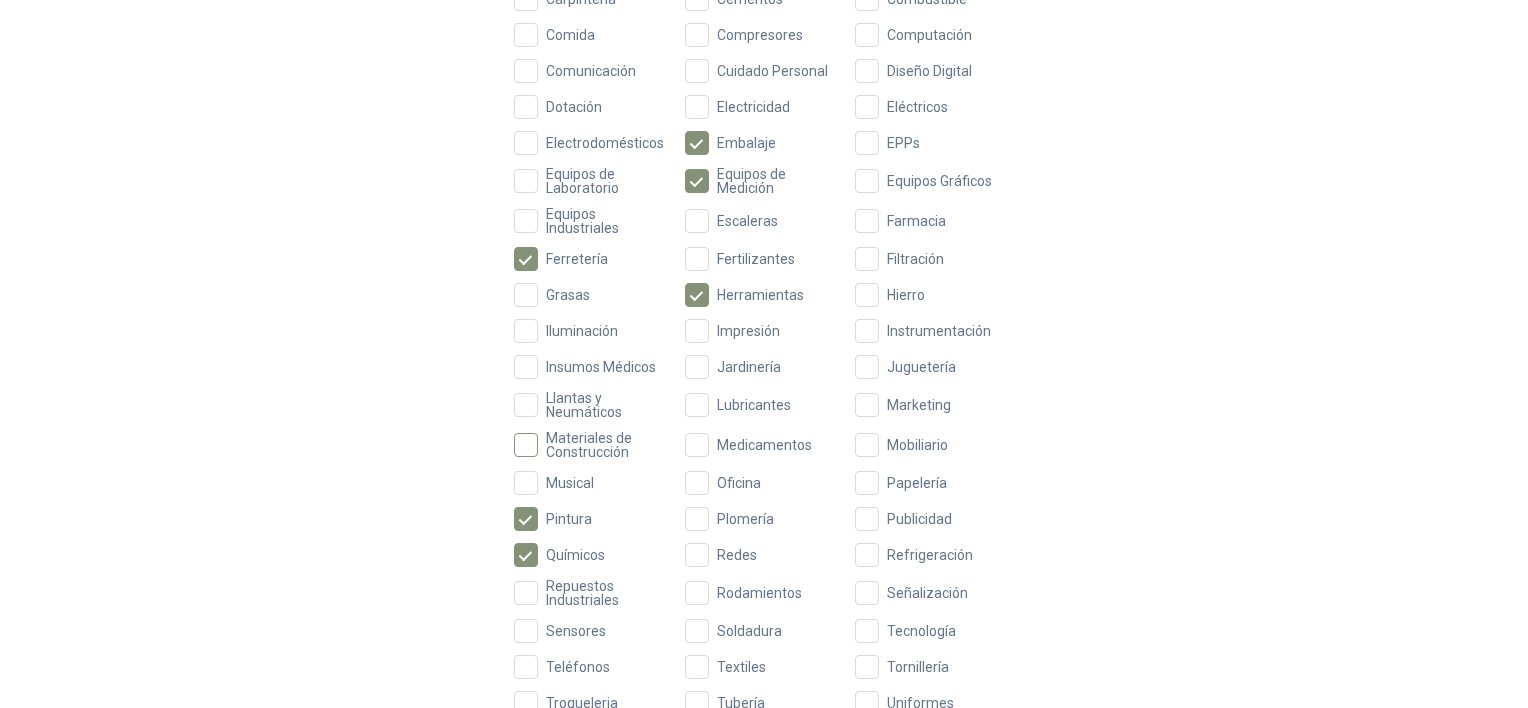 scroll, scrollTop: 500, scrollLeft: 0, axis: vertical 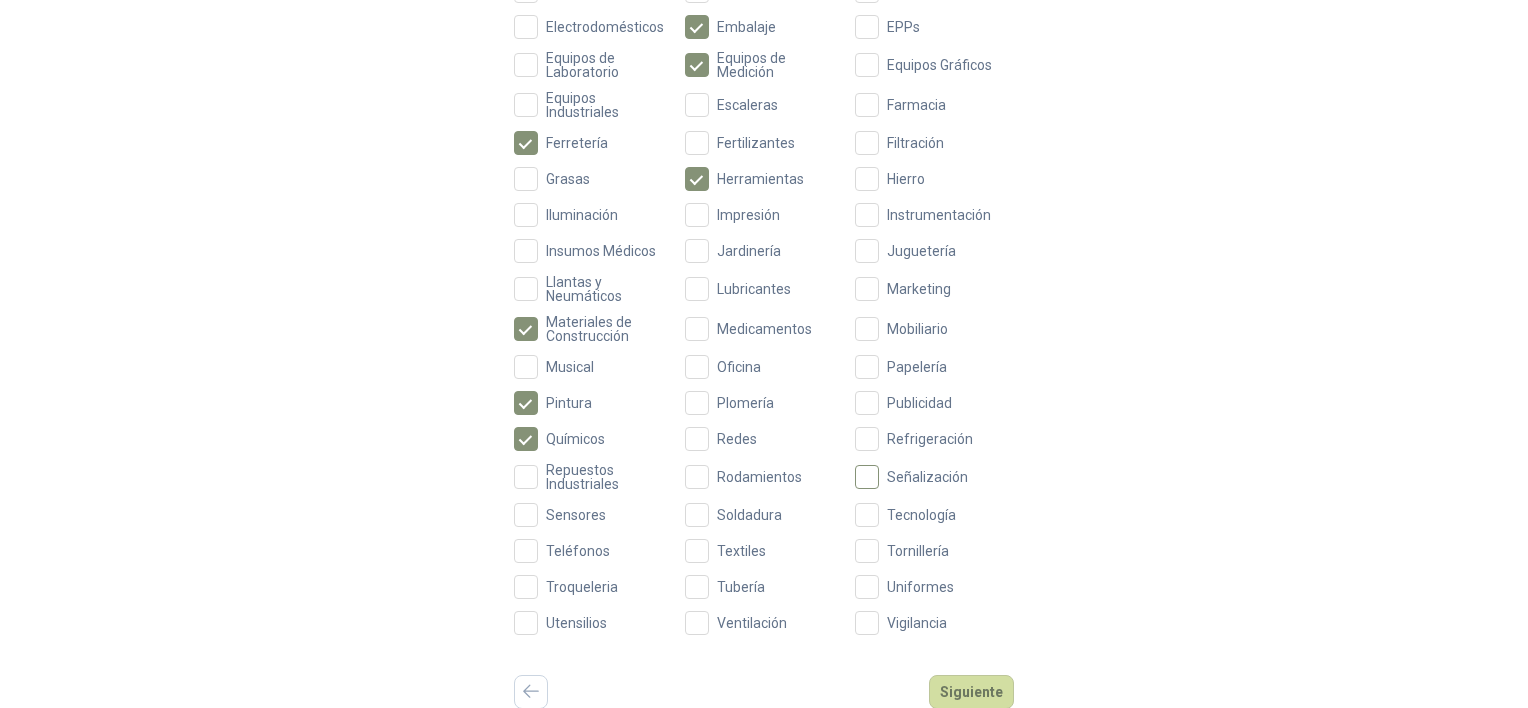 click on "Señalización" at bounding box center (927, 477) 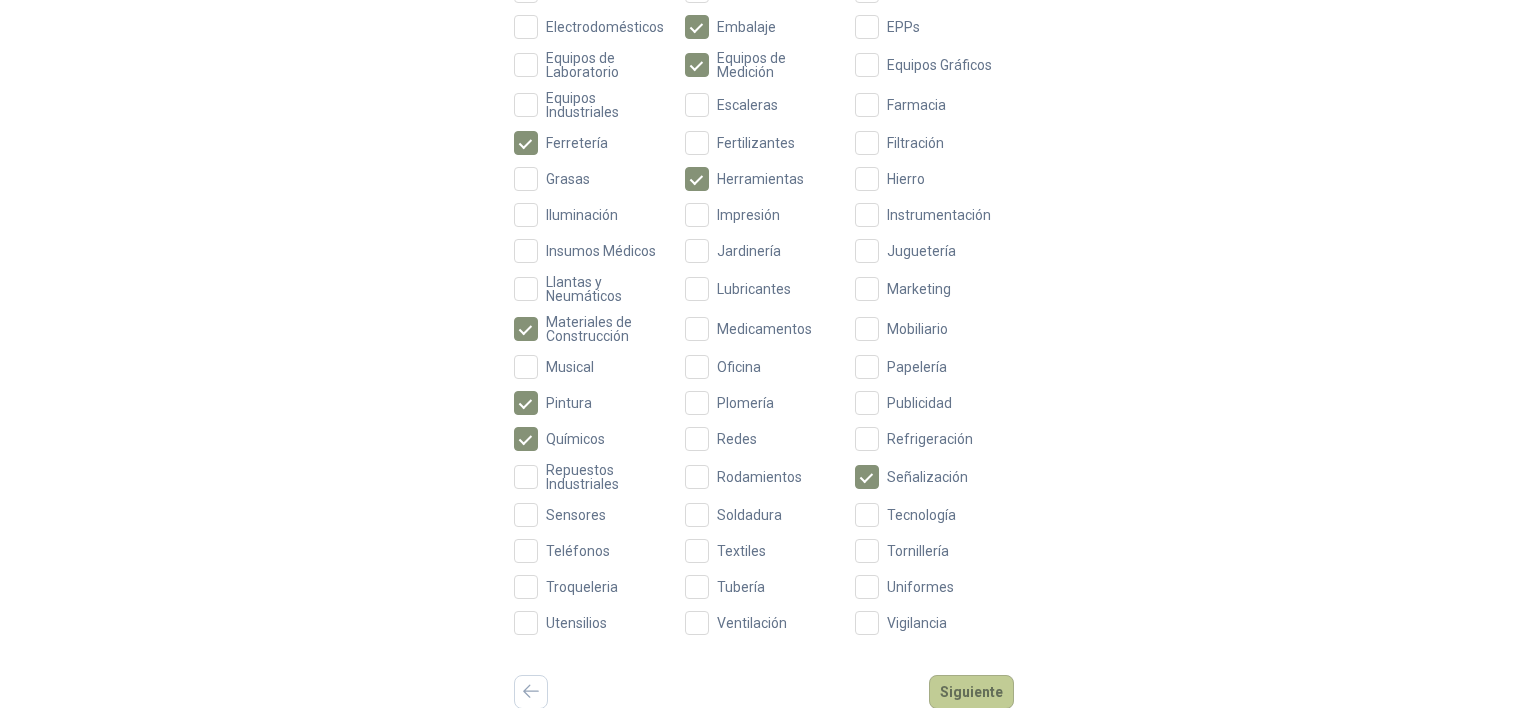 click on "Siguiente" at bounding box center [971, 692] 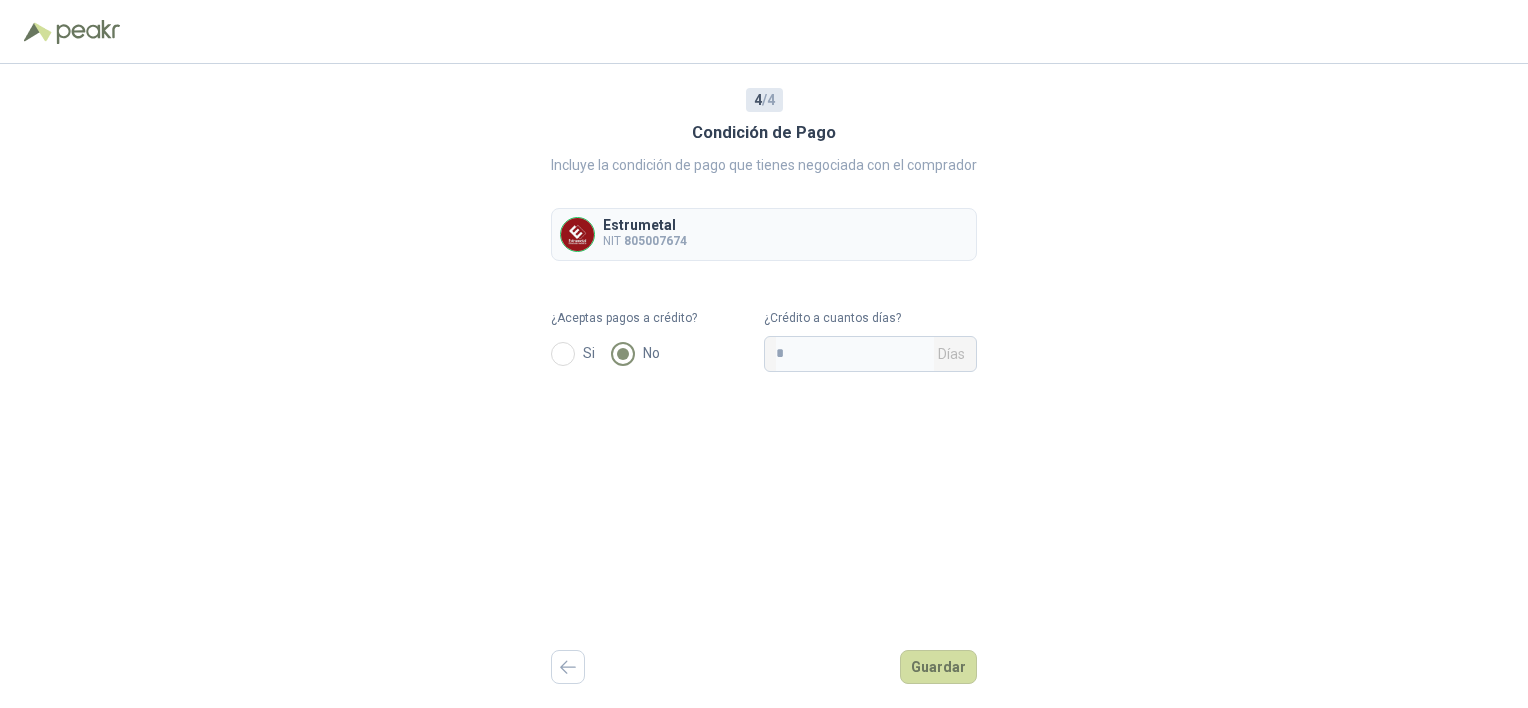 scroll, scrollTop: 0, scrollLeft: 0, axis: both 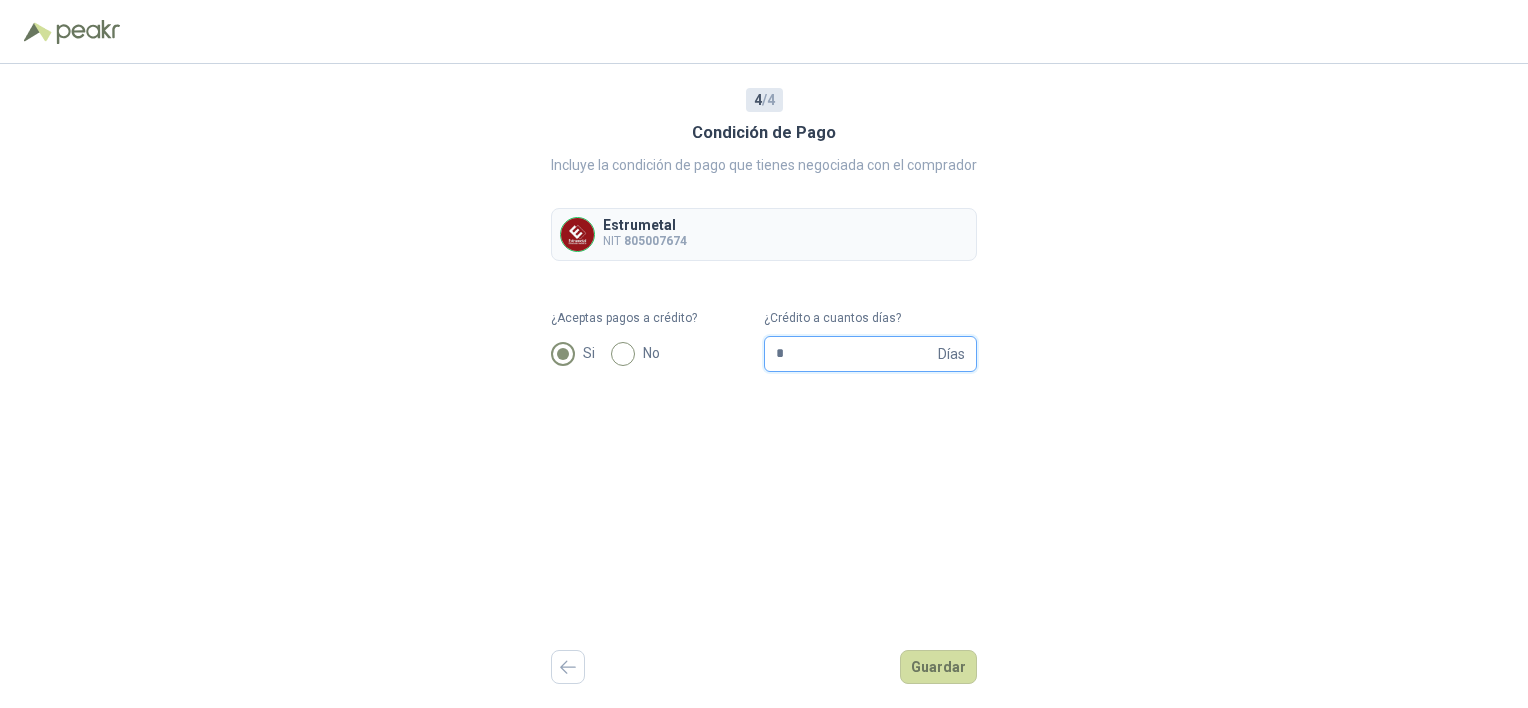 drag, startPoint x: 832, startPoint y: 353, endPoint x: 640, endPoint y: 349, distance: 192.04166 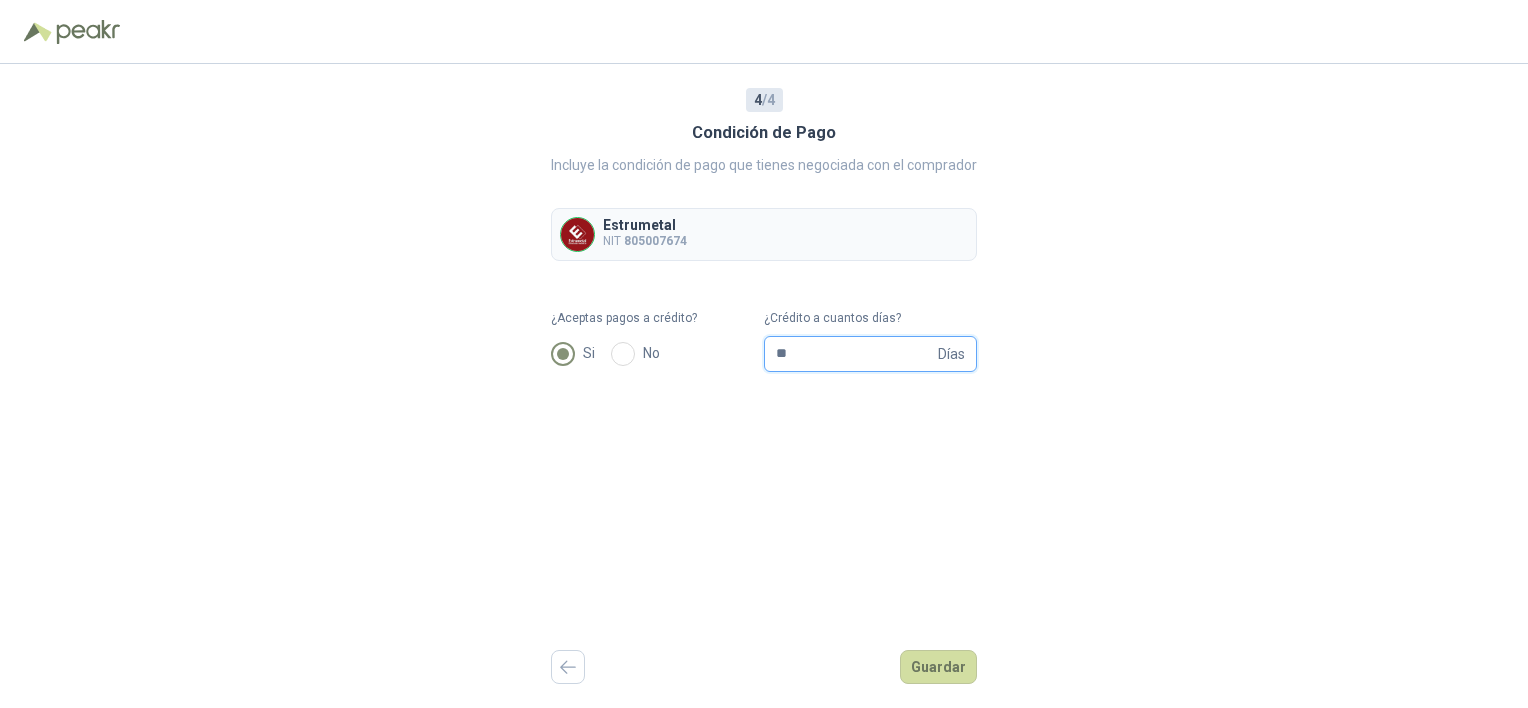 type on "**" 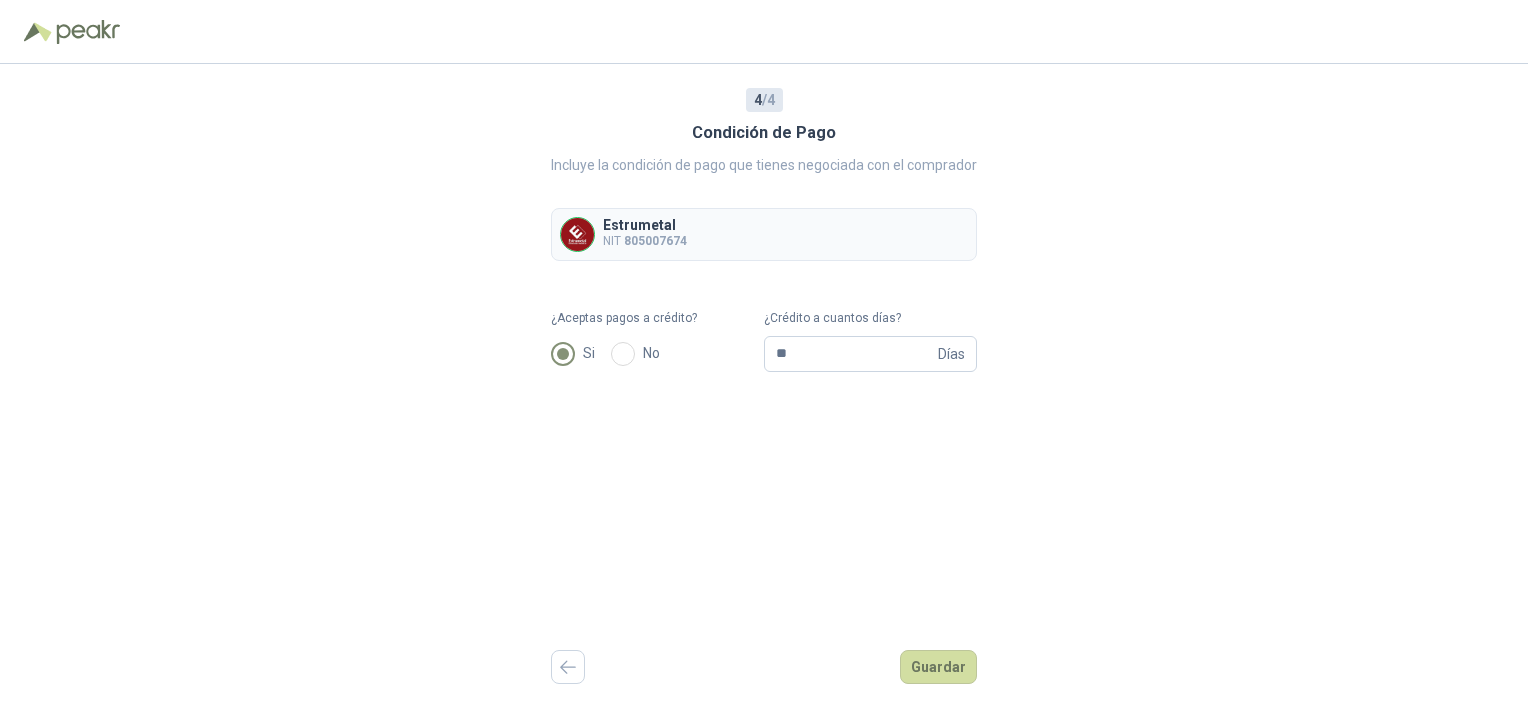 drag, startPoint x: 782, startPoint y: 490, endPoint x: 776, endPoint y: 499, distance: 10.816654 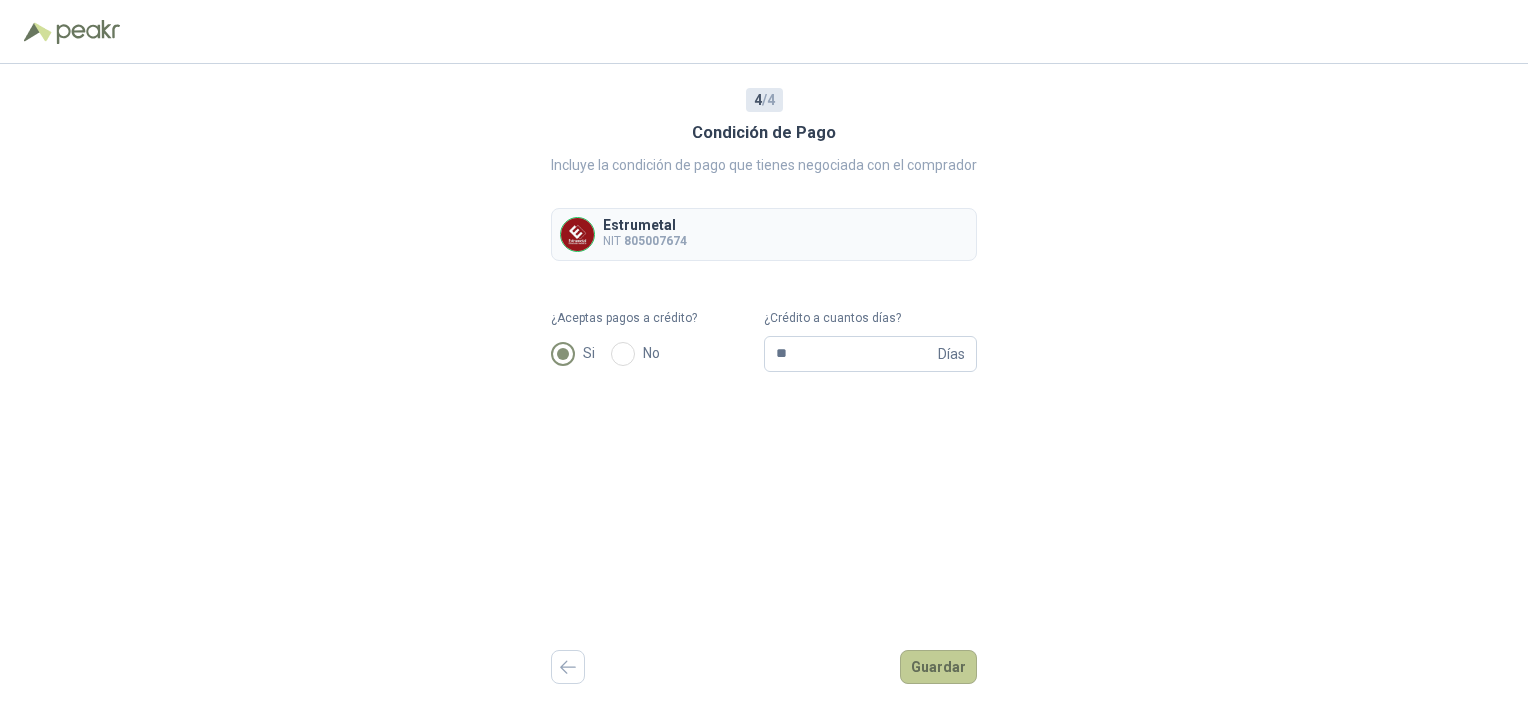 click on "Guardar" at bounding box center [938, 667] 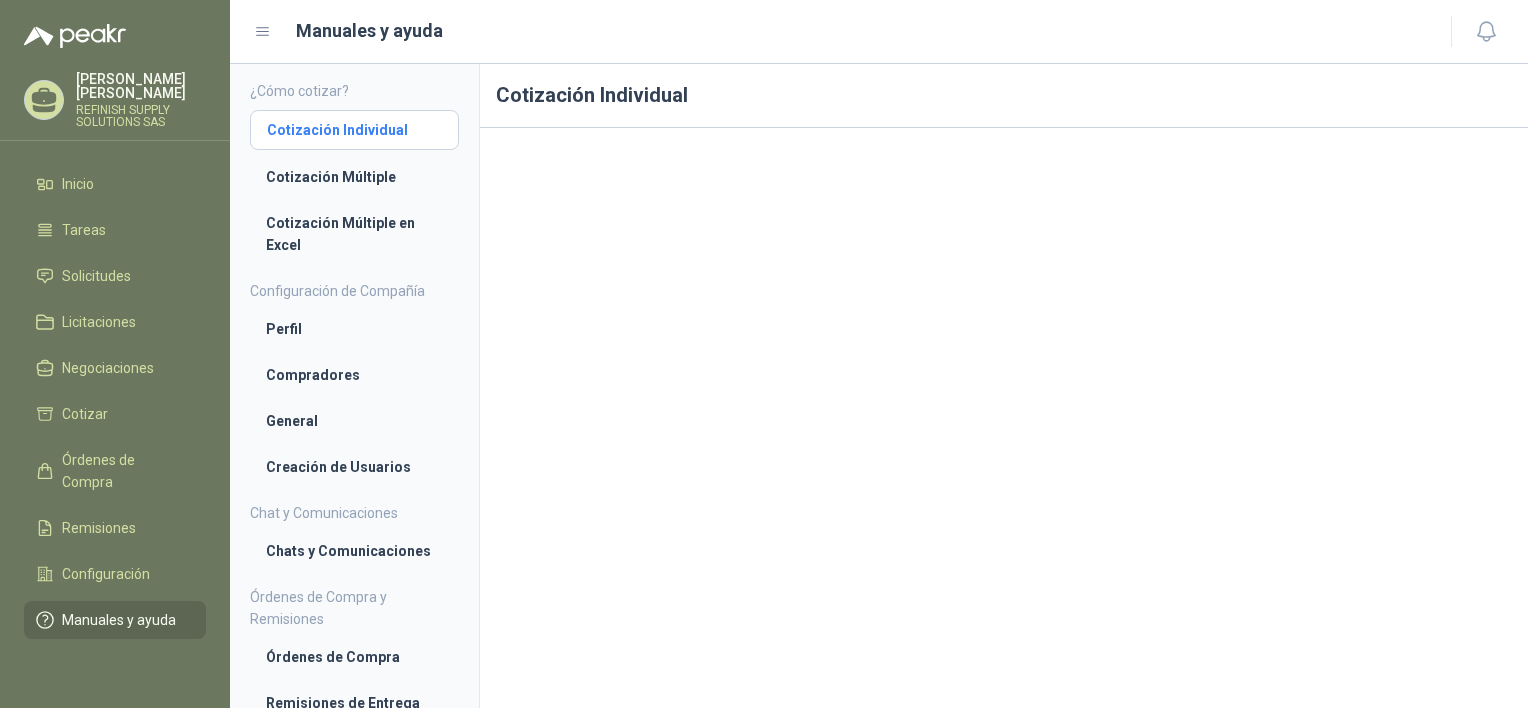 click on "Cotización Individual" at bounding box center [354, 130] 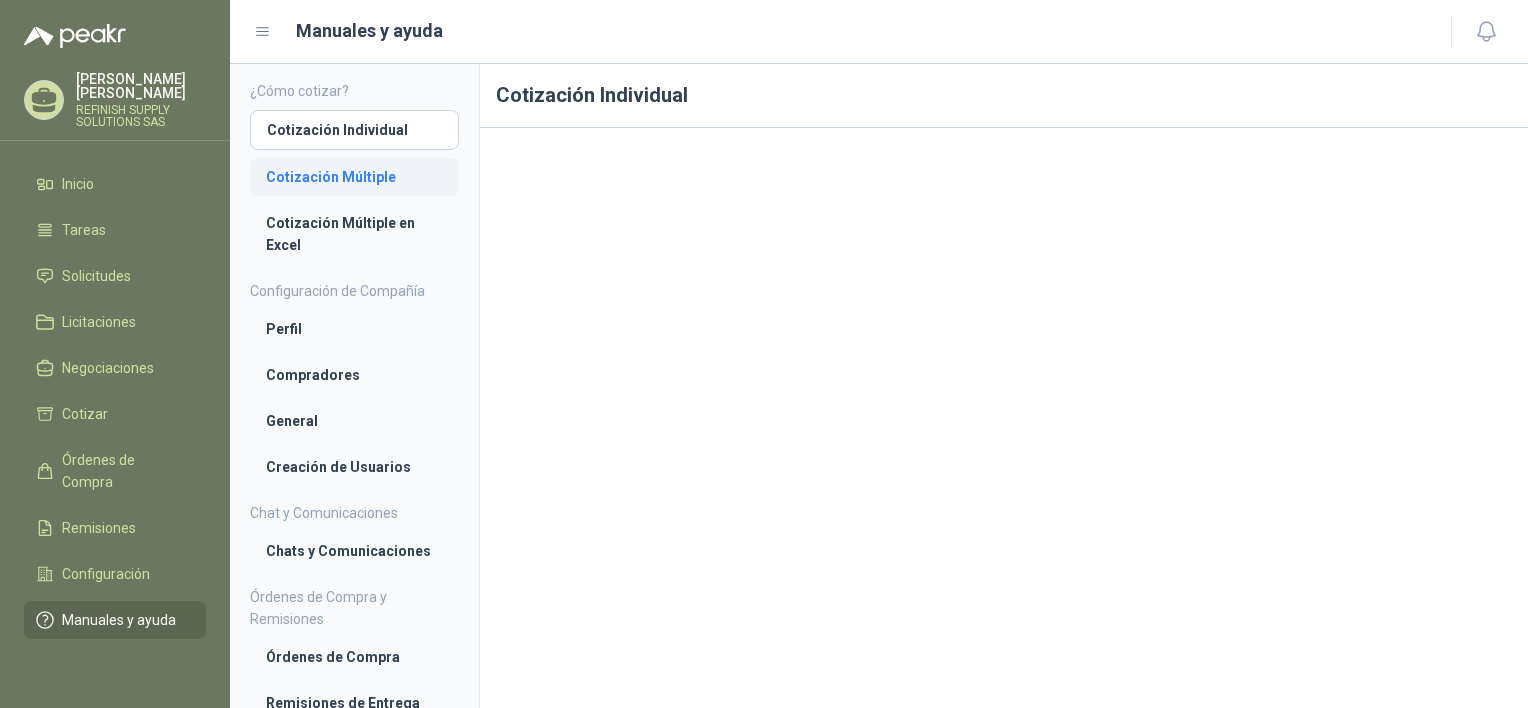 click on "Cotización Múltiple" at bounding box center (354, 177) 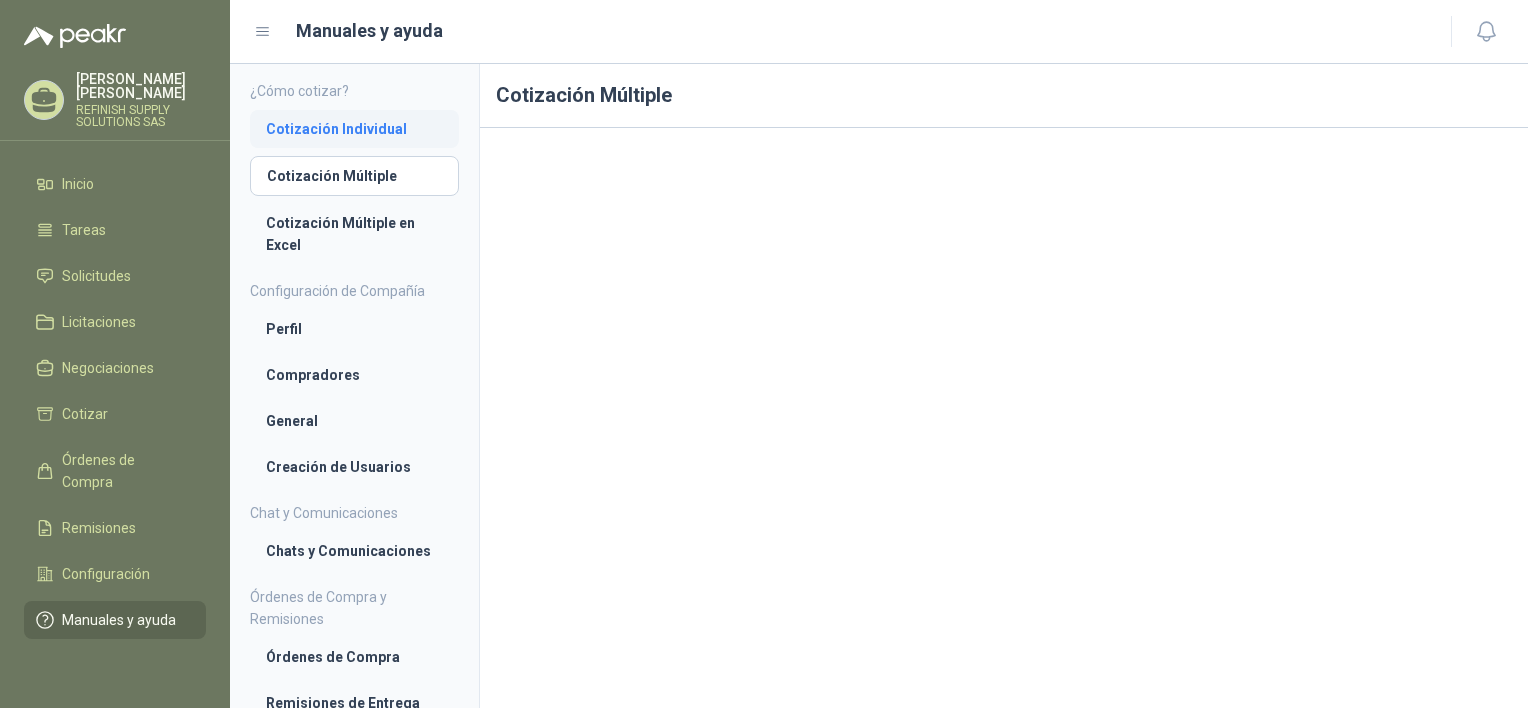 click on "Cotización Individual" at bounding box center (354, 129) 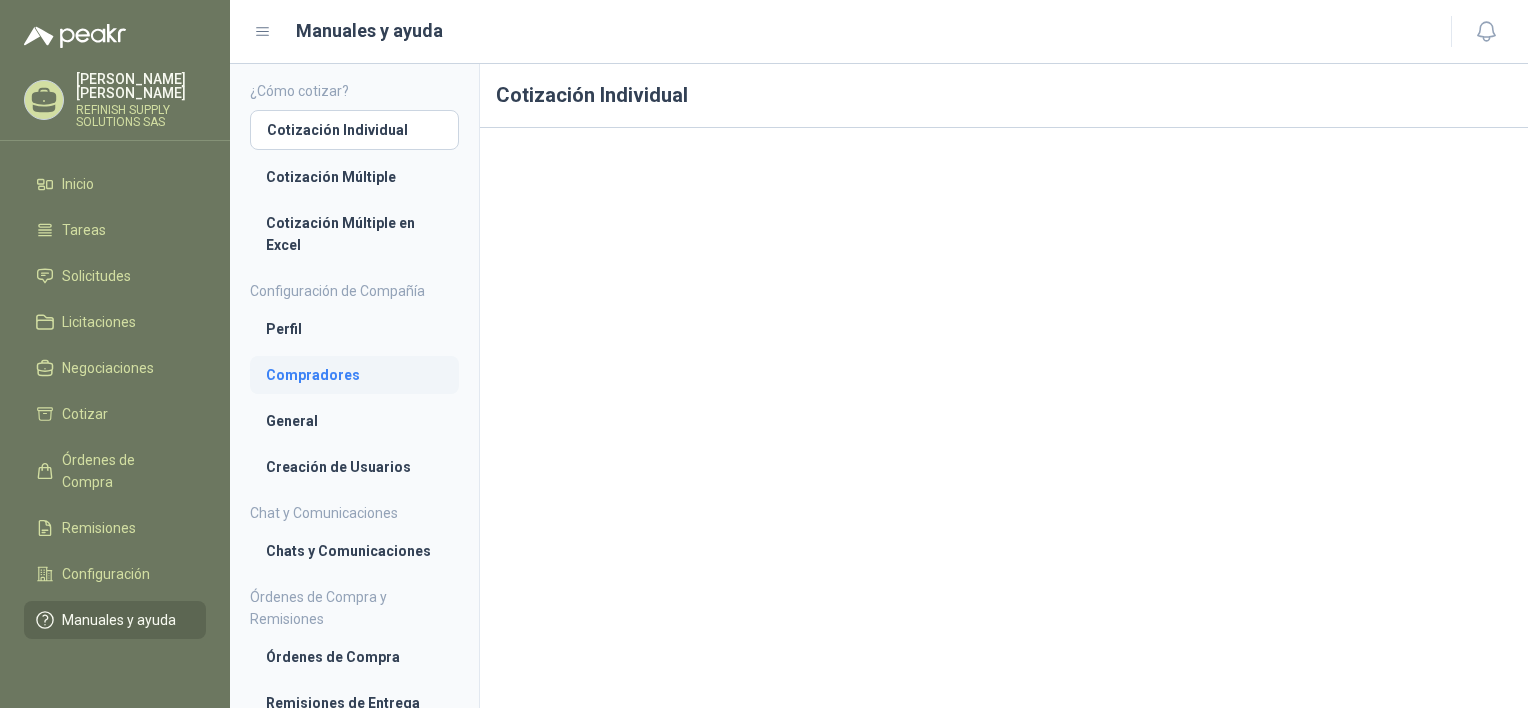 click on "Compradores" at bounding box center (354, 375) 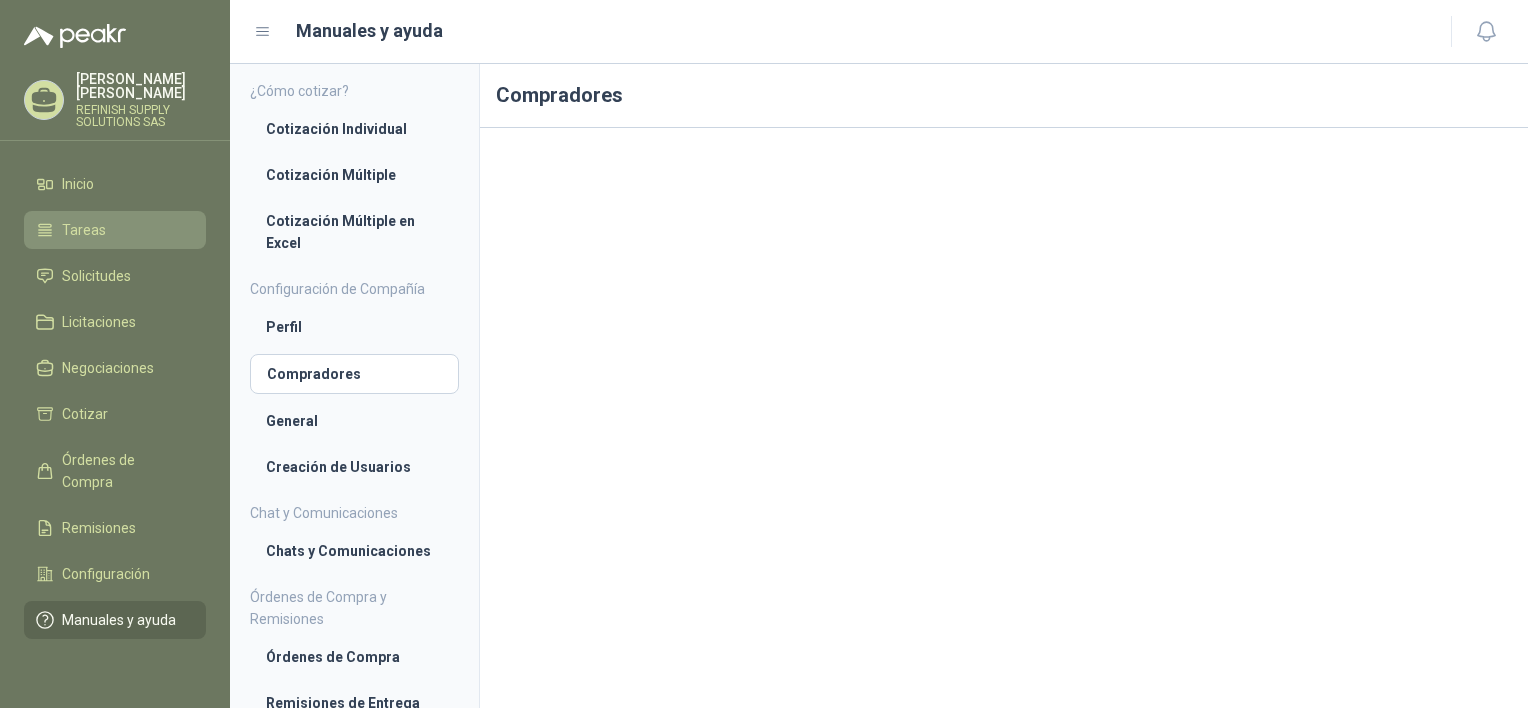 click on "Tareas" at bounding box center (84, 230) 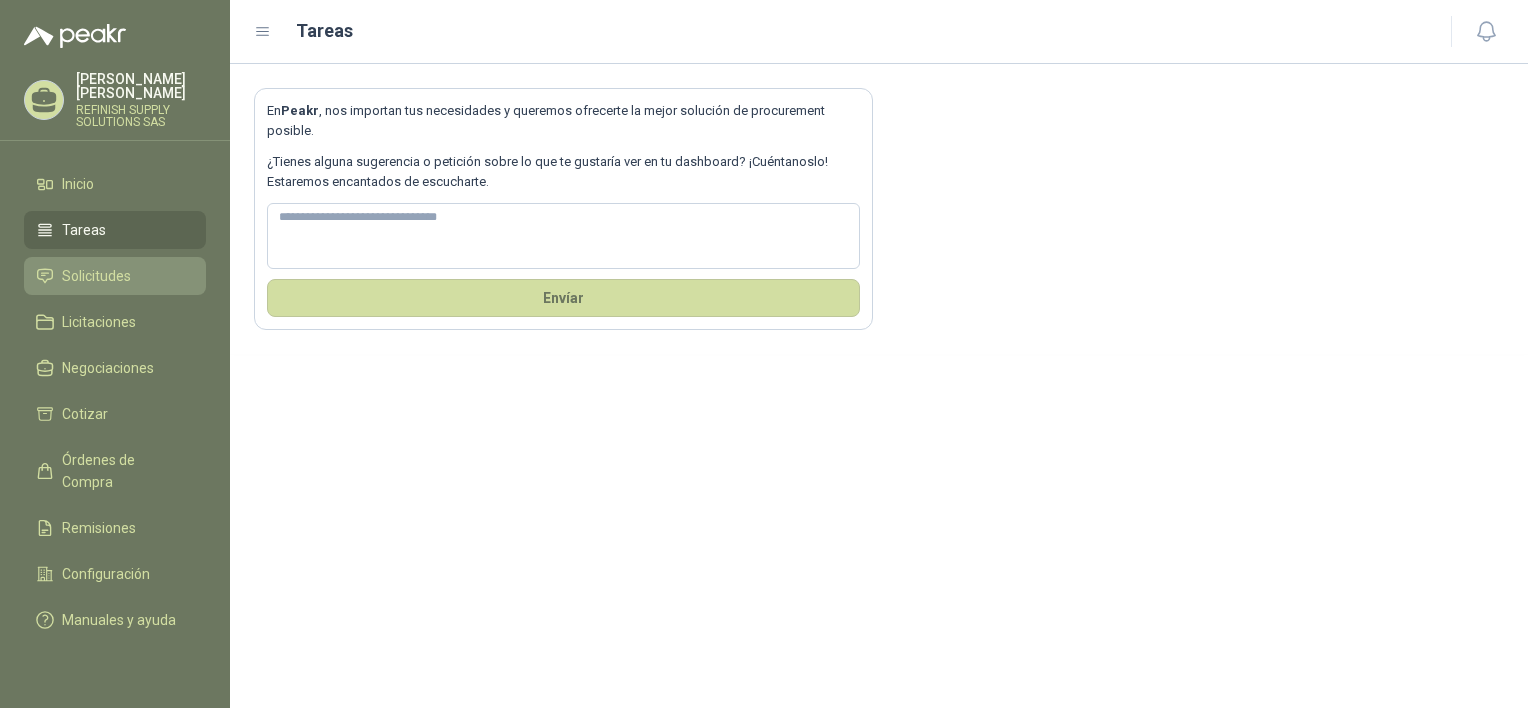 click on "Solicitudes" at bounding box center (115, 276) 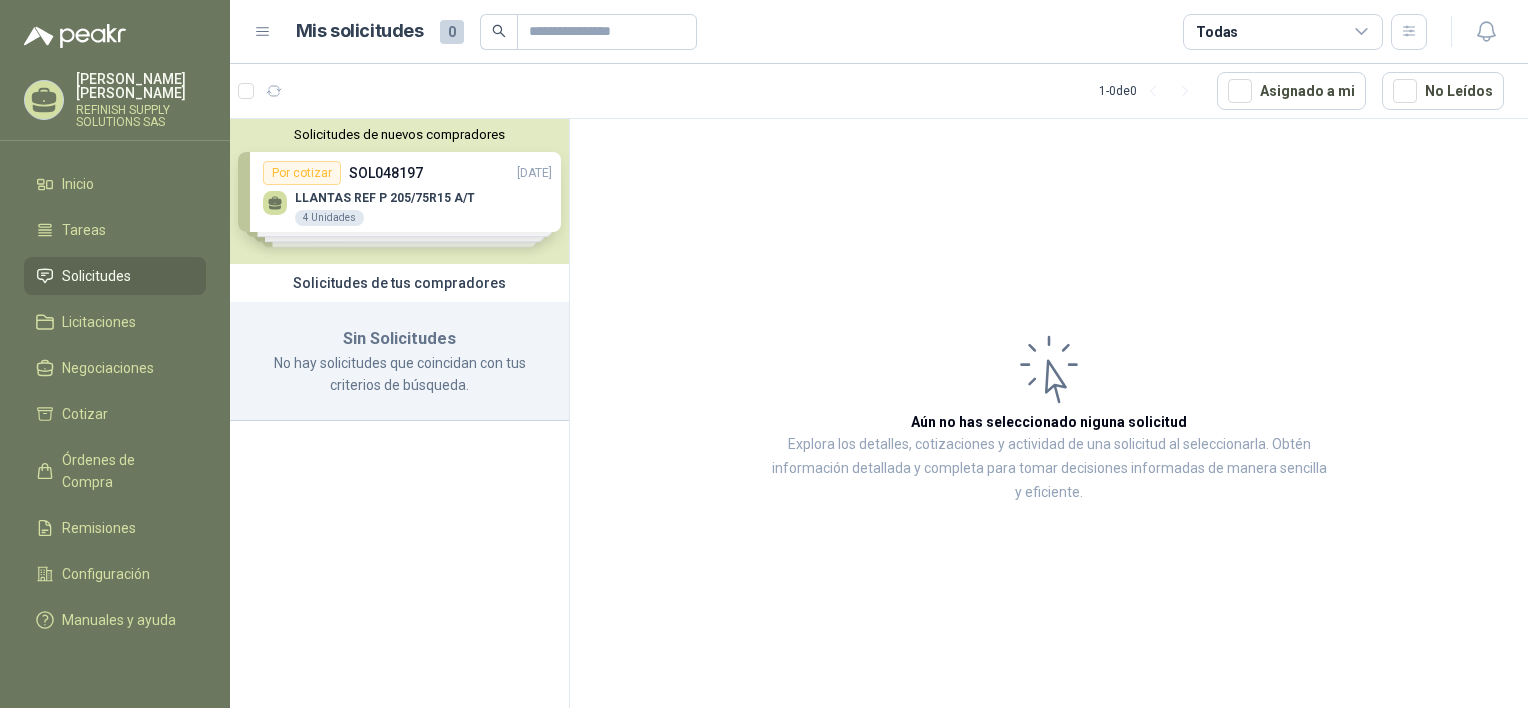 click on "Solicitudes de nuevos compradores Por cotizar SOL048197 [DATE]   LLANTAS REF P 205/75R15  A/T 4   Unidades Por cotizar SOL048165 [DATE]   LLANTAS REF P 205/75R15 A/T 4   Unidades Por cotizar SOL048153 [DATE]   LAMINA HIERRO 3/4" 4 X 8                 1   UND  Por cotizar SOL048151 [DATE]   LAMINA HIERRO 1" 4 X 8                   1   UND  ¿Quieres recibir  cientos de solicitudes de compra  como estas todos los días? Agenda una reunión" at bounding box center [399, 191] 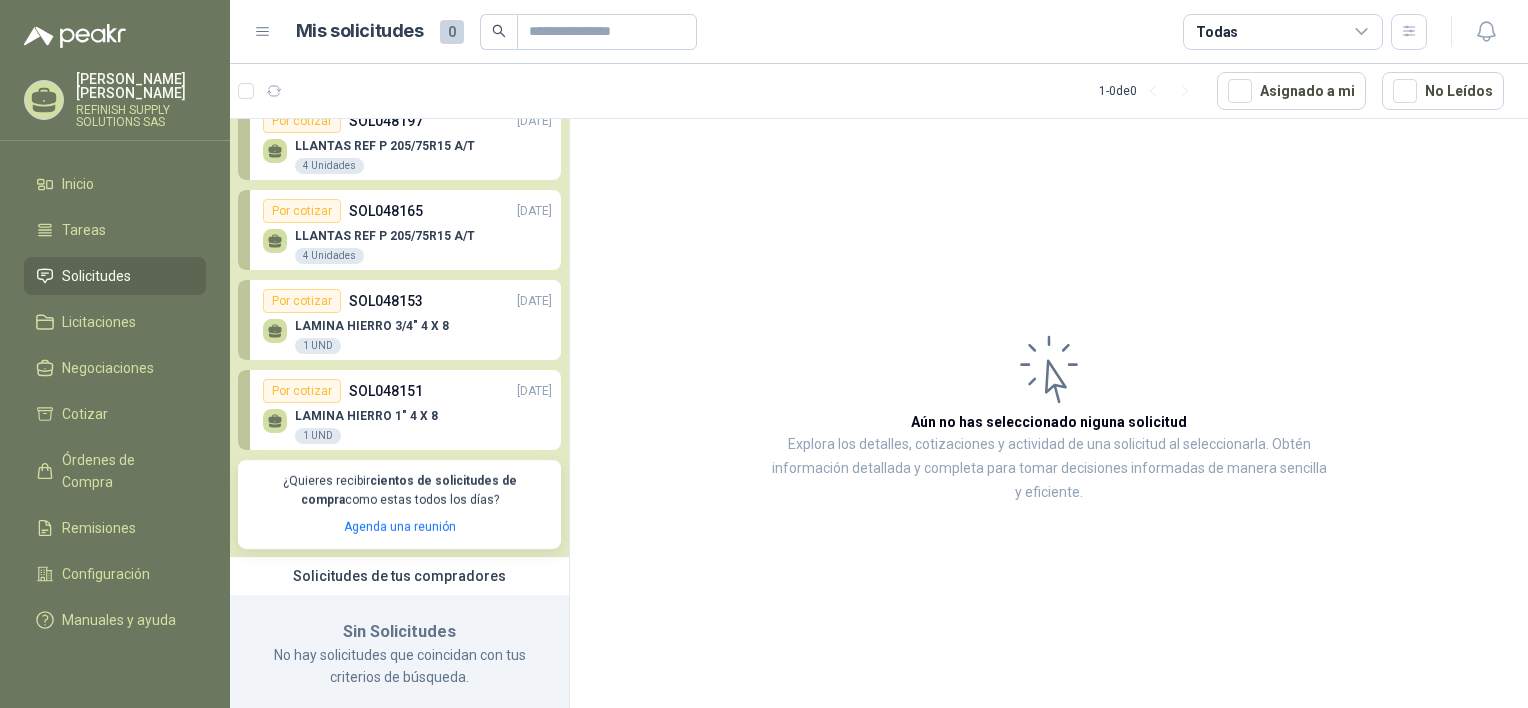 scroll, scrollTop: 79, scrollLeft: 0, axis: vertical 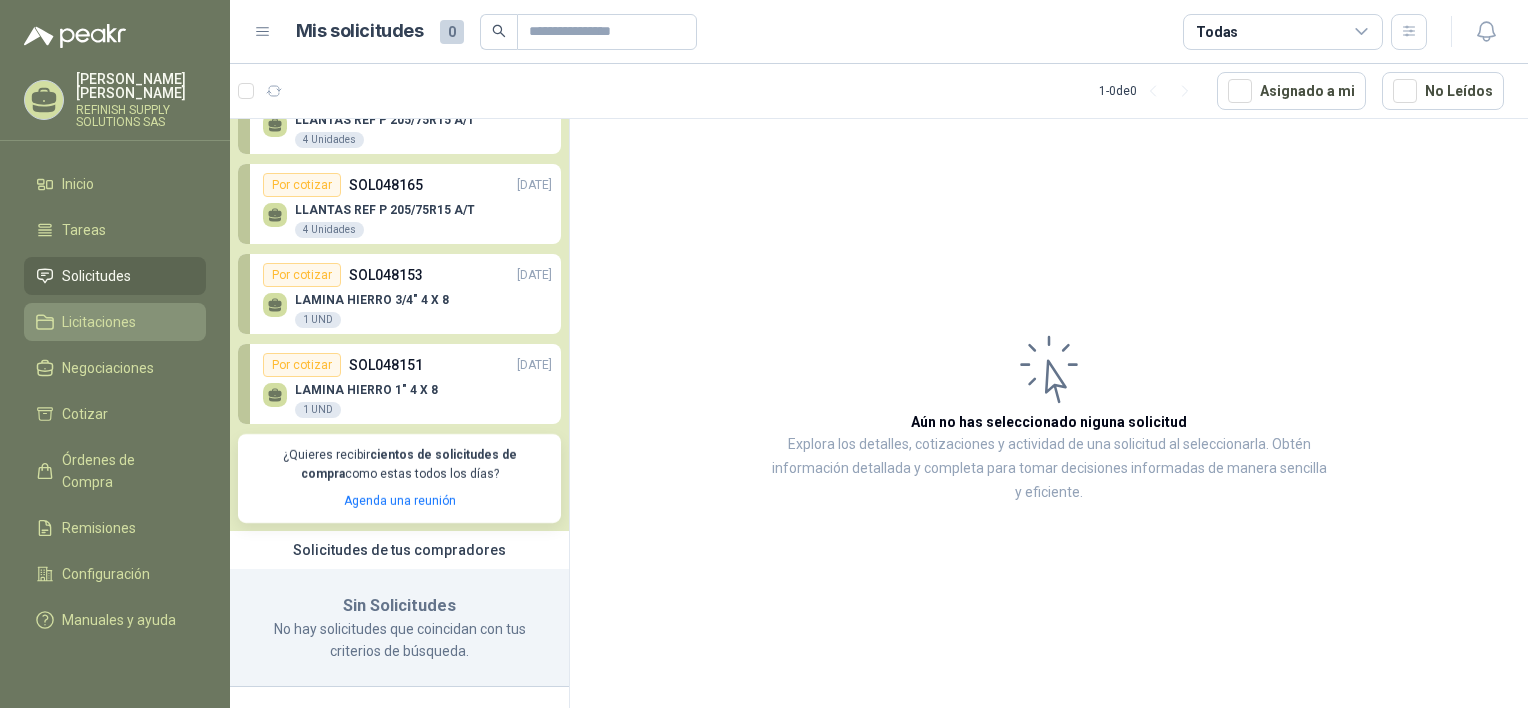 click on "Licitaciones" at bounding box center [115, 322] 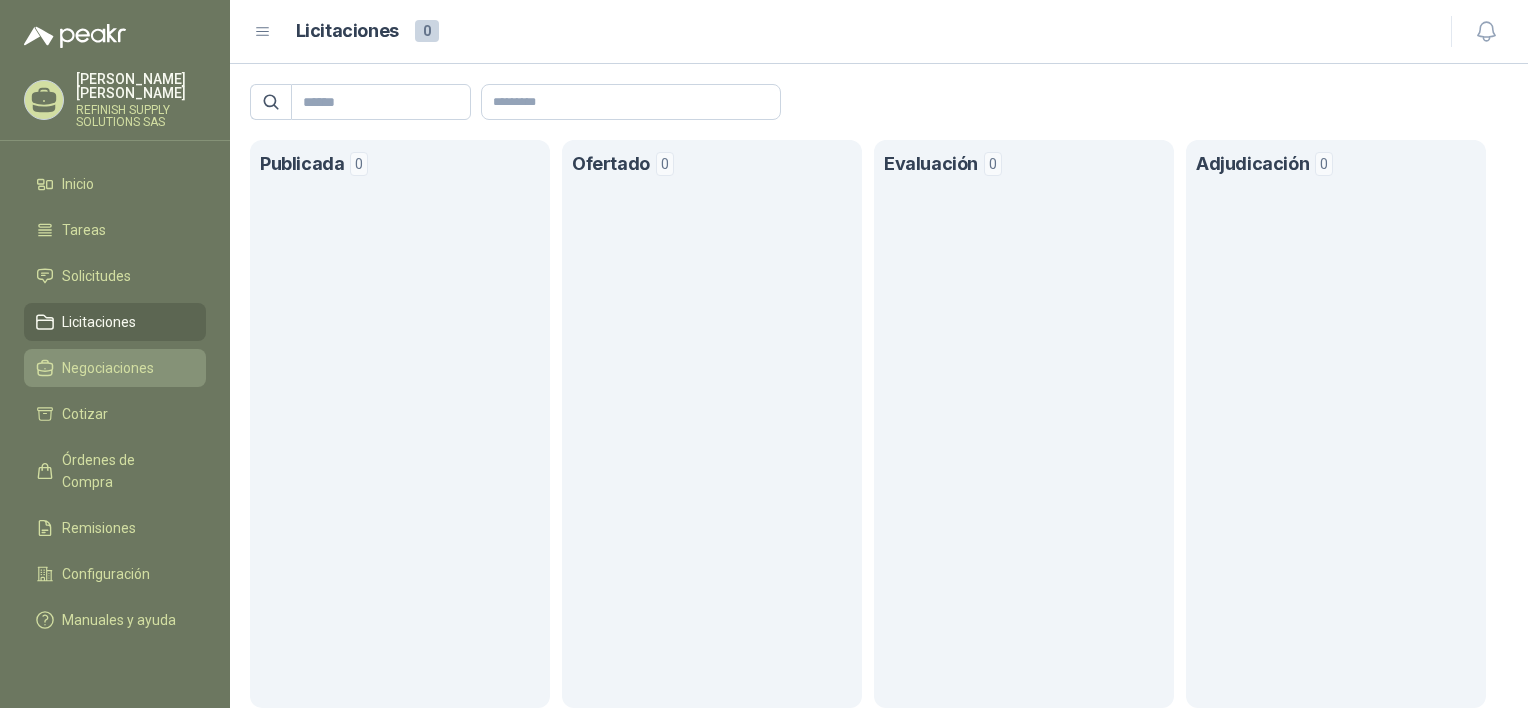 click on "Negociaciones" at bounding box center [108, 368] 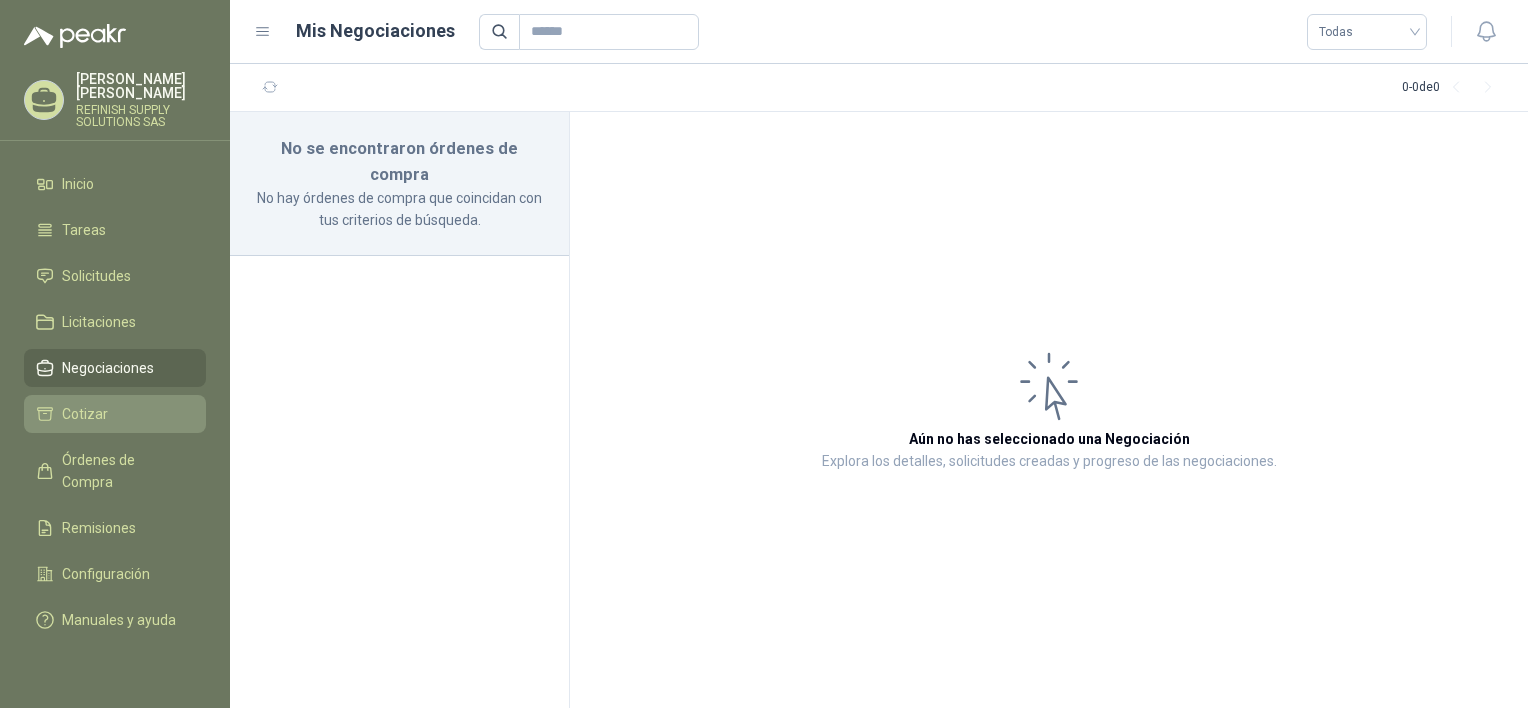 click on "Cotizar" at bounding box center [115, 414] 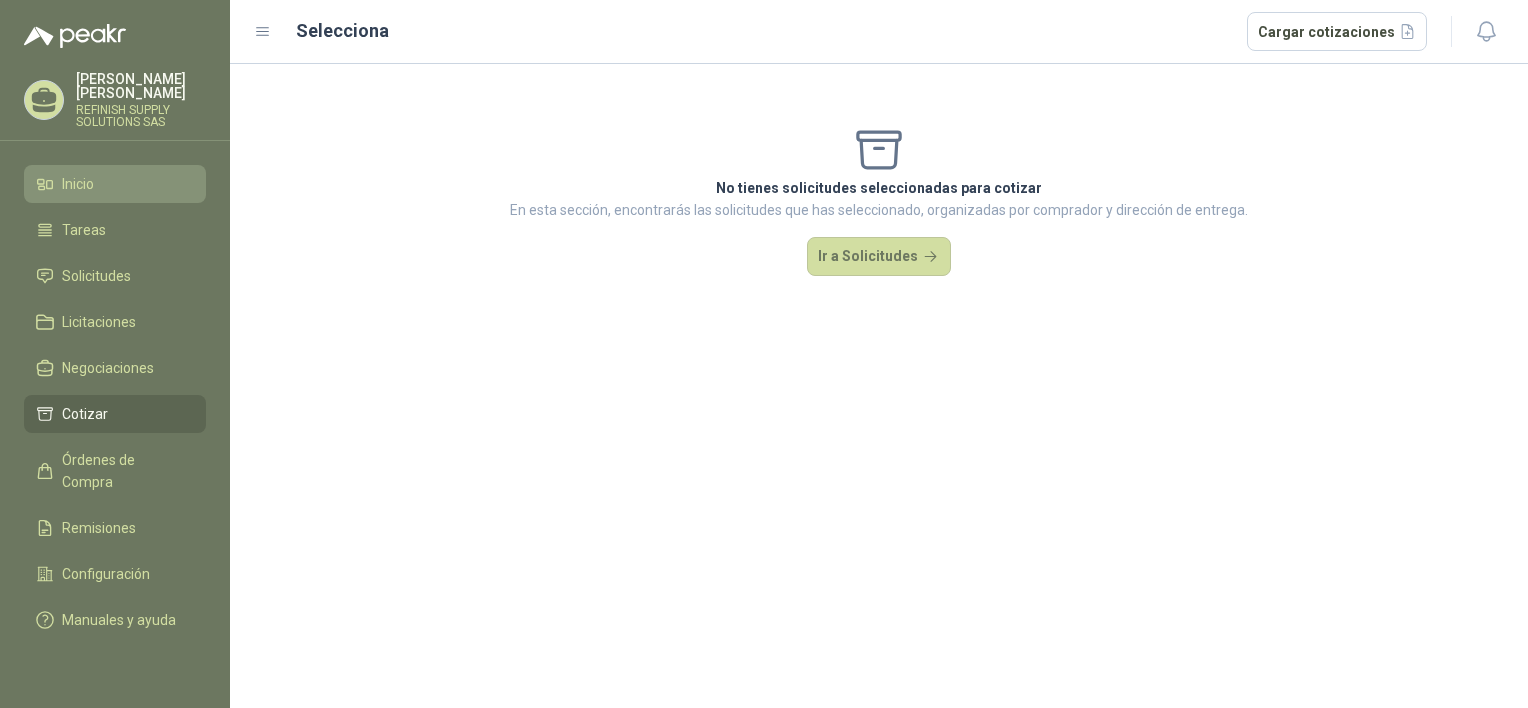 click on "Inicio" at bounding box center (115, 184) 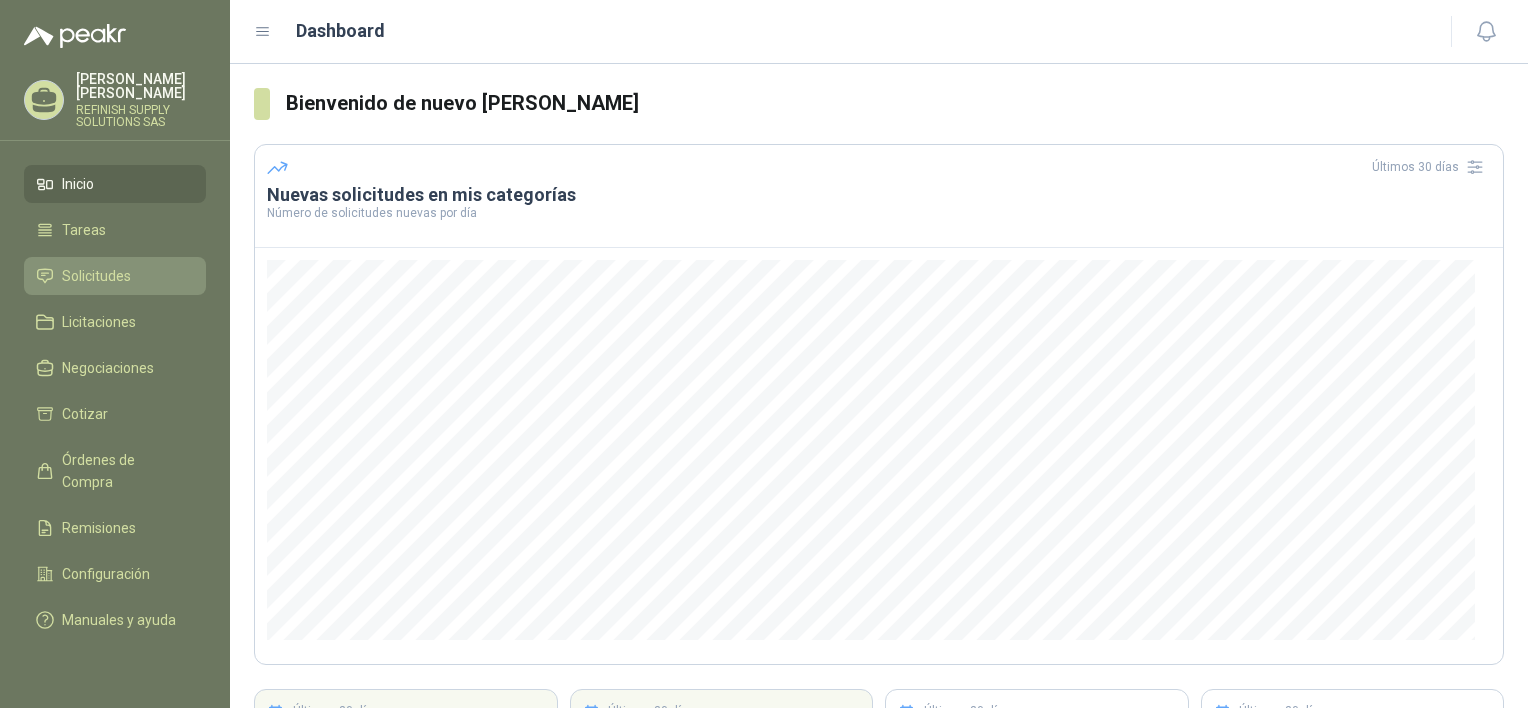 click on "Solicitudes" at bounding box center [96, 276] 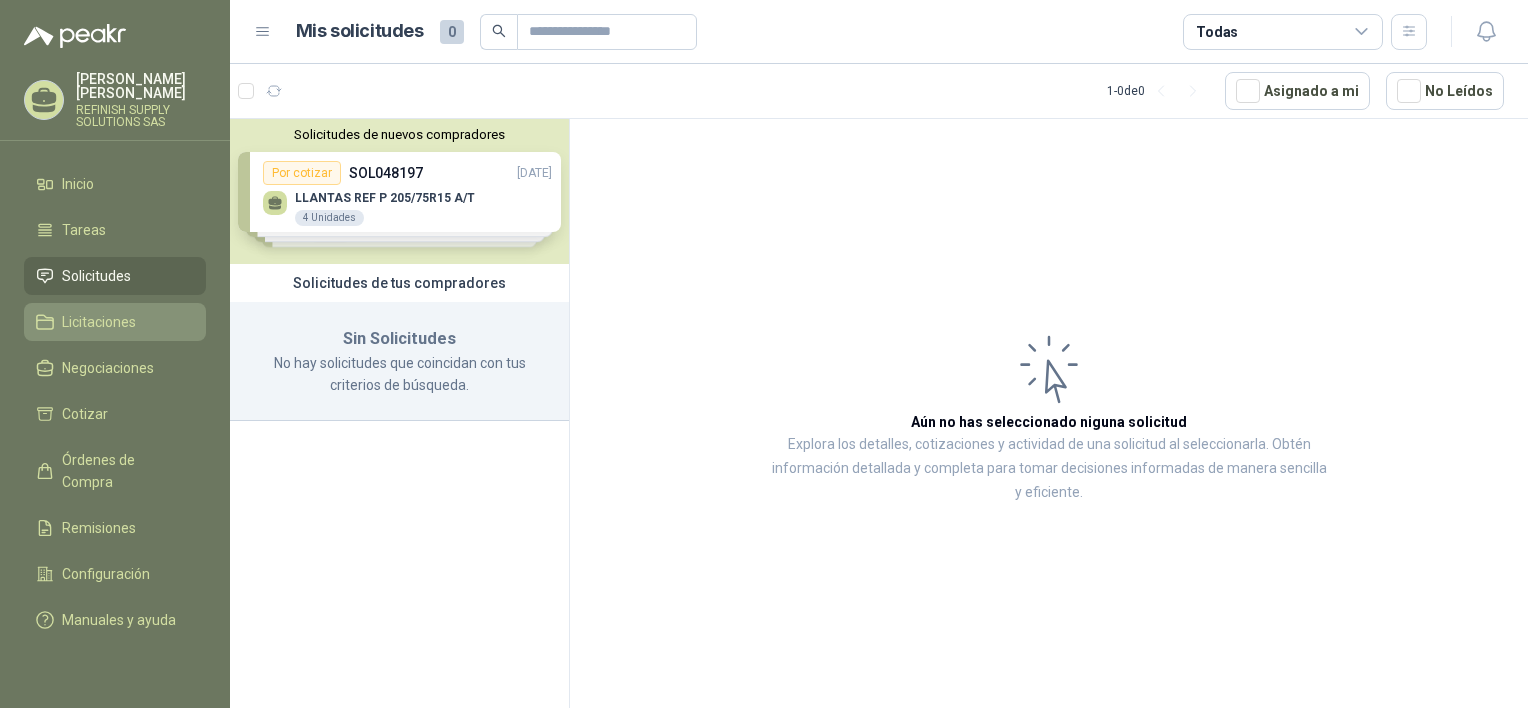 click on "Licitaciones" at bounding box center (115, 322) 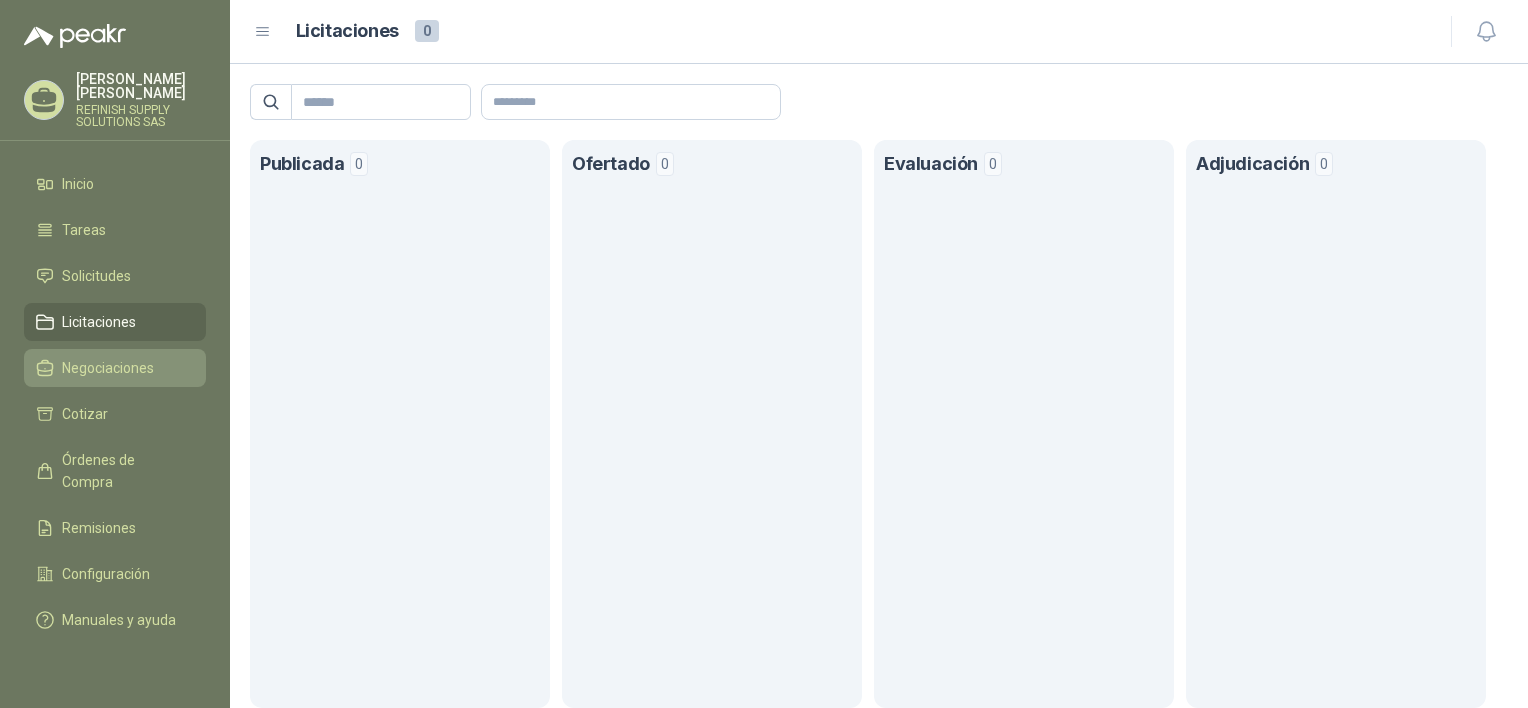 click on "Negociaciones" at bounding box center [108, 368] 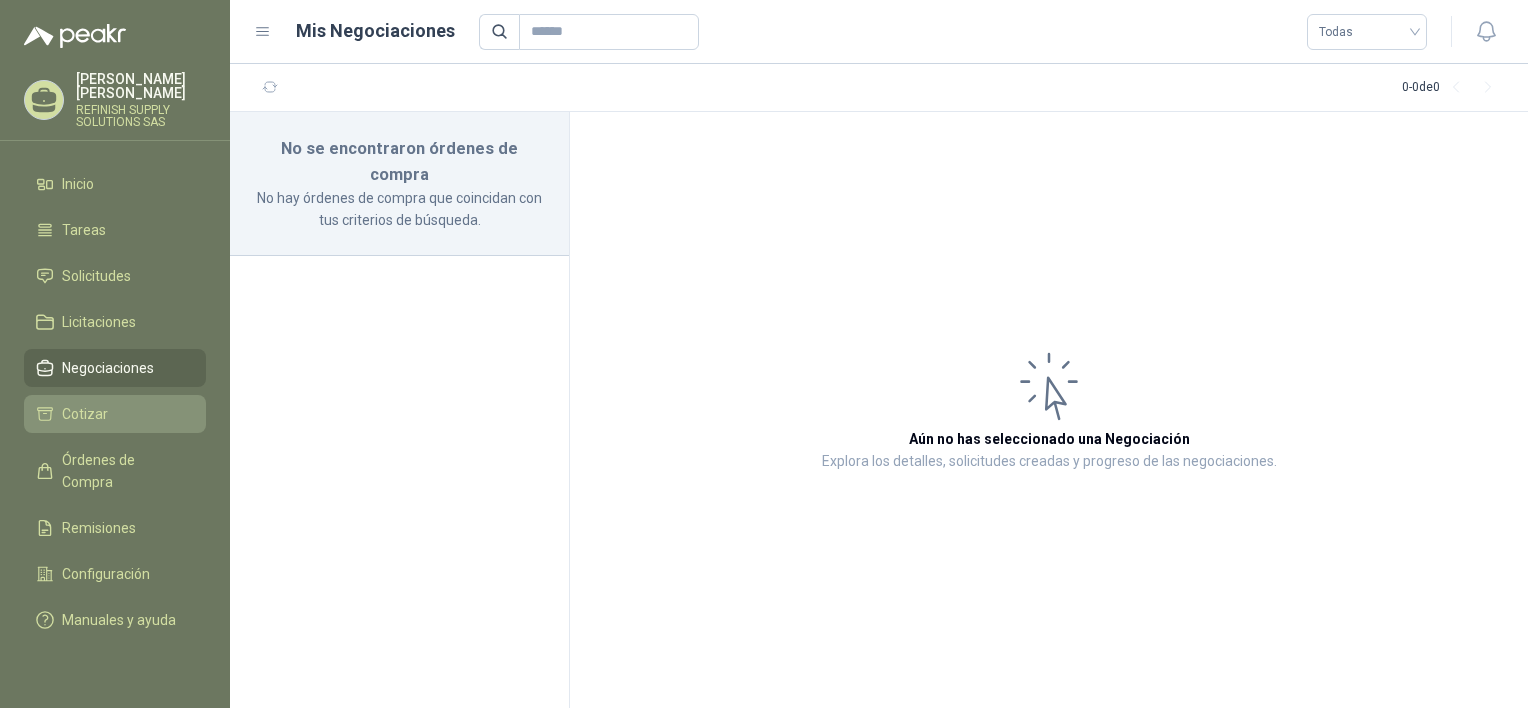 click on "Cotizar" at bounding box center (115, 414) 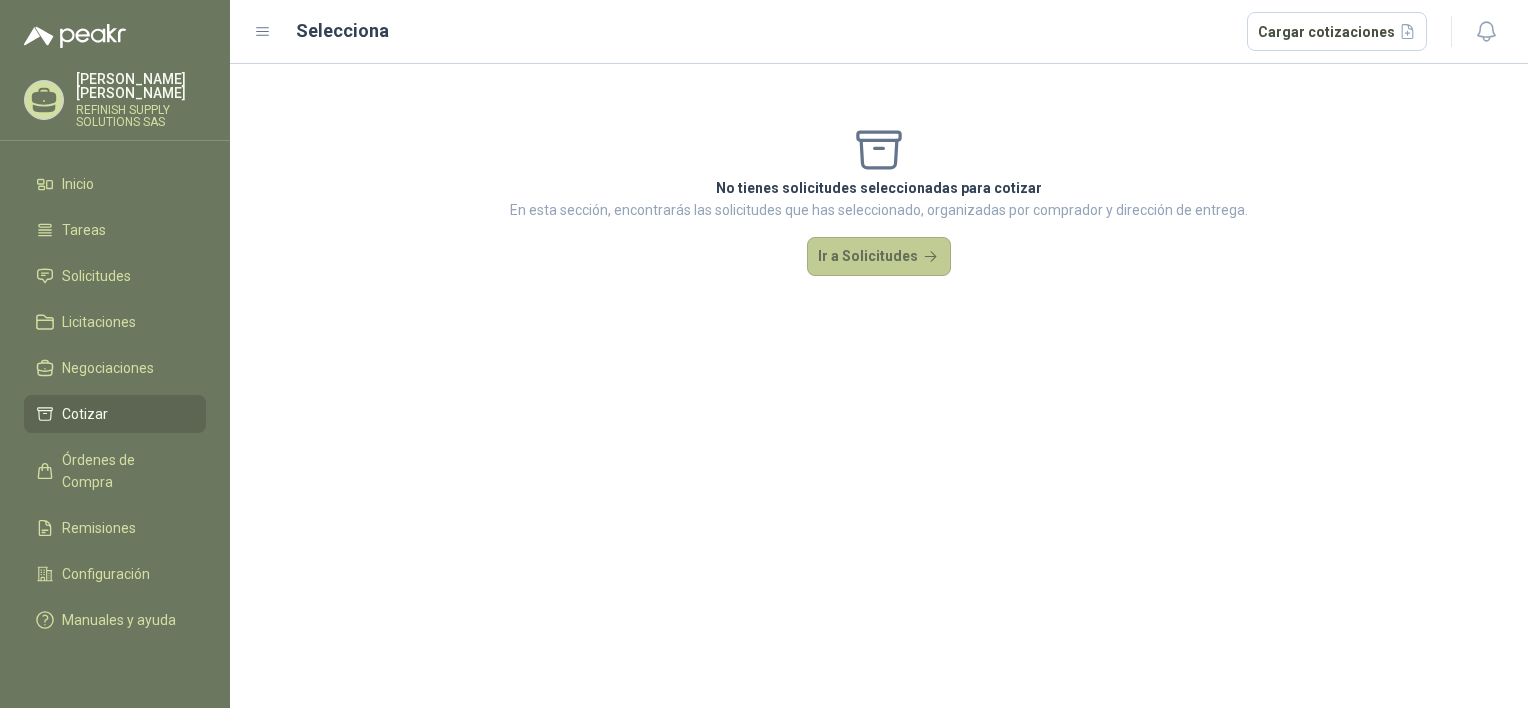 click on "Ir a Solicitudes" at bounding box center (879, 257) 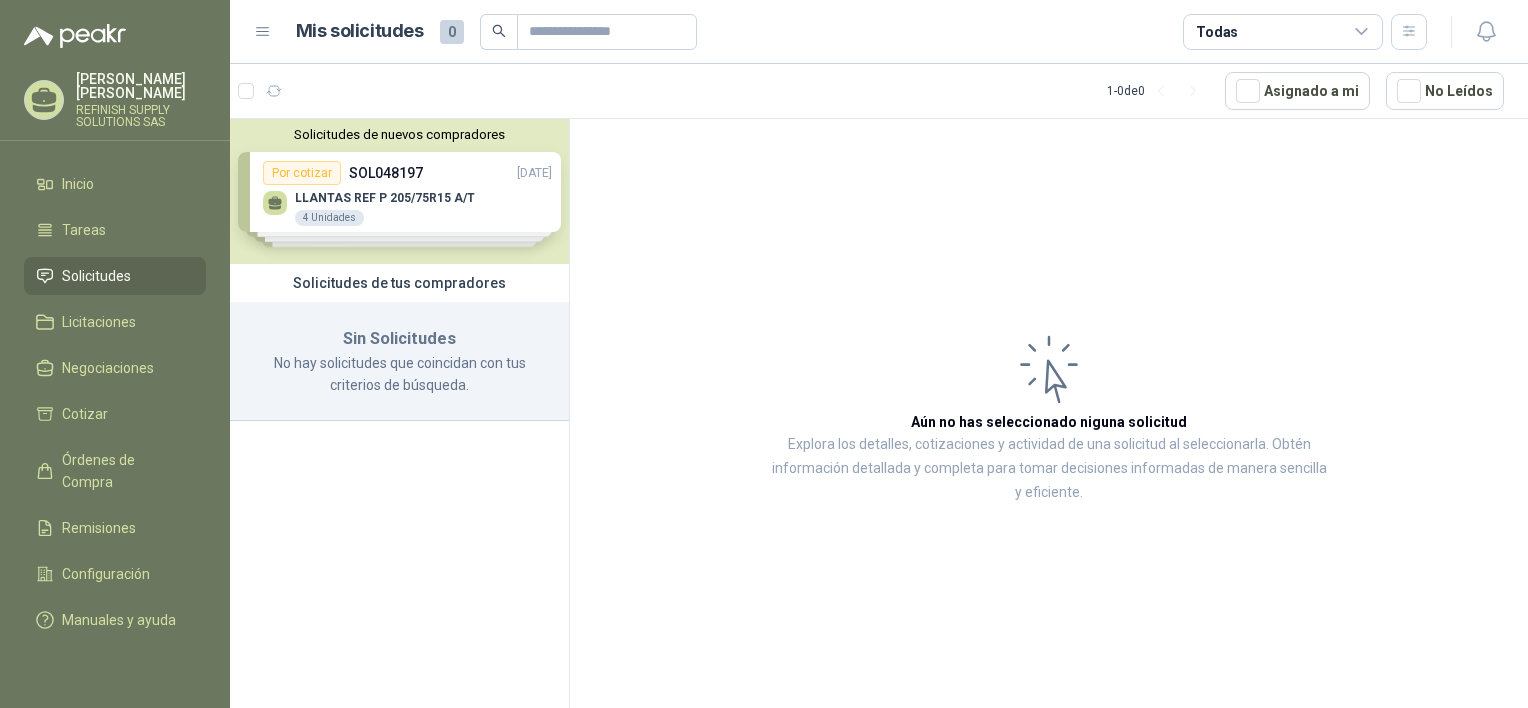 click on "Solicitudes de nuevos compradores Por cotizar SOL048197 [DATE]   LLANTAS REF P 205/75R15  A/T 4   Unidades Por cotizar SOL048165 [DATE]   LLANTAS REF P 205/75R15 A/T 4   Unidades Por cotizar SOL048153 [DATE]   LAMINA HIERRO 3/4" 4 X 8                 1   UND  Por cotizar SOL048151 [DATE]   LAMINA HIERRO 1" 4 X 8                   1   UND  ¿Quieres recibir  cientos de solicitudes de compra  como estas todos los días? Agenda una reunión" at bounding box center [399, 191] 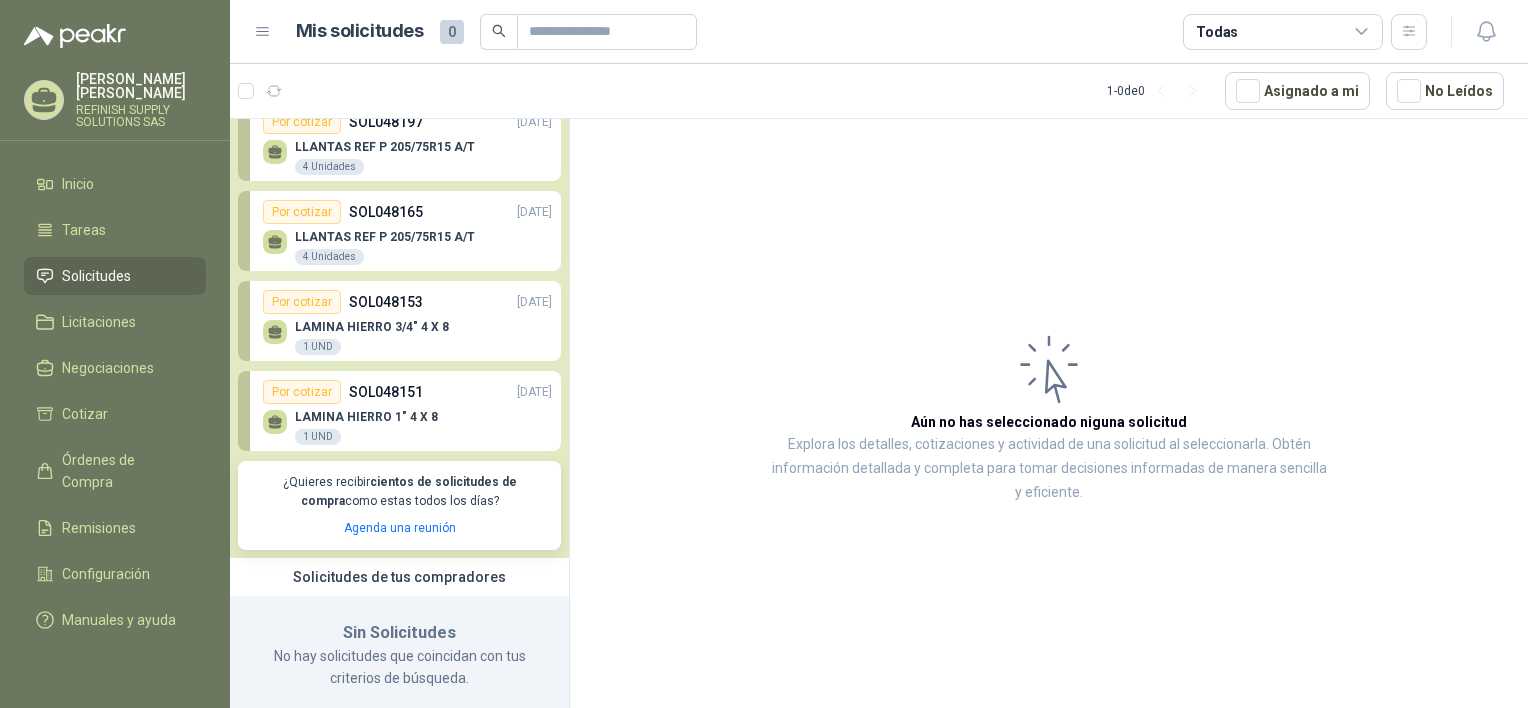 scroll, scrollTop: 79, scrollLeft: 0, axis: vertical 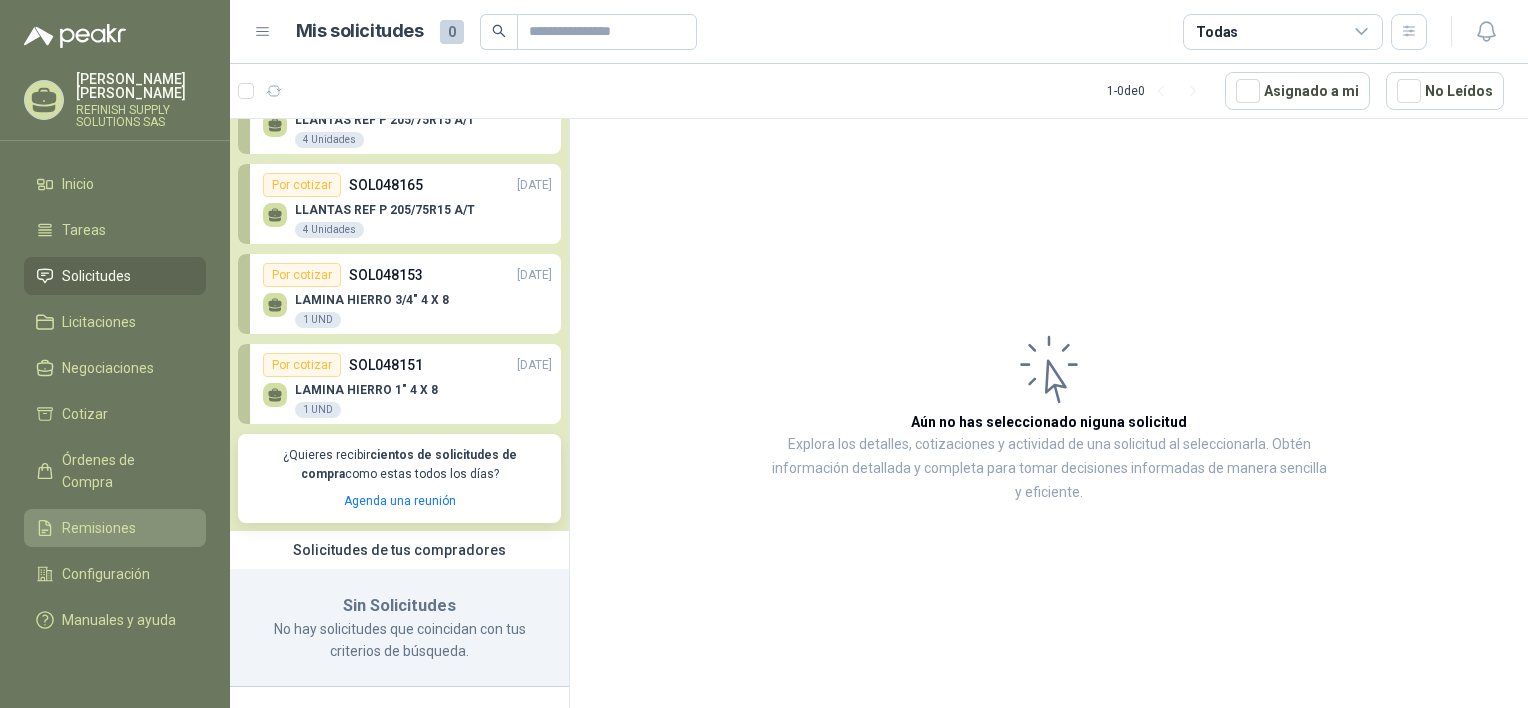 click on "Remisiones" at bounding box center (115, 528) 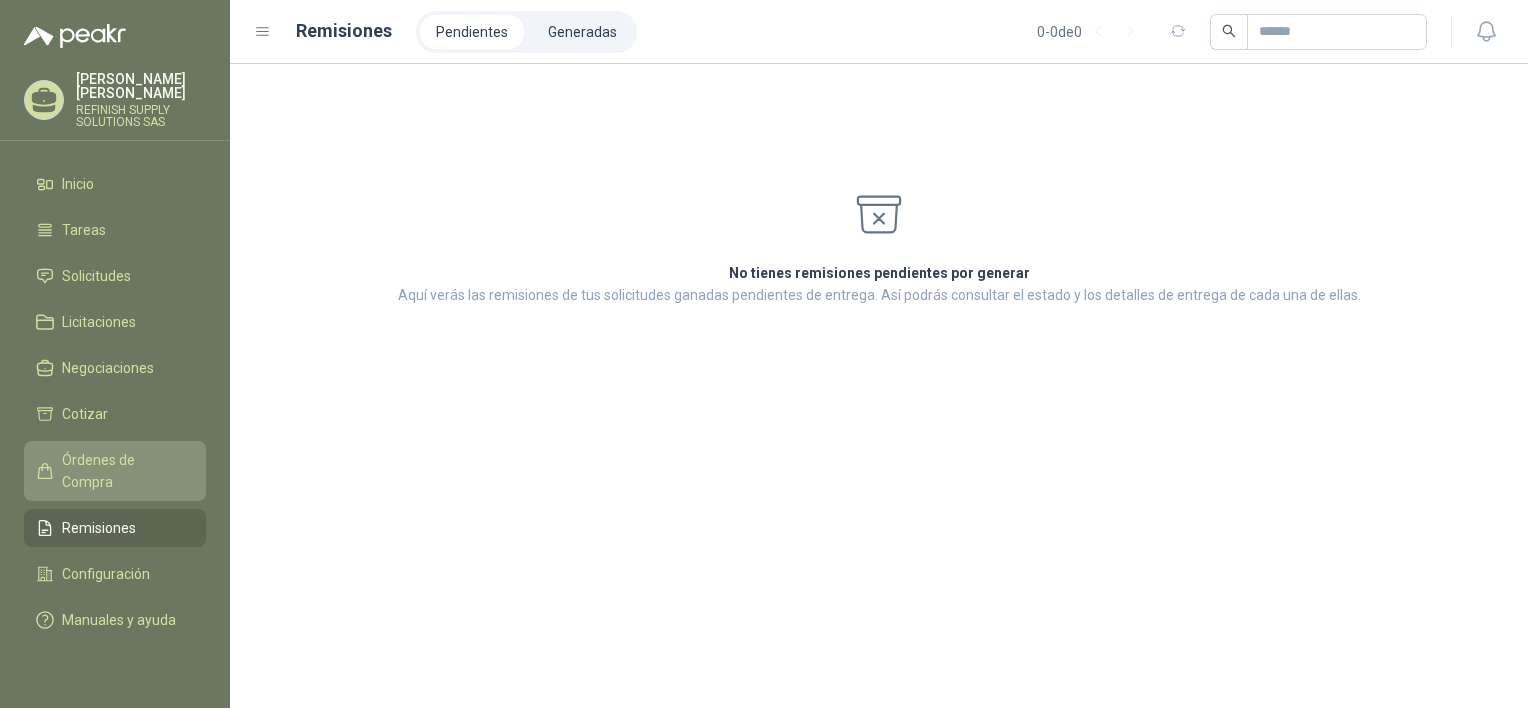 click on "Órdenes de Compra" at bounding box center [124, 471] 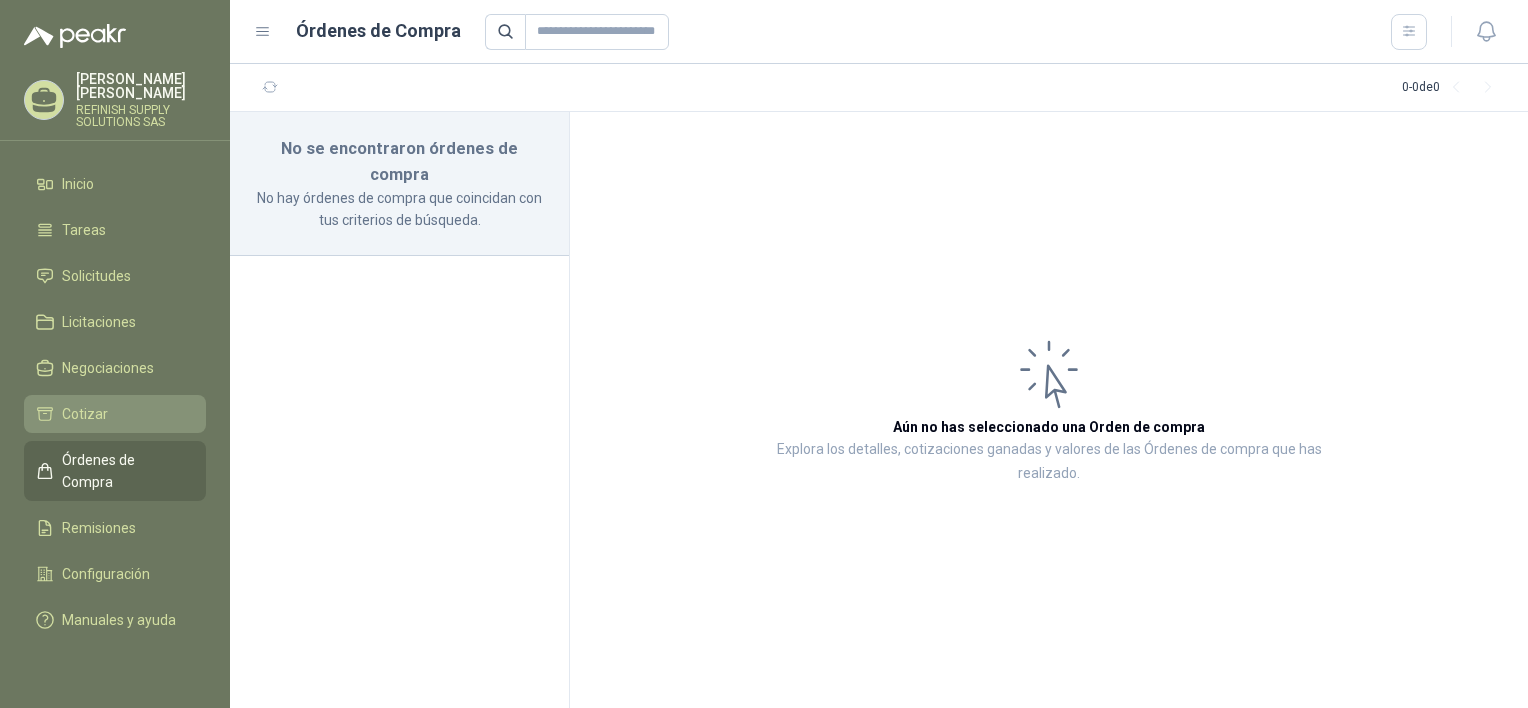 click on "Cotizar" at bounding box center (115, 414) 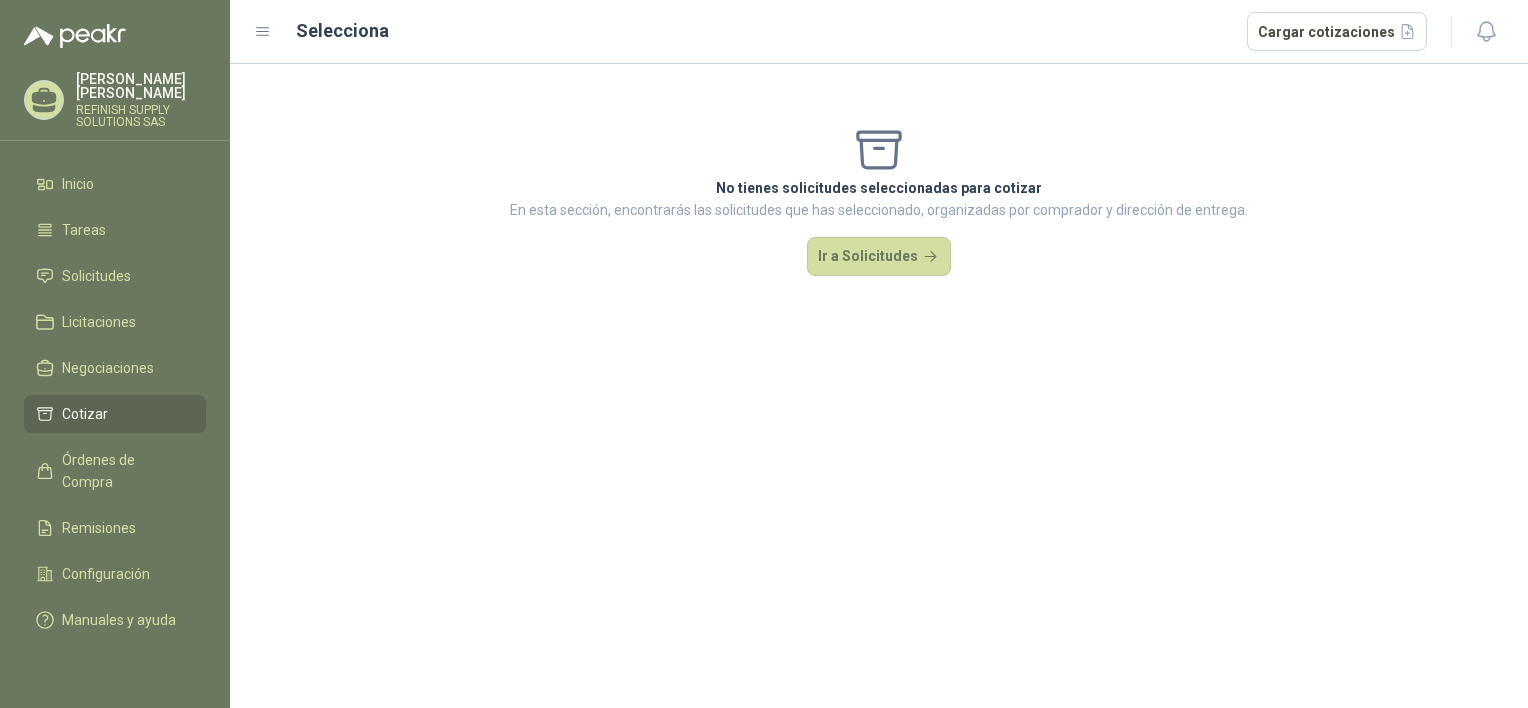 click on "Selecciona Cargar cotizaciones" at bounding box center [840, 32] 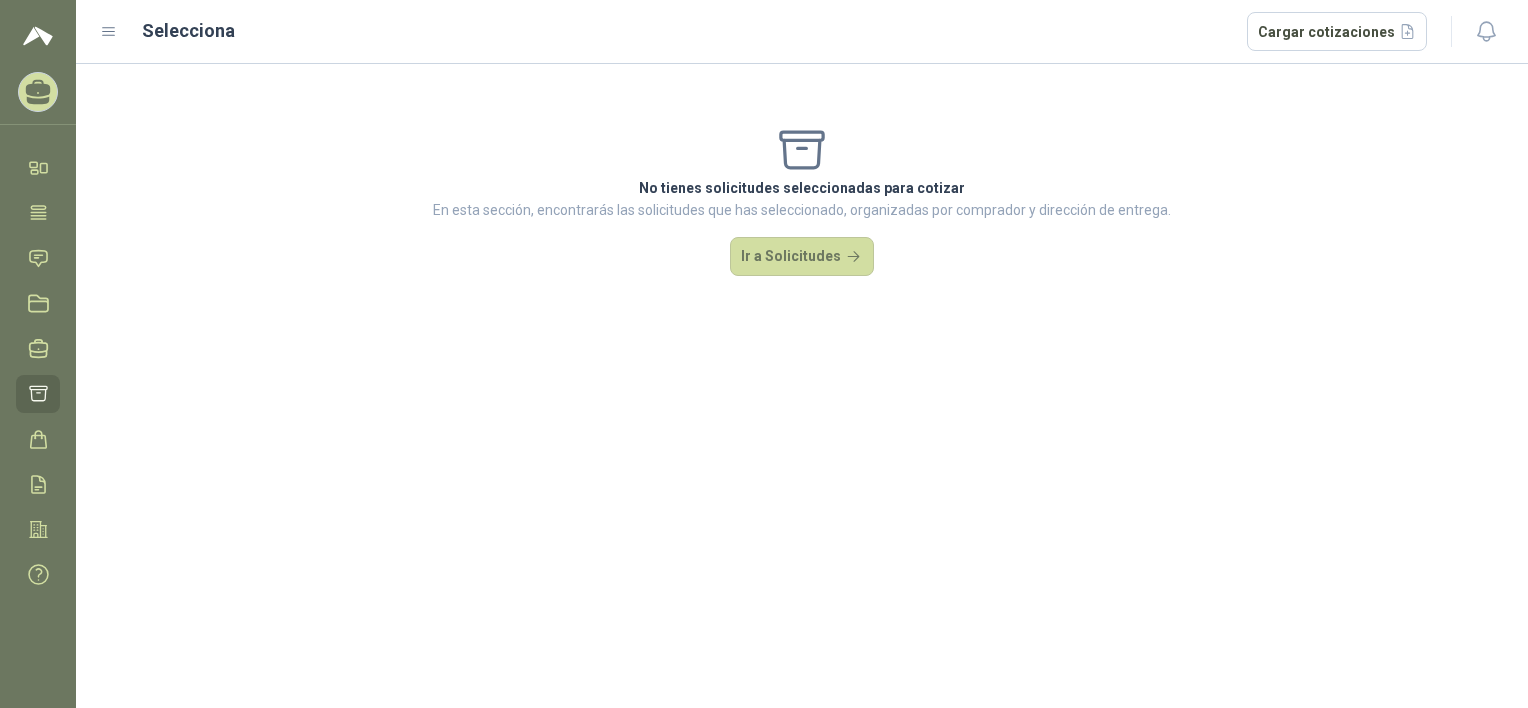 click on "Selecciona Cargar cotizaciones" at bounding box center (763, 32) 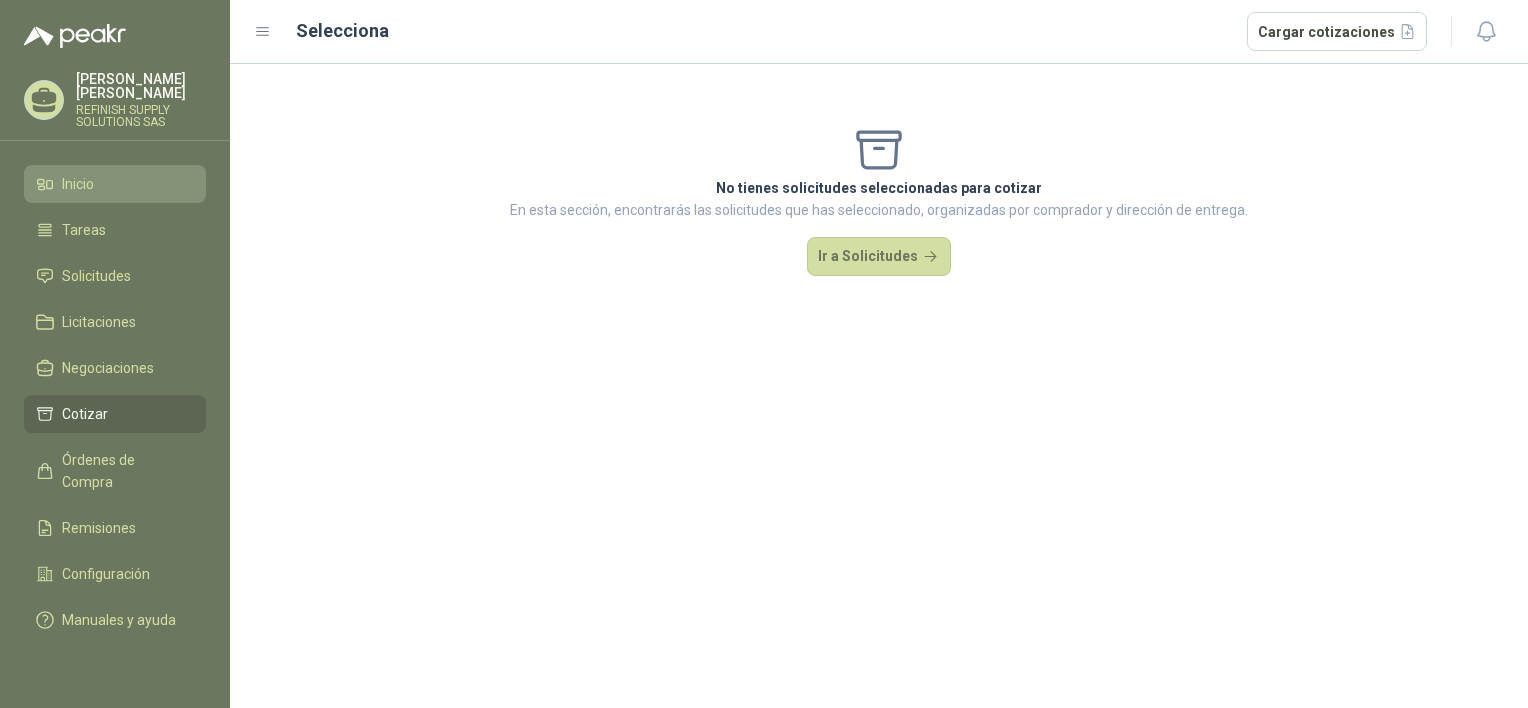 click on "Inicio" at bounding box center [78, 184] 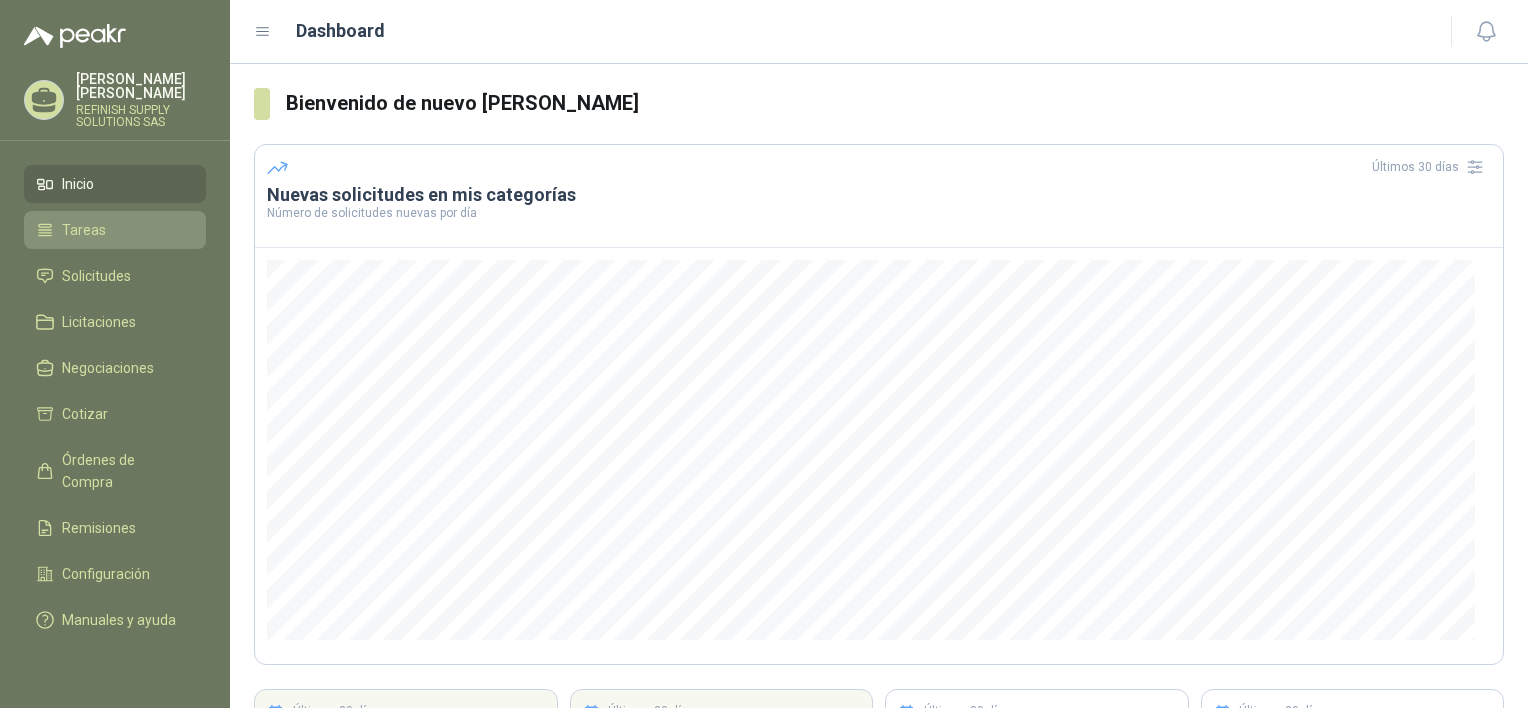 click on "Tareas" at bounding box center [115, 230] 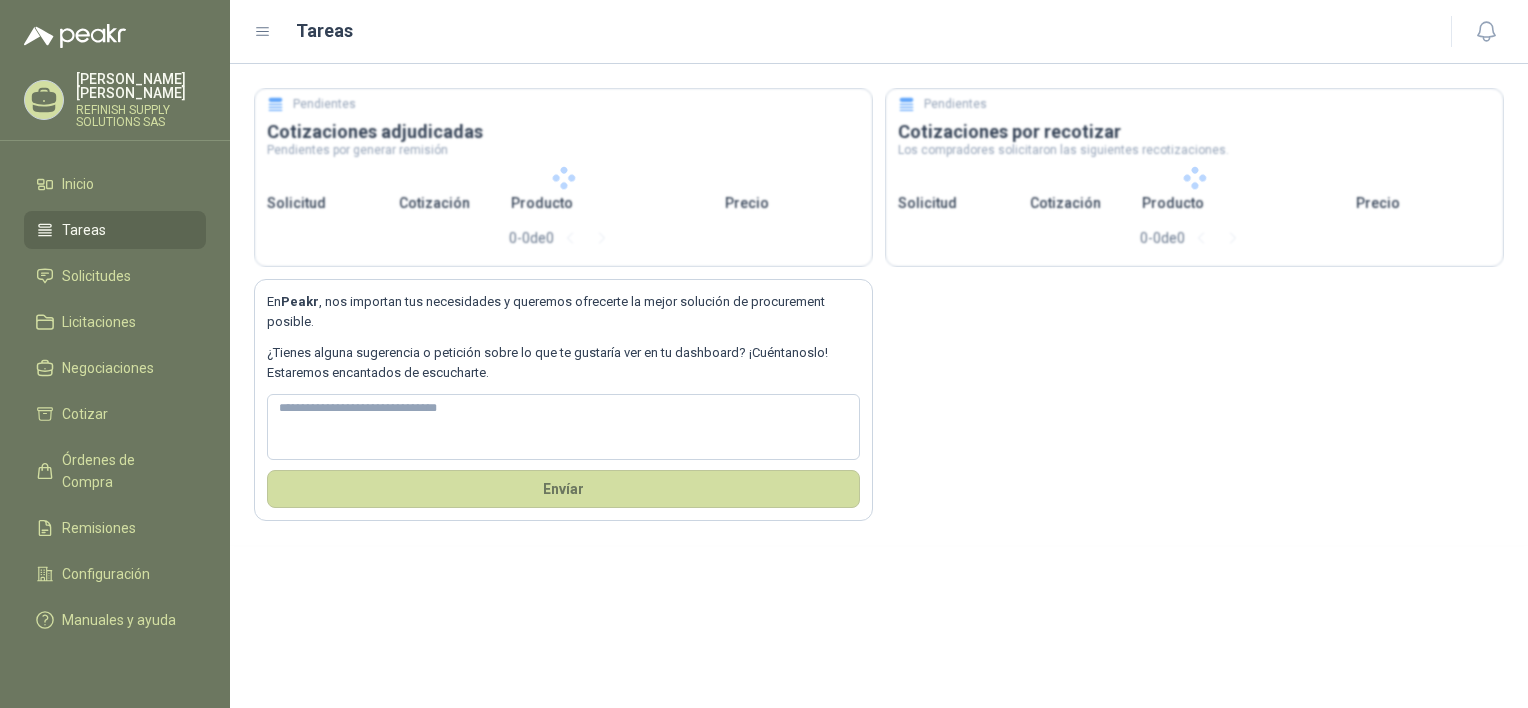 type 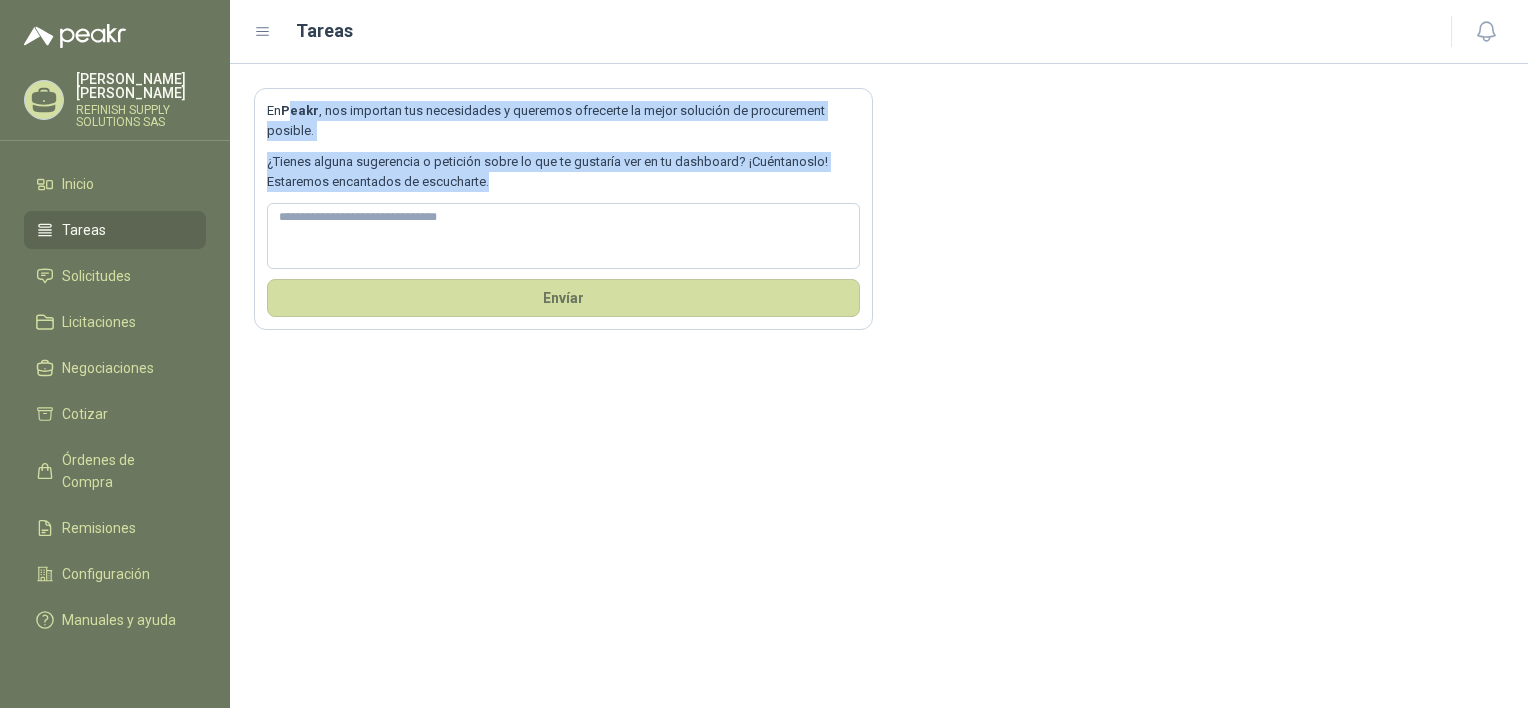 drag, startPoint x: 643, startPoint y: 190, endPoint x: 292, endPoint y: 82, distance: 367.23972 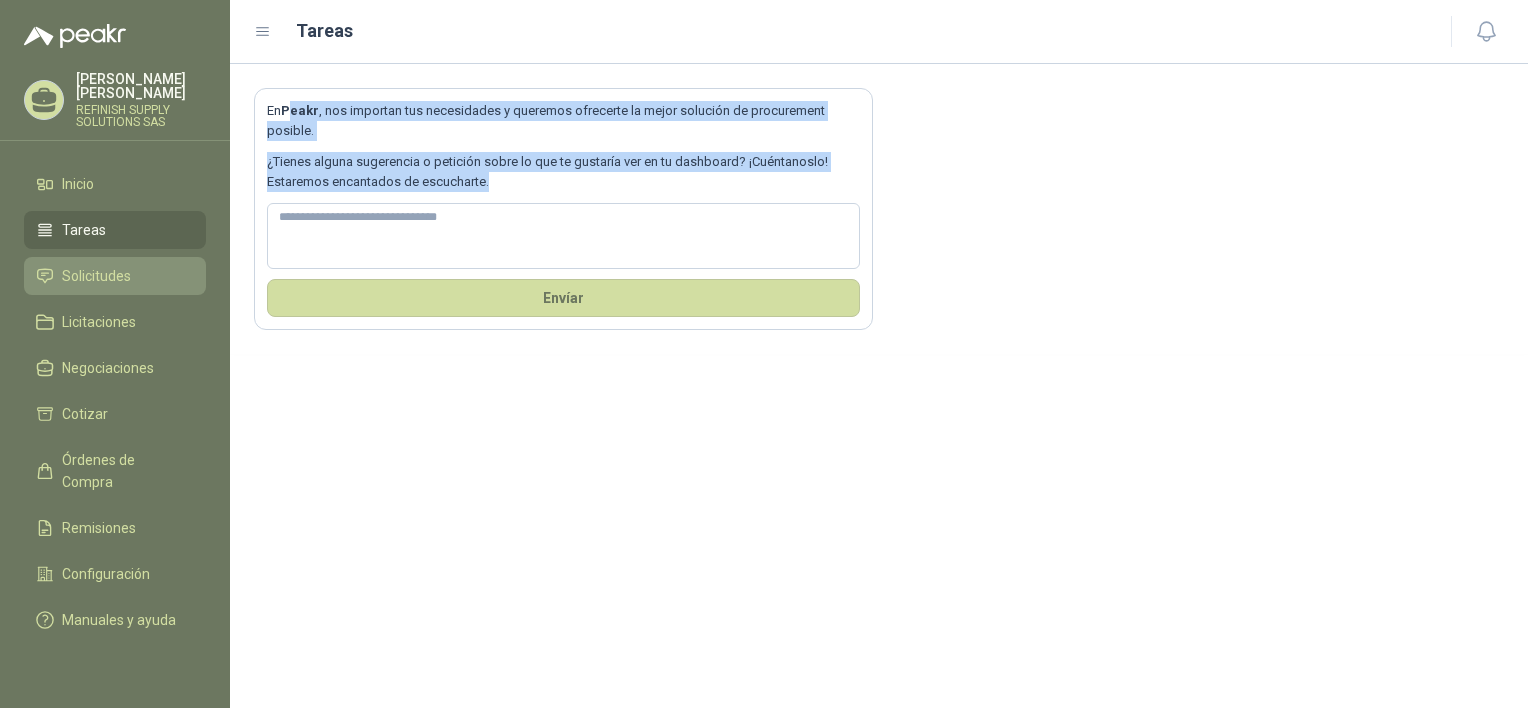 drag, startPoint x: 292, startPoint y: 82, endPoint x: 156, endPoint y: 265, distance: 228.0022 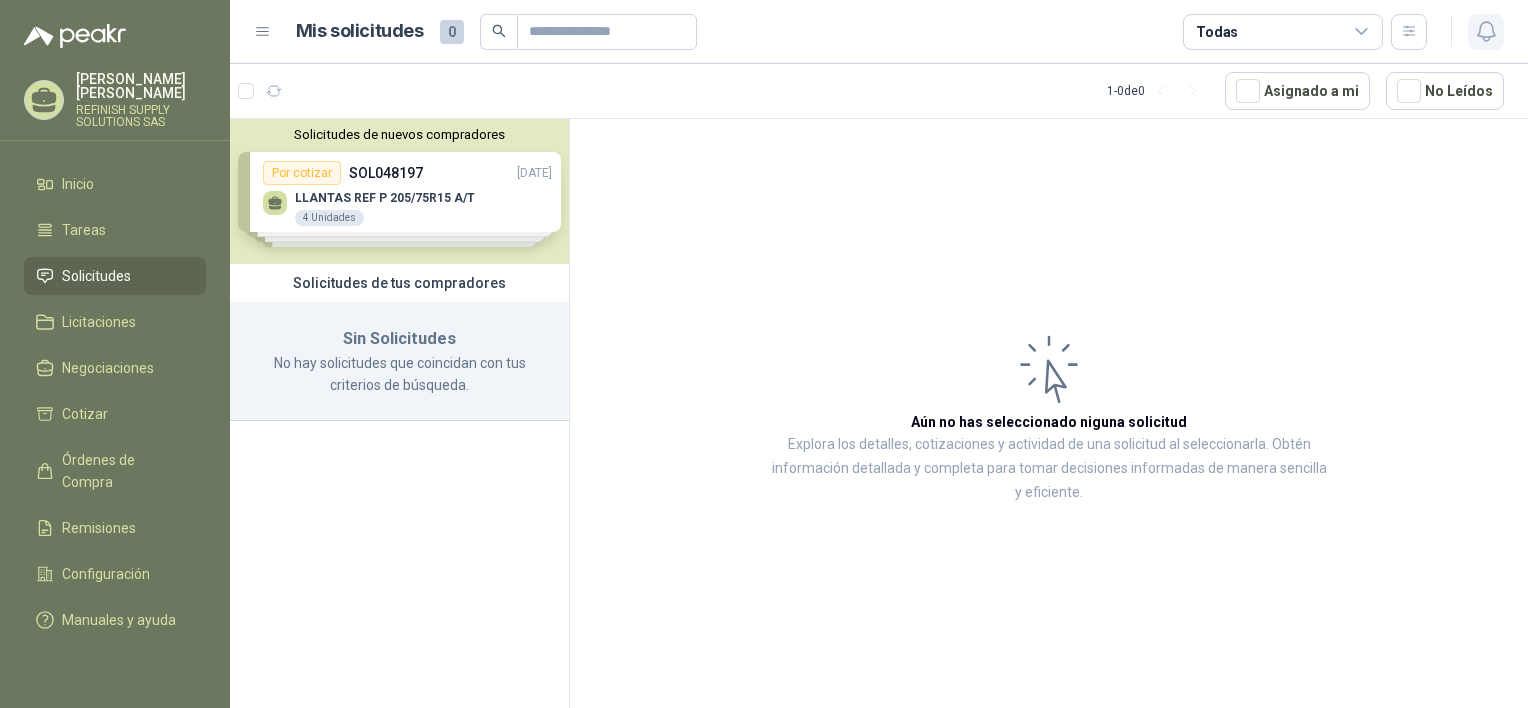 click 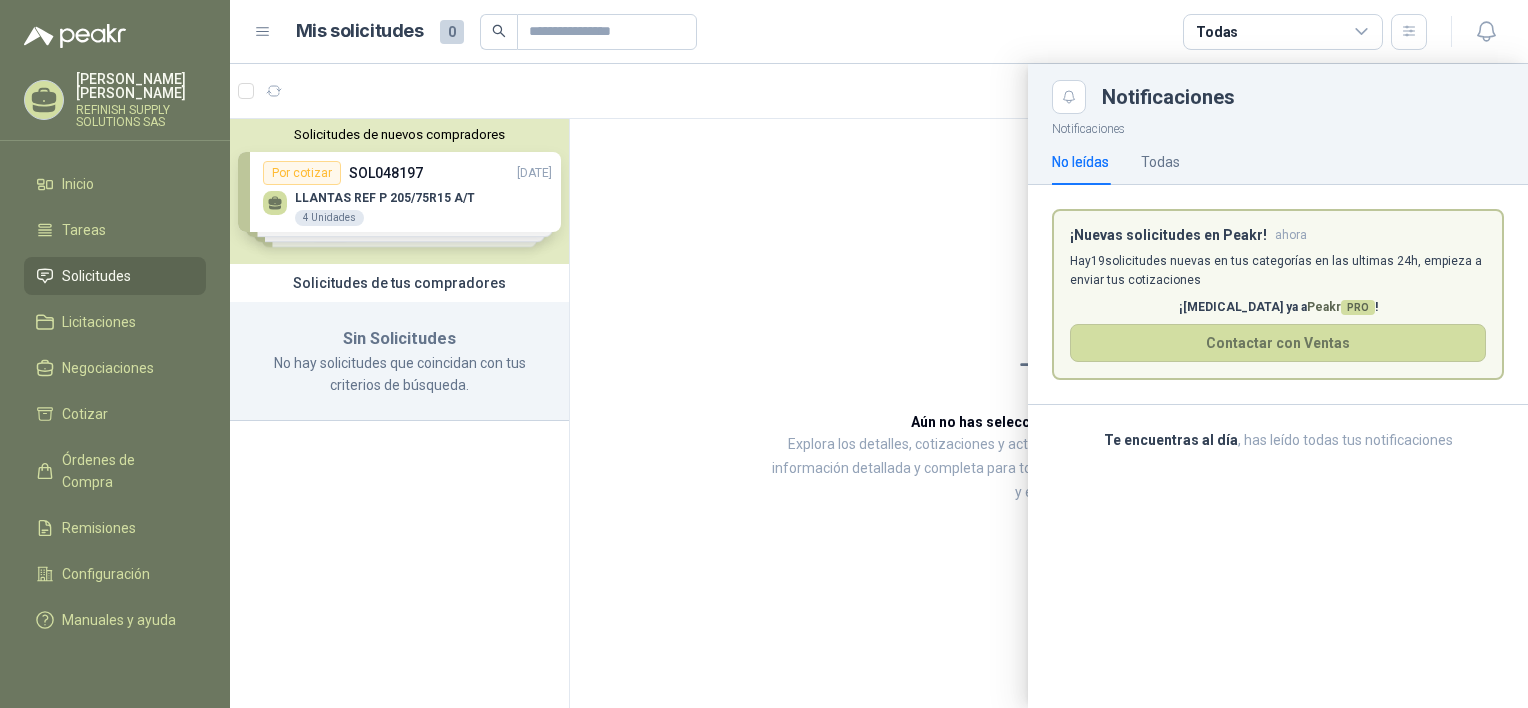 click on "Hay  19  solicitudes nuevas en tus categorías en las ultimas 24h, empieza a enviar tus cotizaciones" at bounding box center (1278, 271) 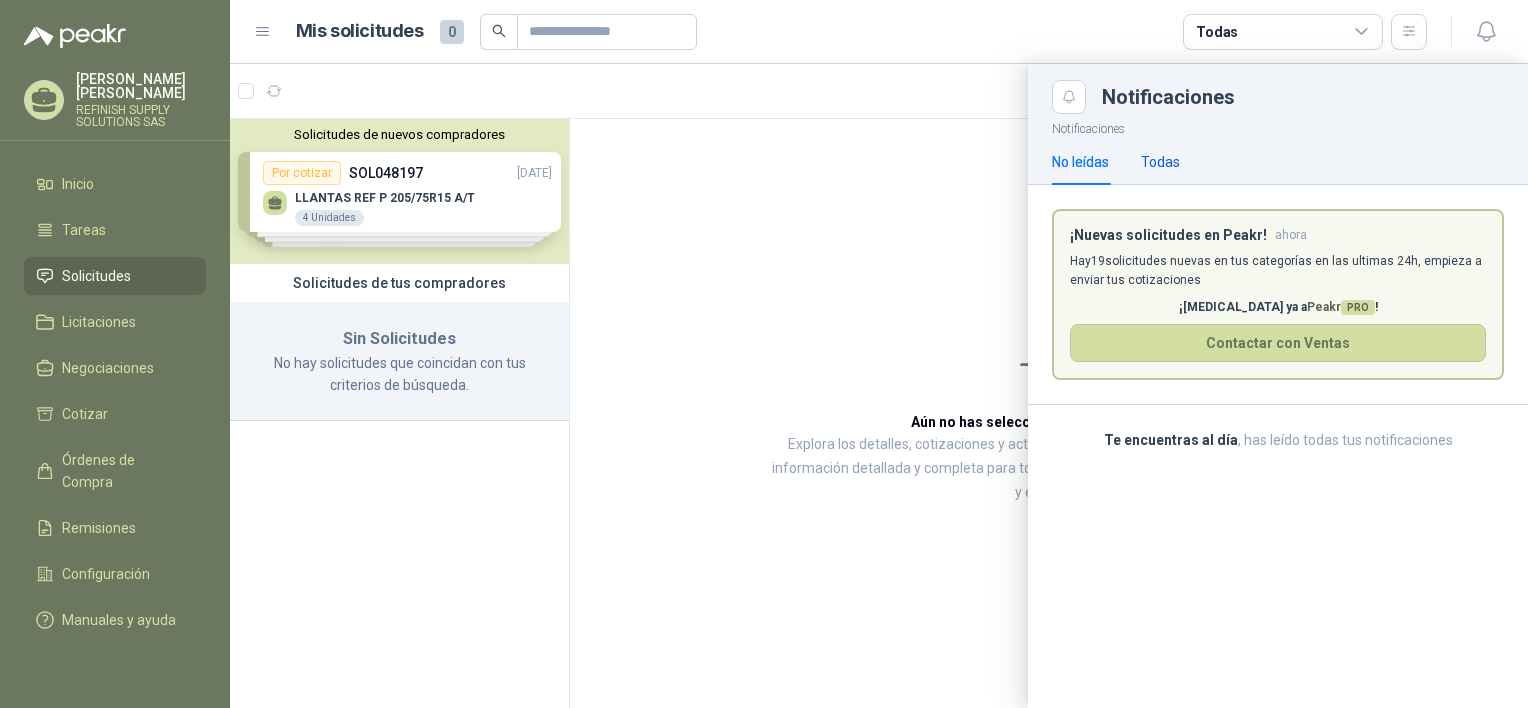 click on "Todas" at bounding box center [1160, 162] 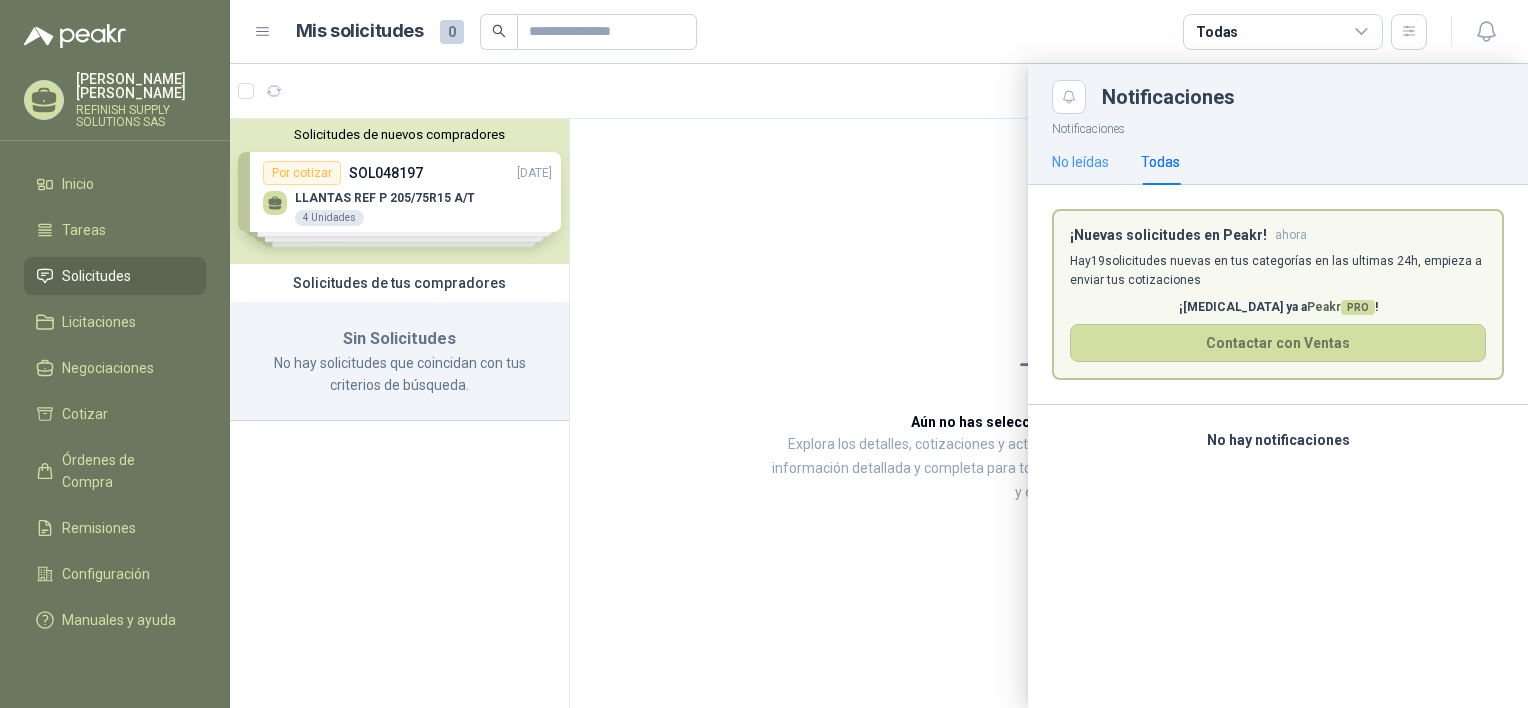 click on "No leídas" at bounding box center [1080, 162] 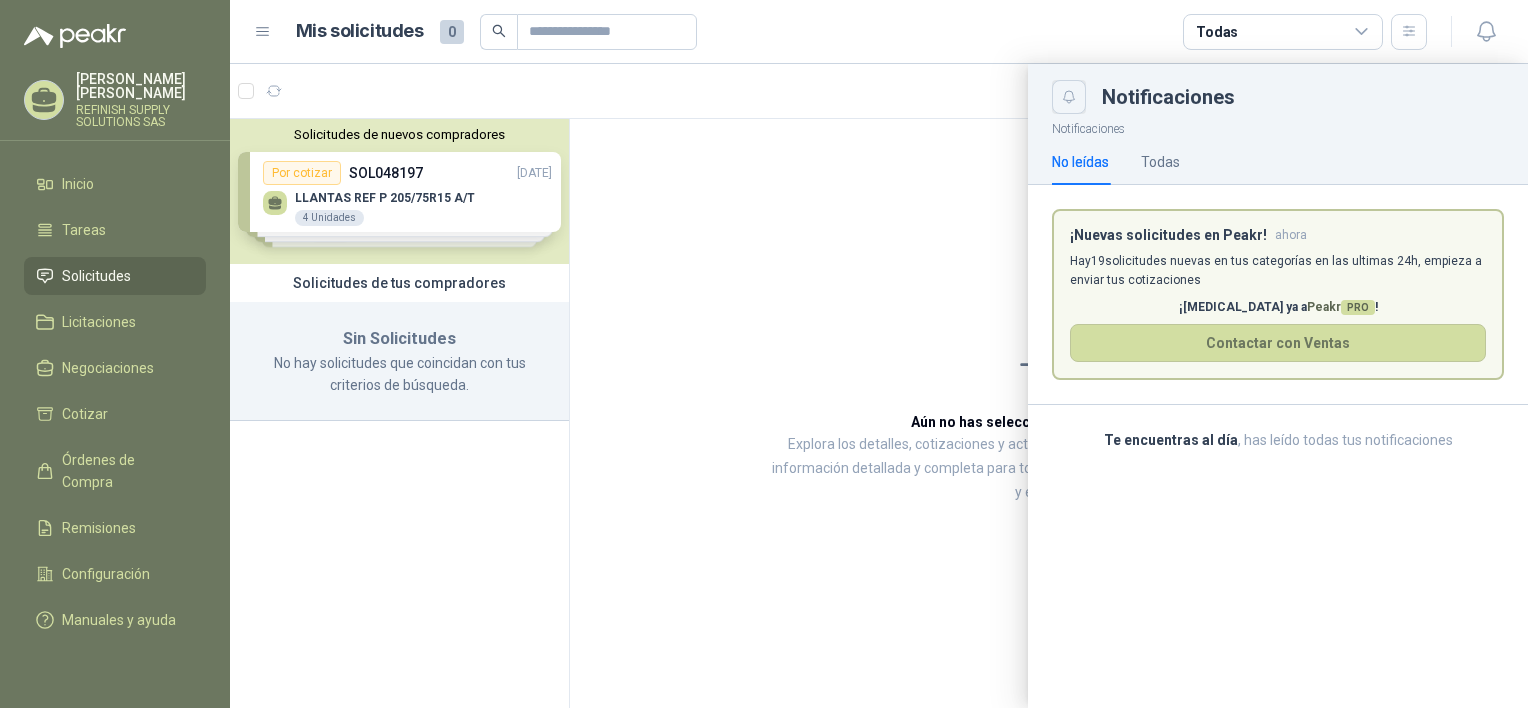 click 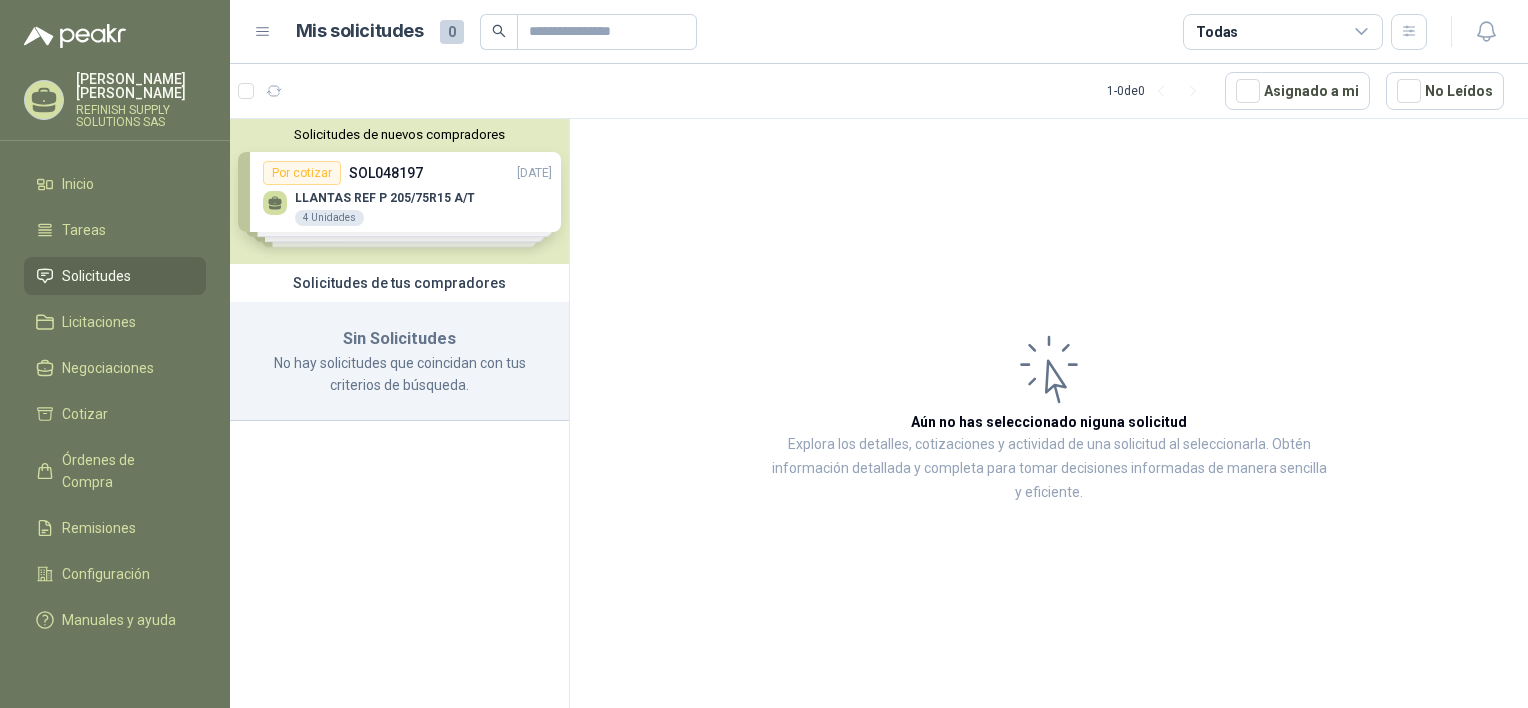 click on "No hay solicitudes que coincidan con tus criterios de búsqueda." at bounding box center [399, 374] 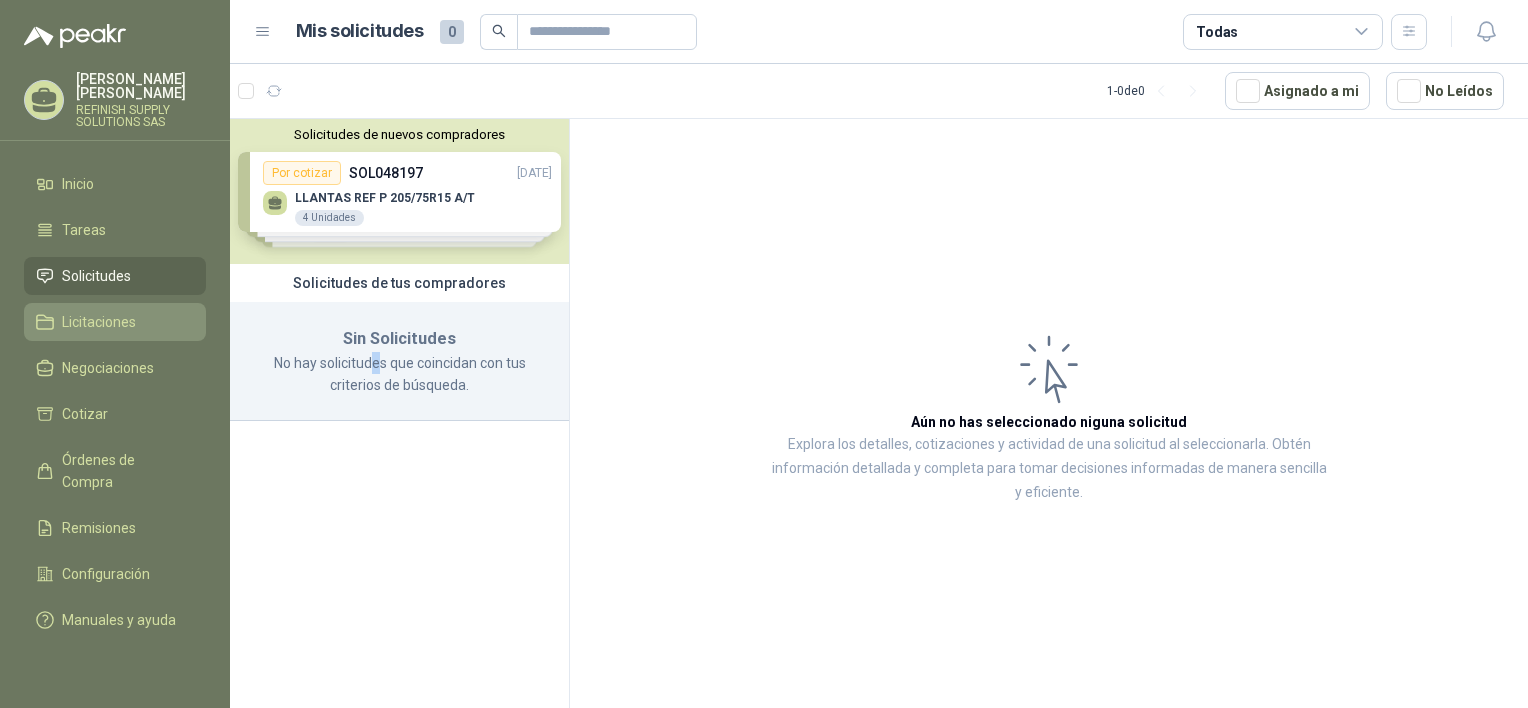 click on "Licitaciones" at bounding box center (99, 322) 